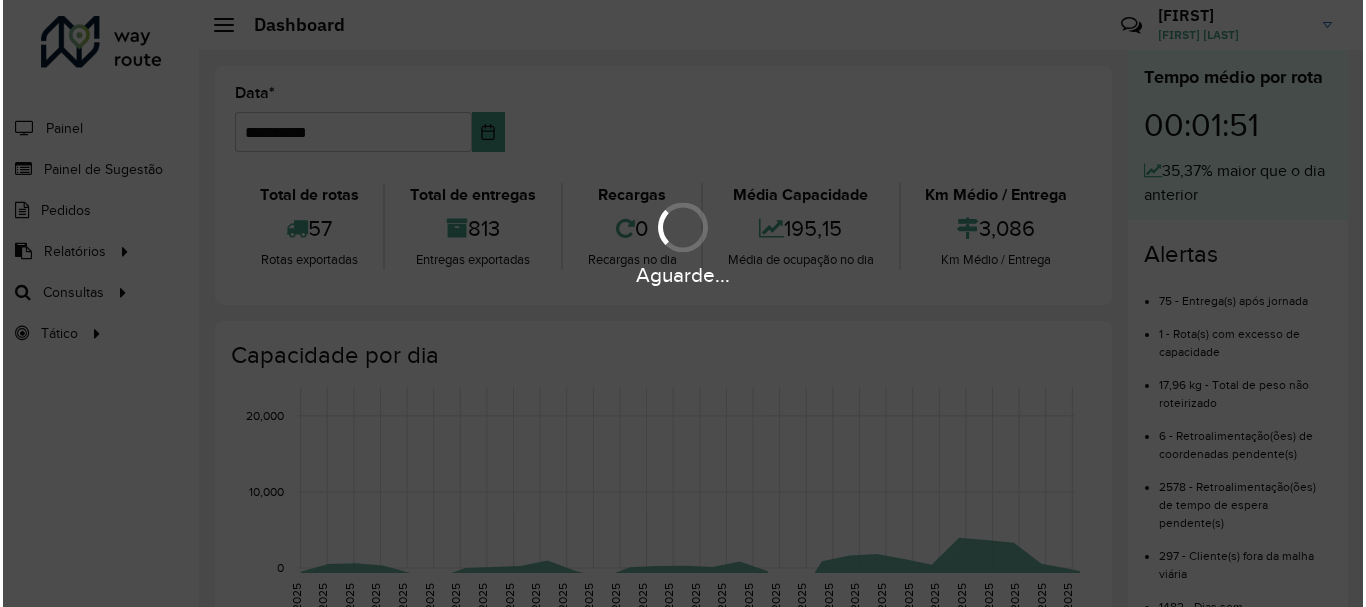 scroll, scrollTop: 0, scrollLeft: 0, axis: both 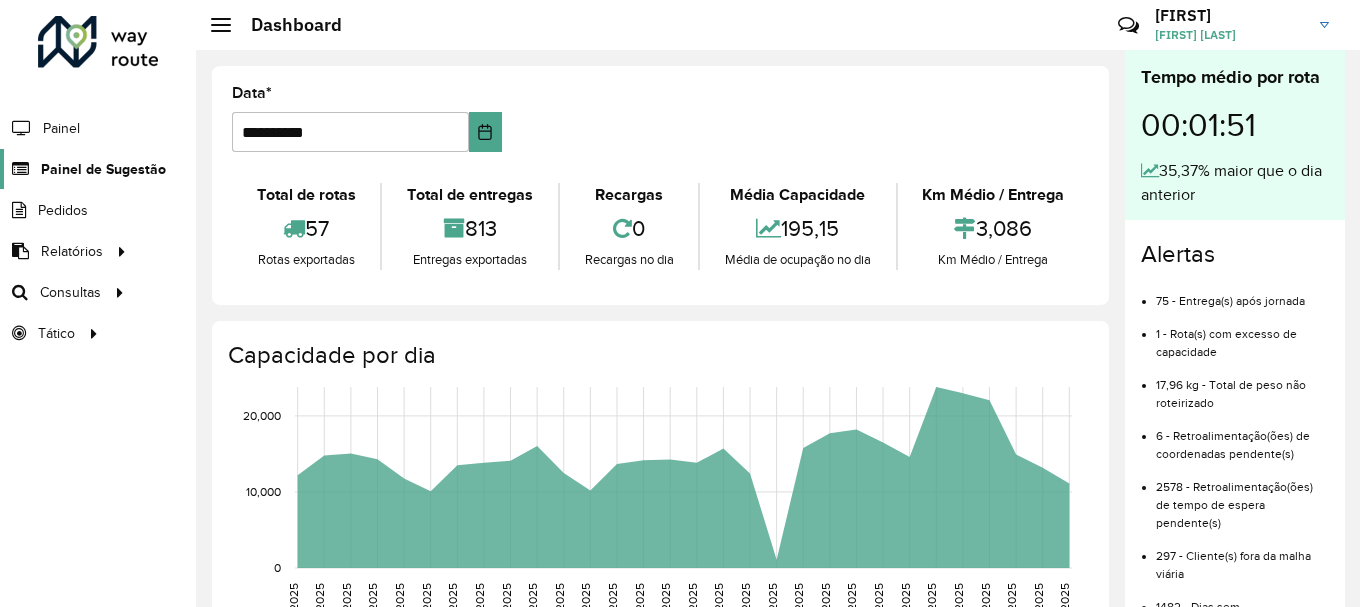 click on "Painel de Sugestão" 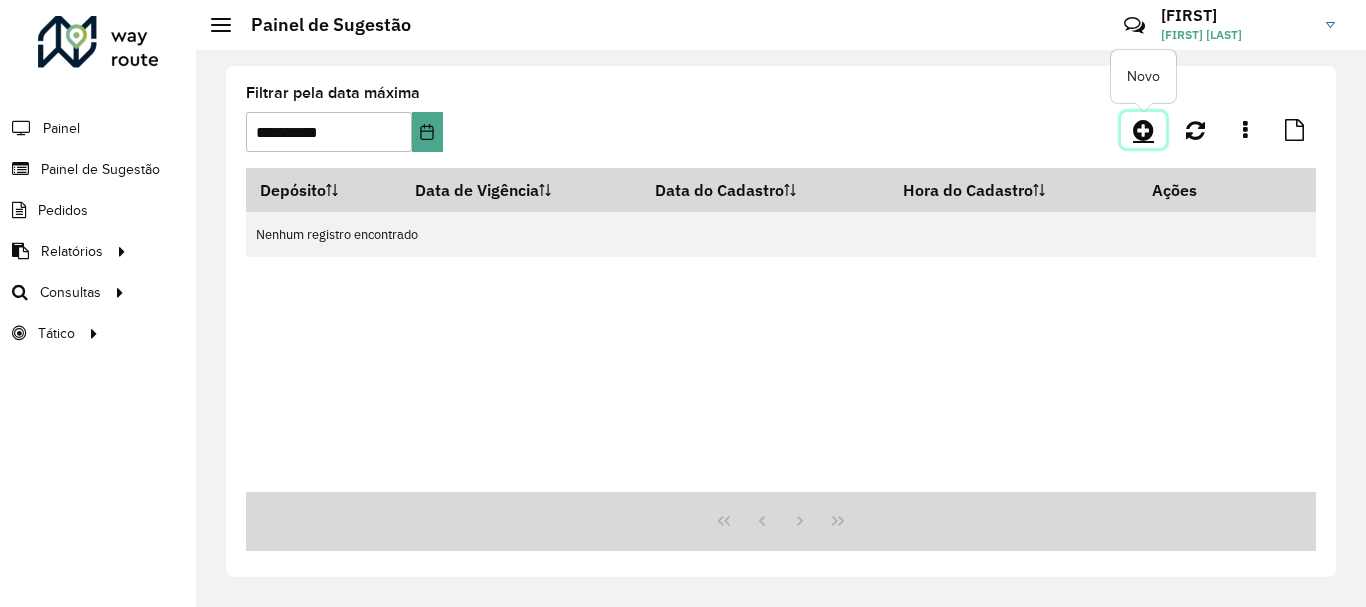 click 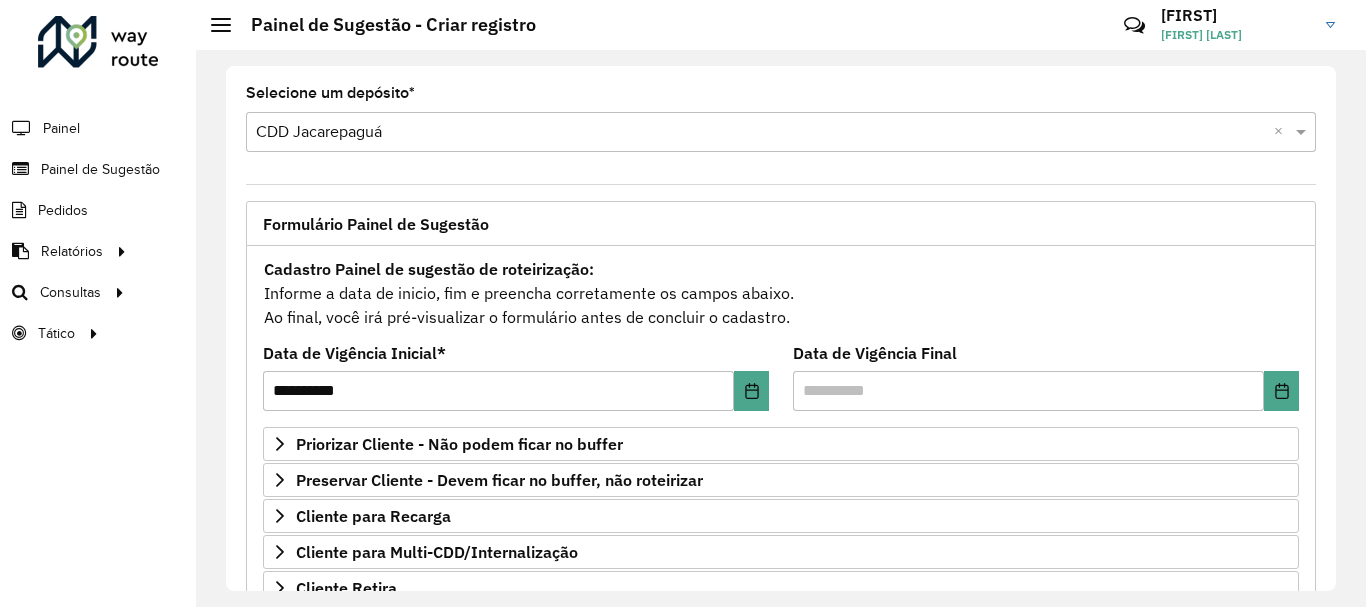 scroll, scrollTop: 100, scrollLeft: 0, axis: vertical 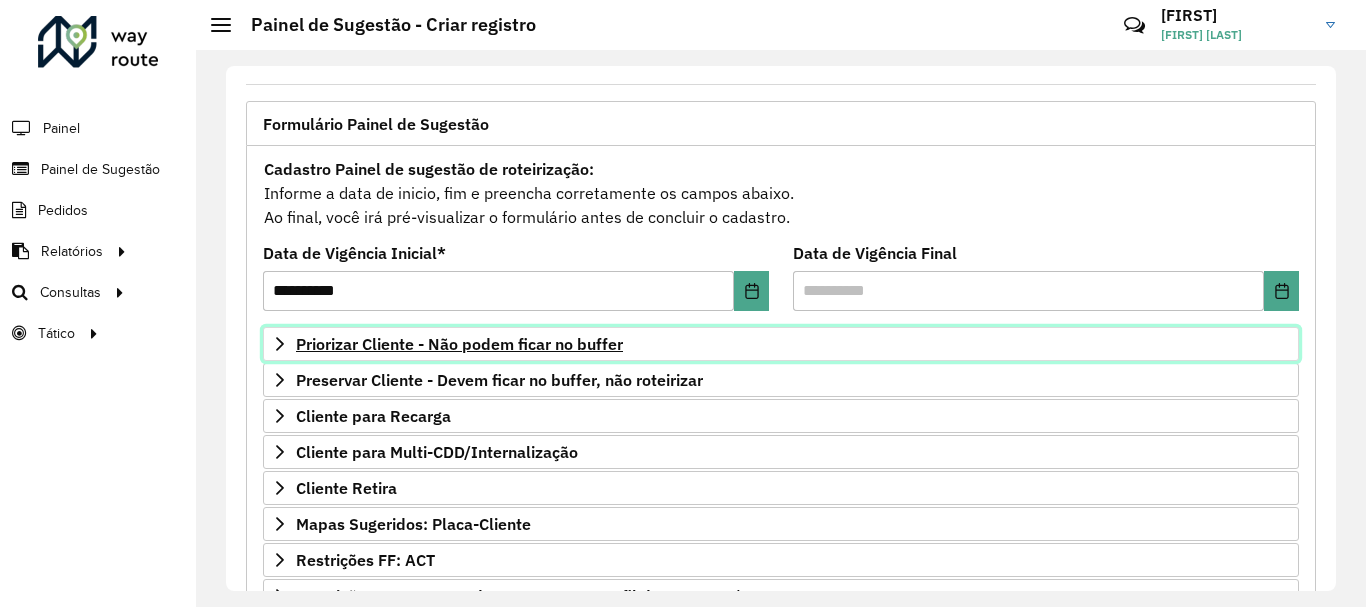click on "Priorizar Cliente - Não podem ficar no buffer" at bounding box center (459, 344) 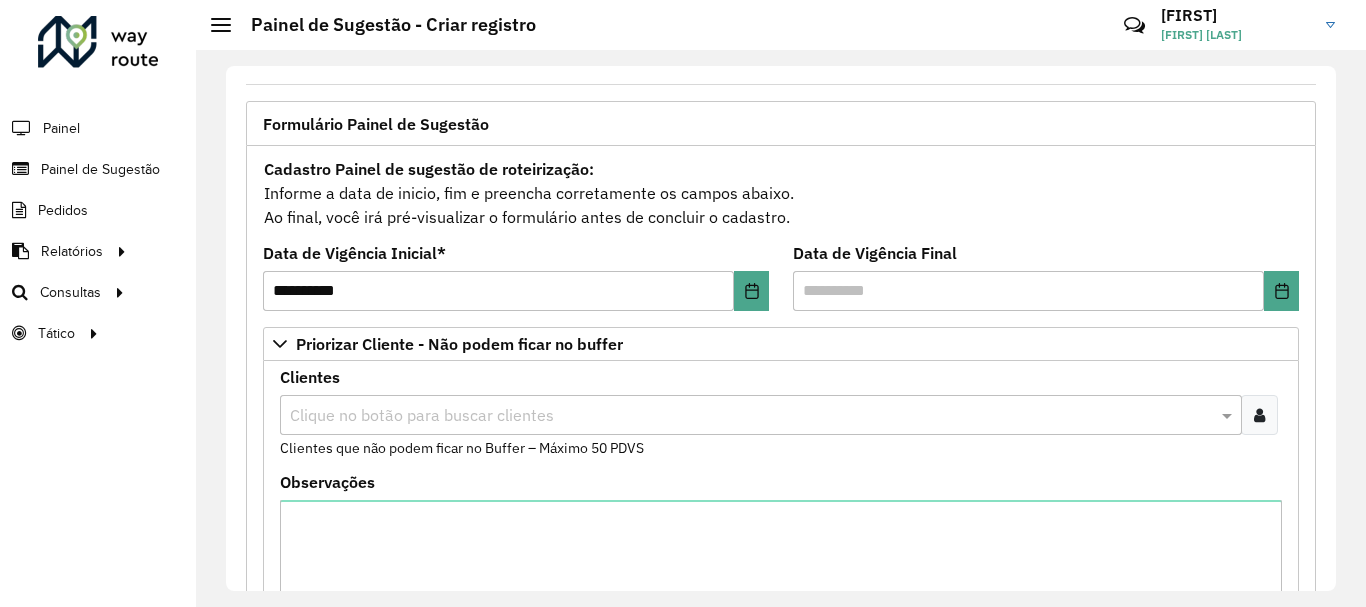 click at bounding box center [751, 416] 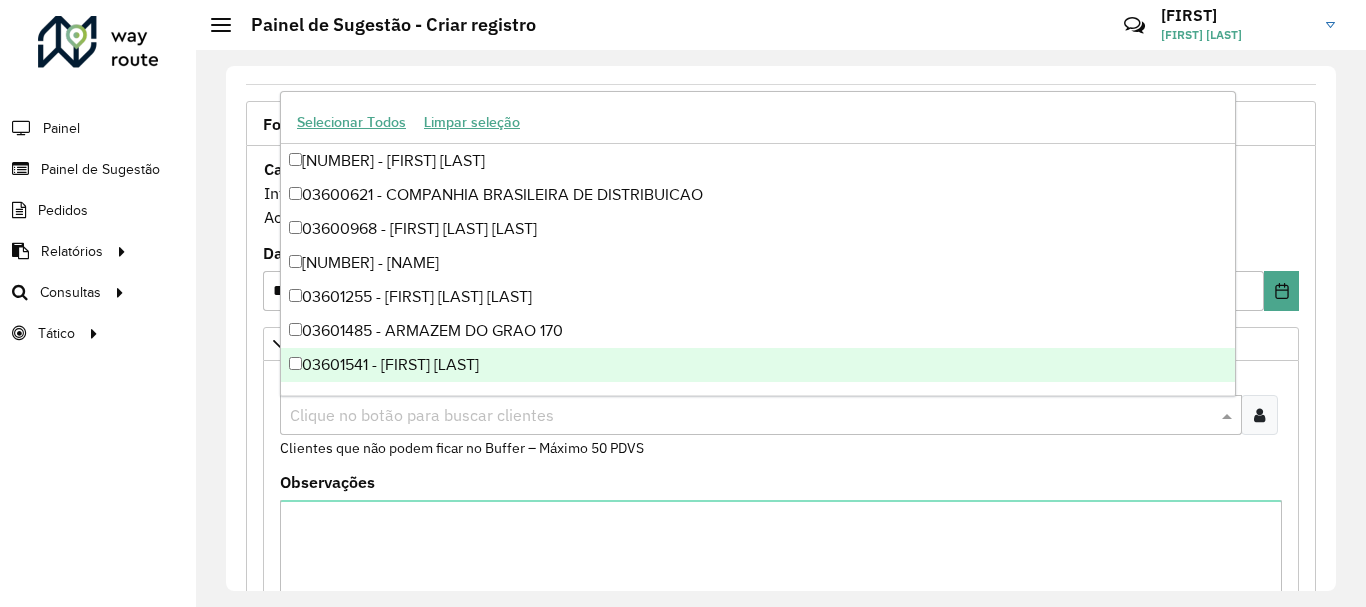 click at bounding box center [1259, 415] 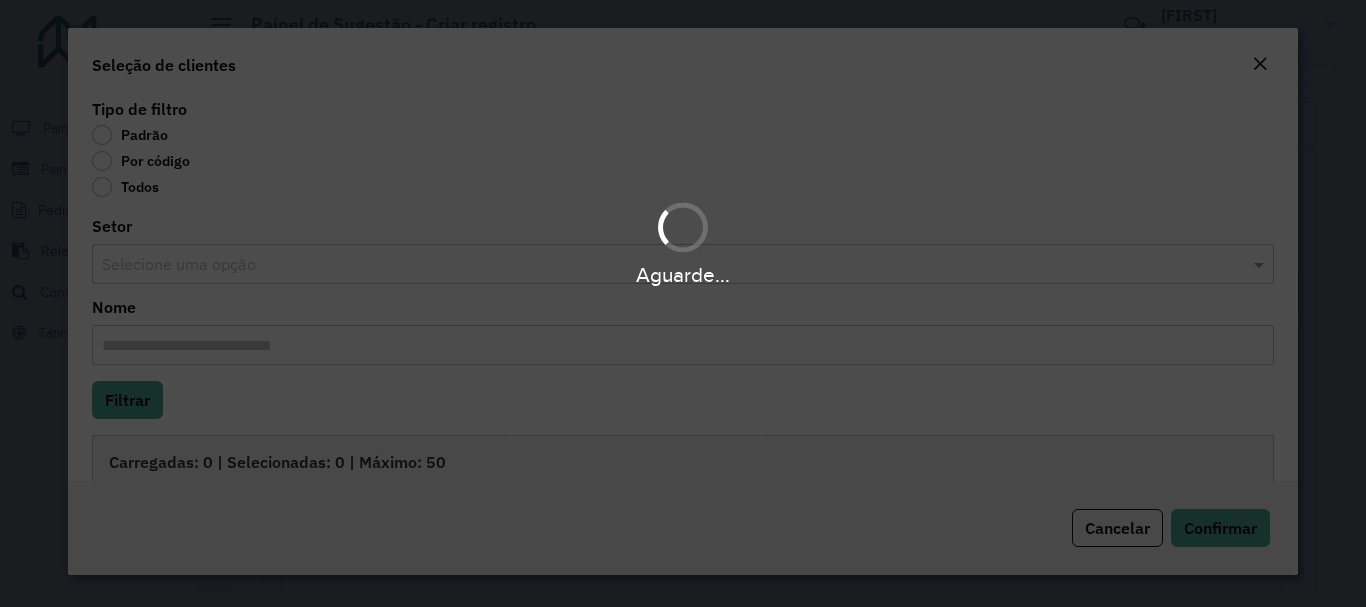 click on "Aguarde..." at bounding box center (683, 303) 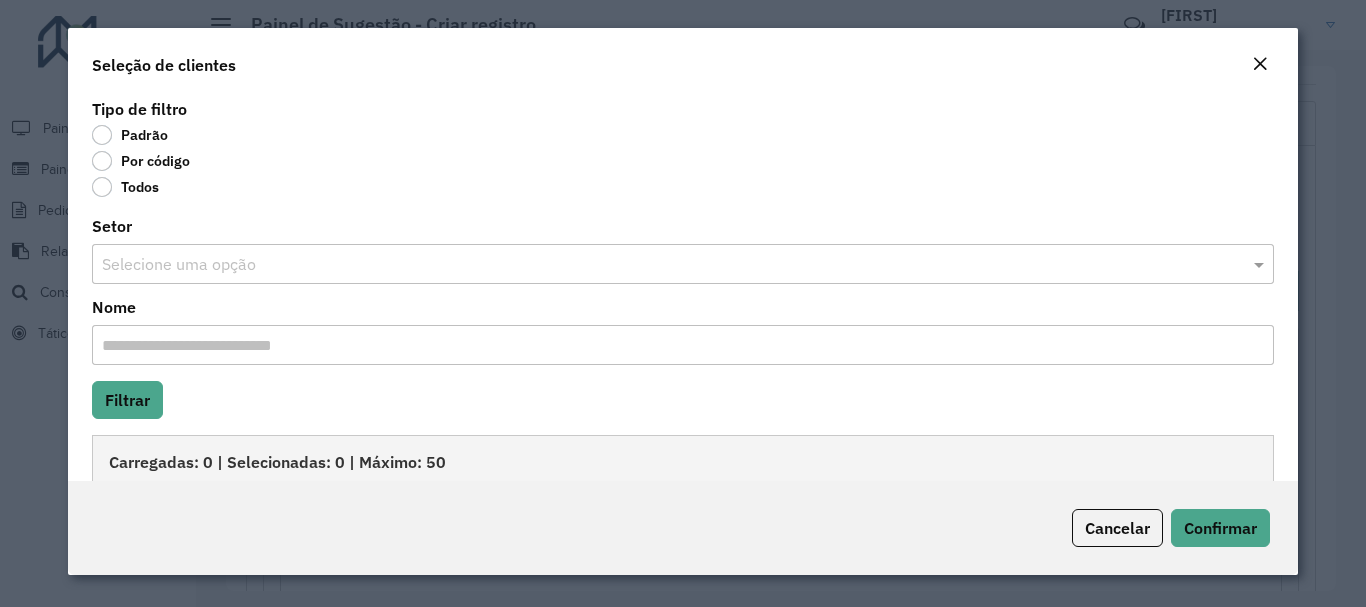 click on "Por código" 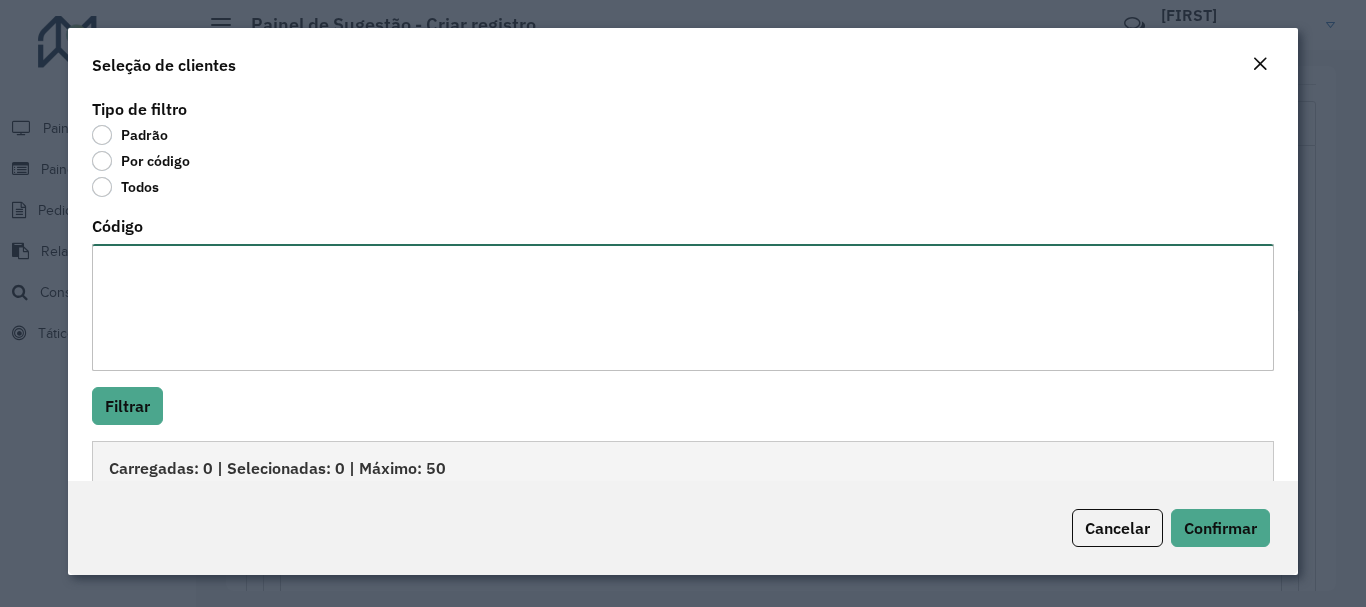 click on "Código" at bounding box center [682, 307] 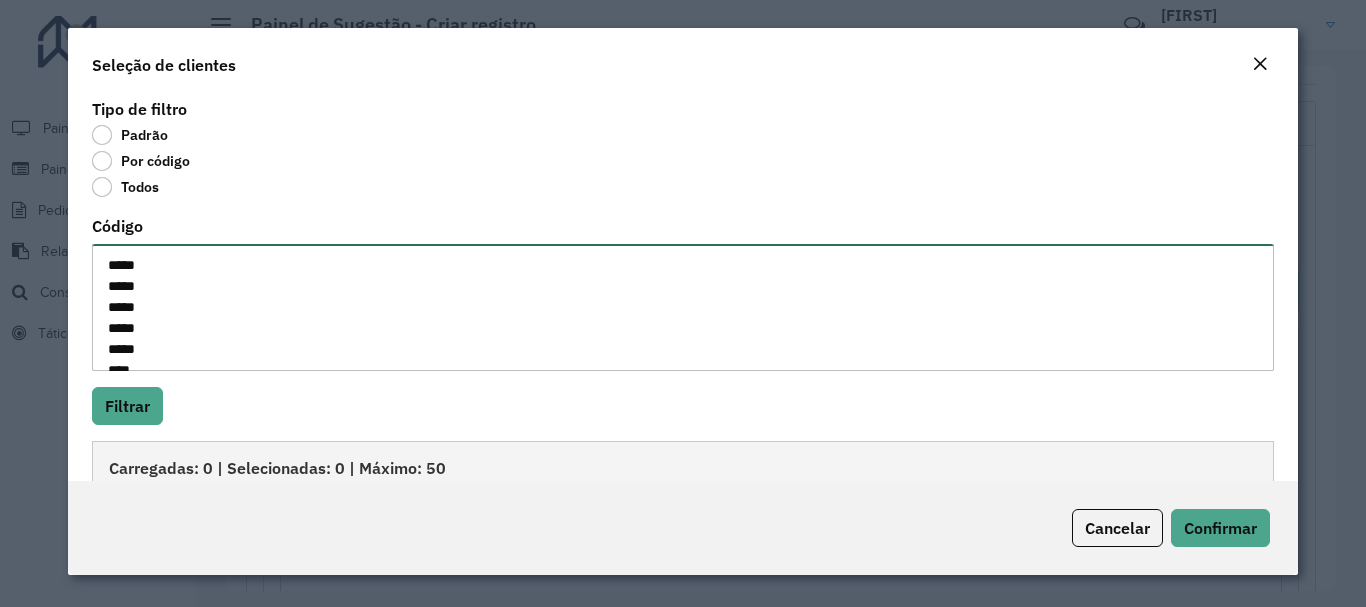 scroll, scrollTop: 764, scrollLeft: 0, axis: vertical 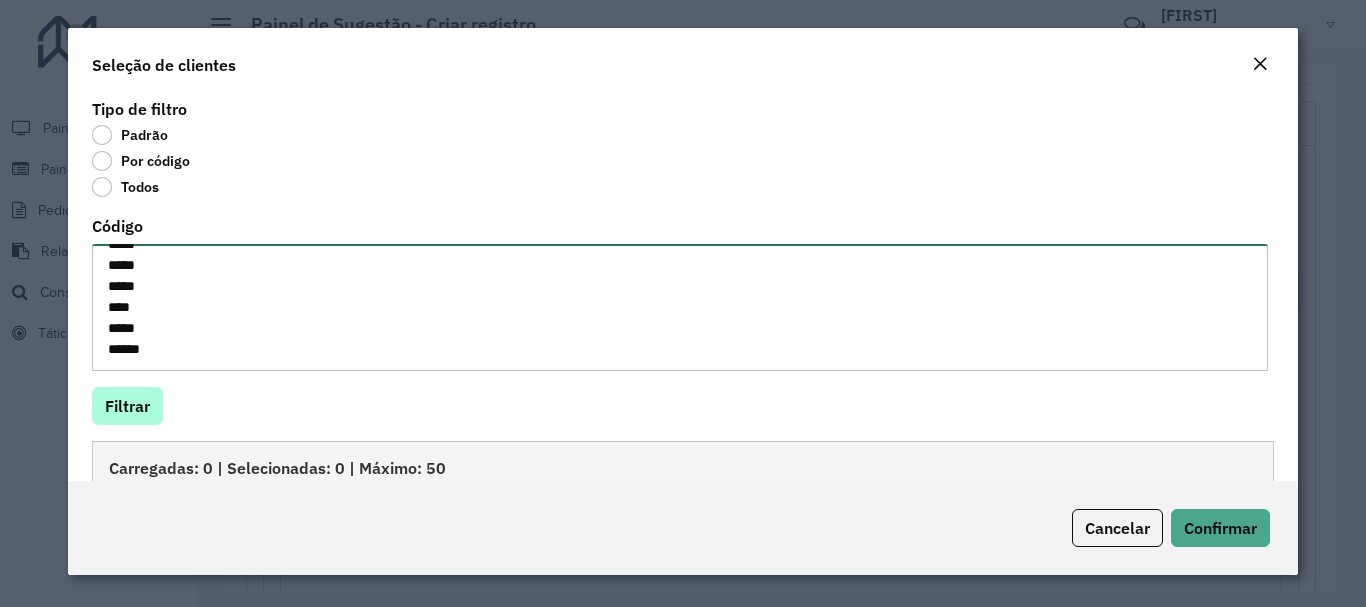 type on "*****
*****
*****
*****
*****
****
*****
*****
*****
*****
*****
*****
*****
*****
*****
*****
*****
*****
*****
****
*****
*****
*****
*****
*****
*****
*****
*****
*****
*****
*****
*****
*****
****
*****
*****
*****
*****
****
*****
*****" 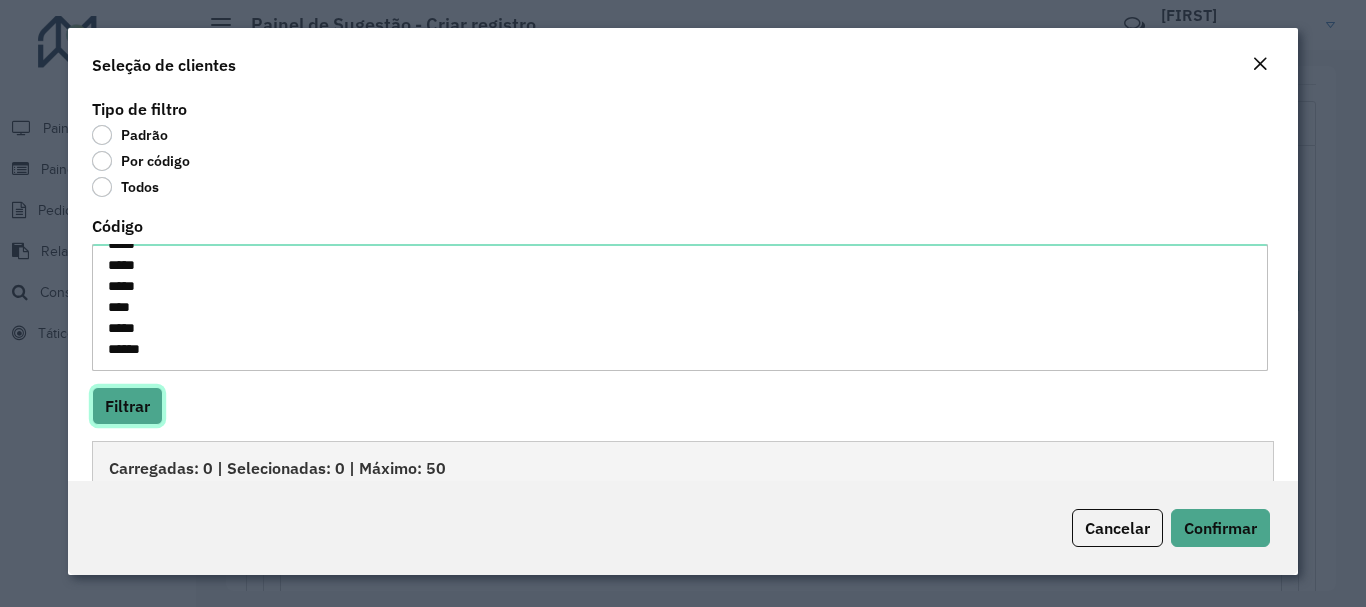 click on "Filtrar" 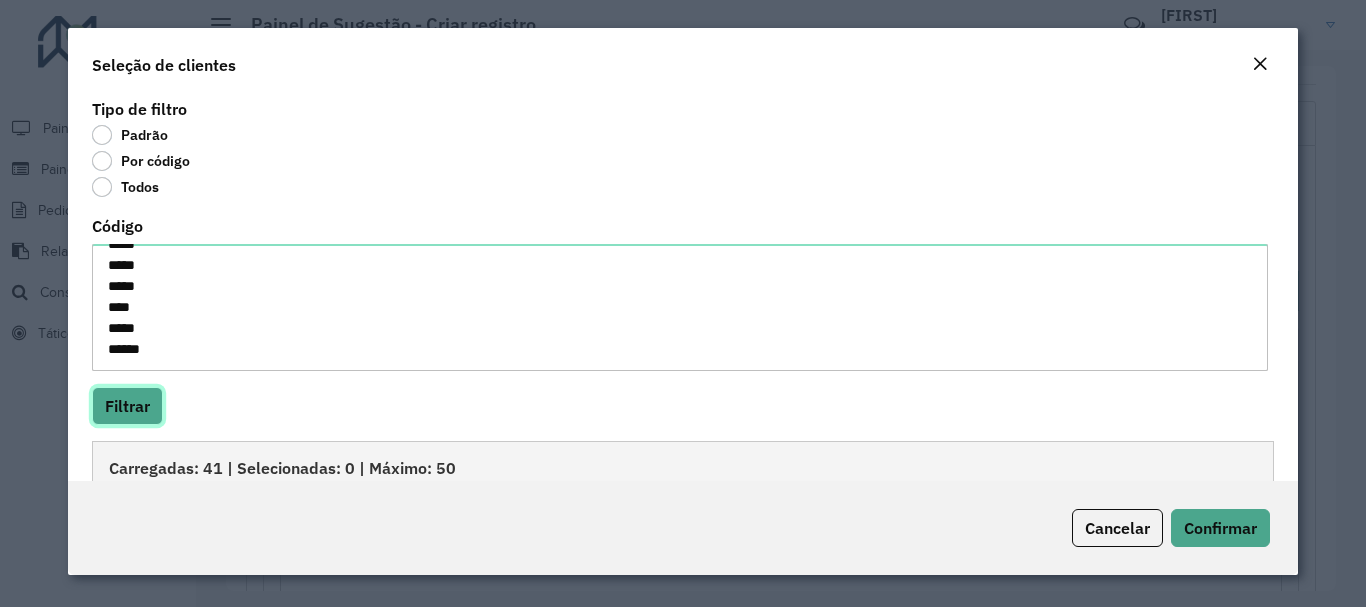 scroll, scrollTop: 345, scrollLeft: 0, axis: vertical 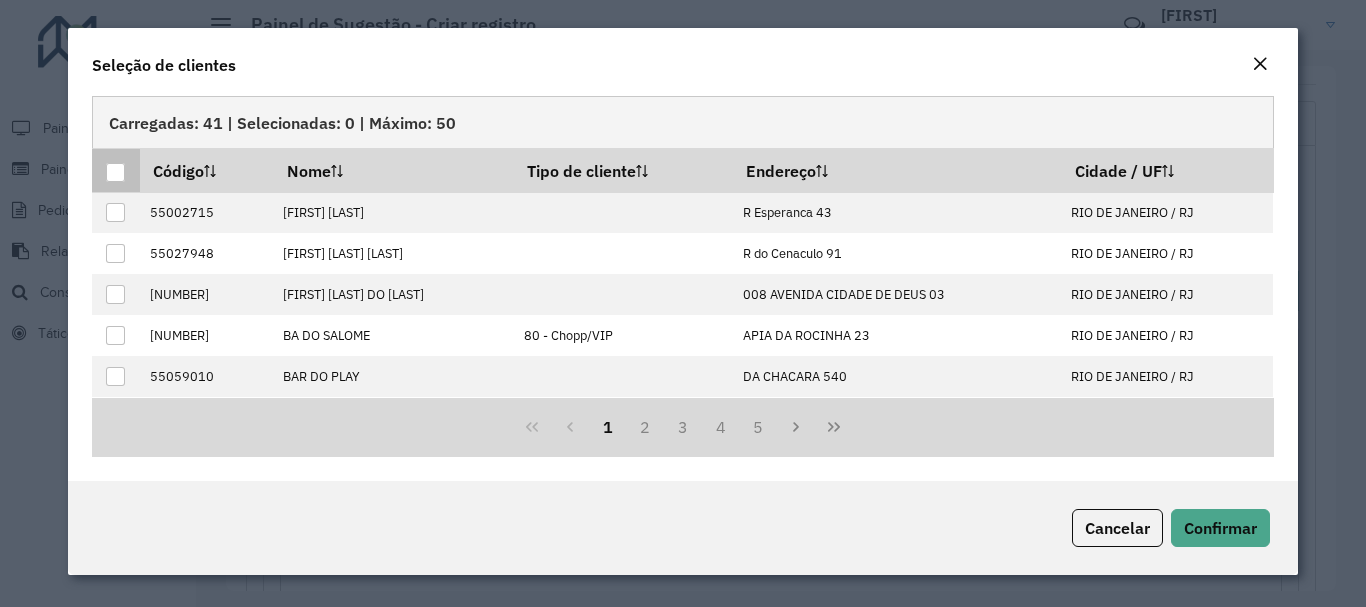 drag, startPoint x: 116, startPoint y: 167, endPoint x: 135, endPoint y: 177, distance: 21.470911 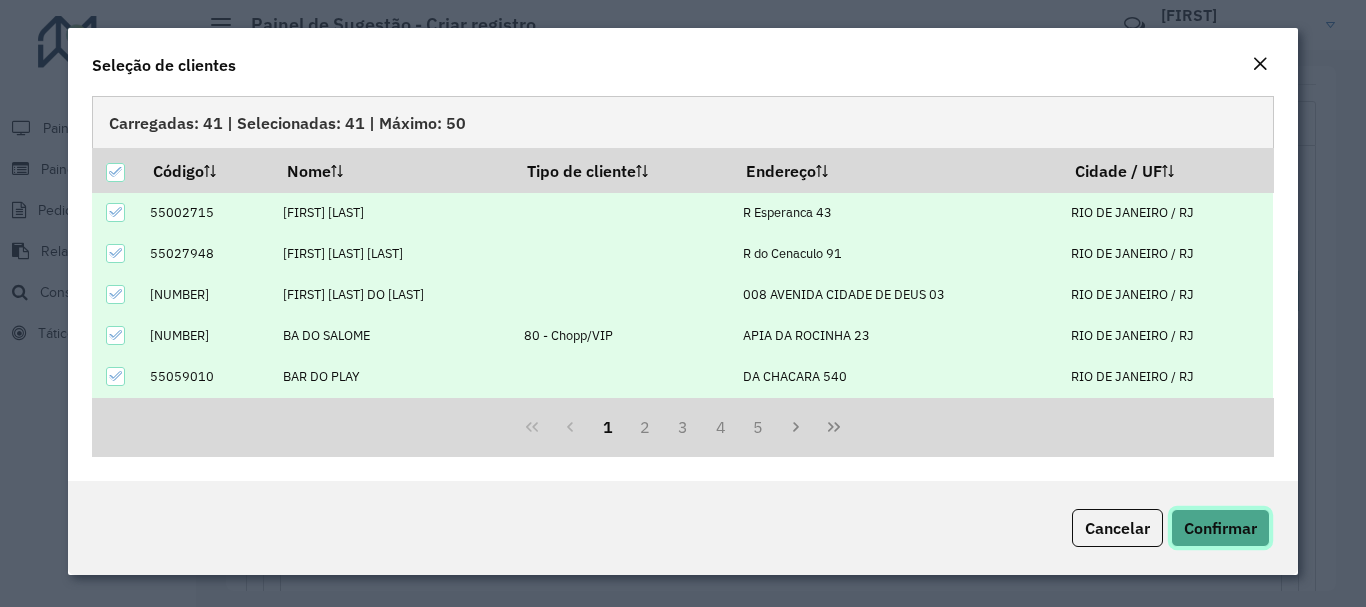 click on "Confirmar" 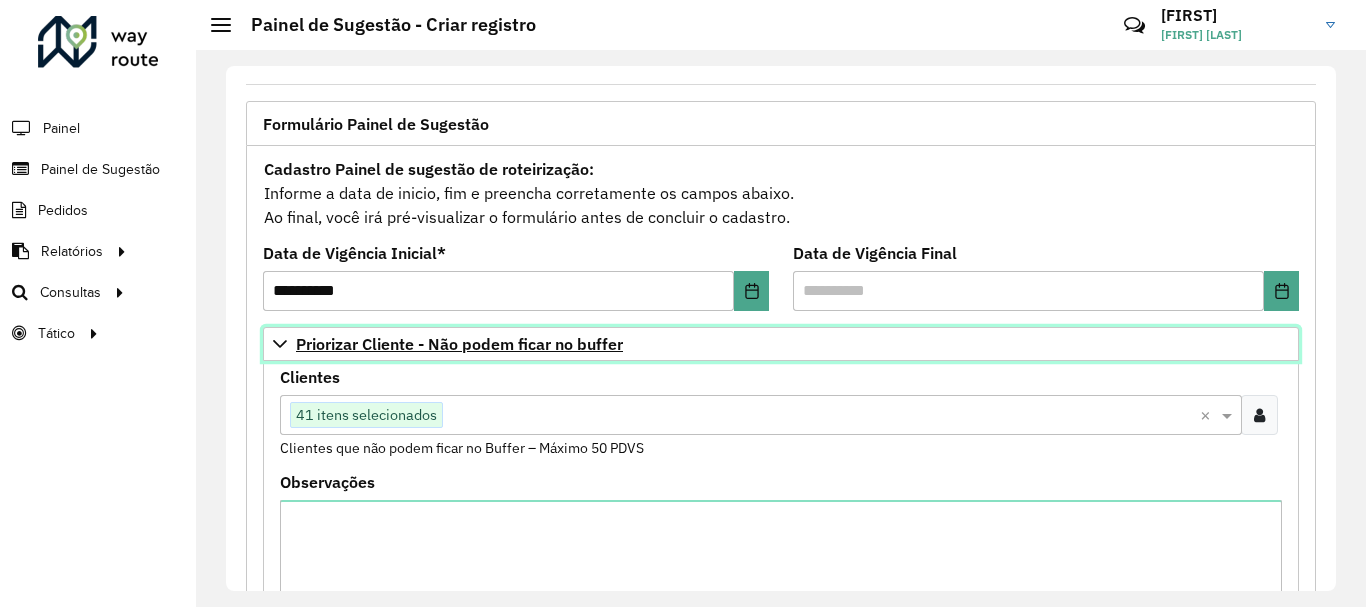 click 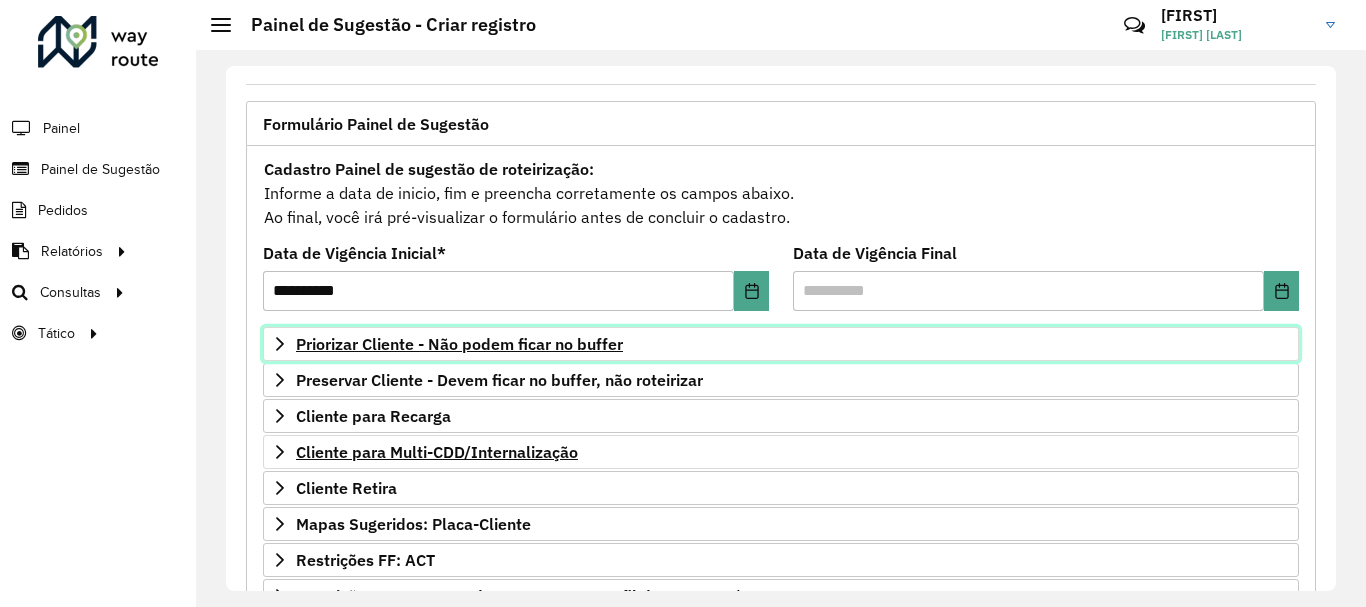 scroll, scrollTop: 200, scrollLeft: 0, axis: vertical 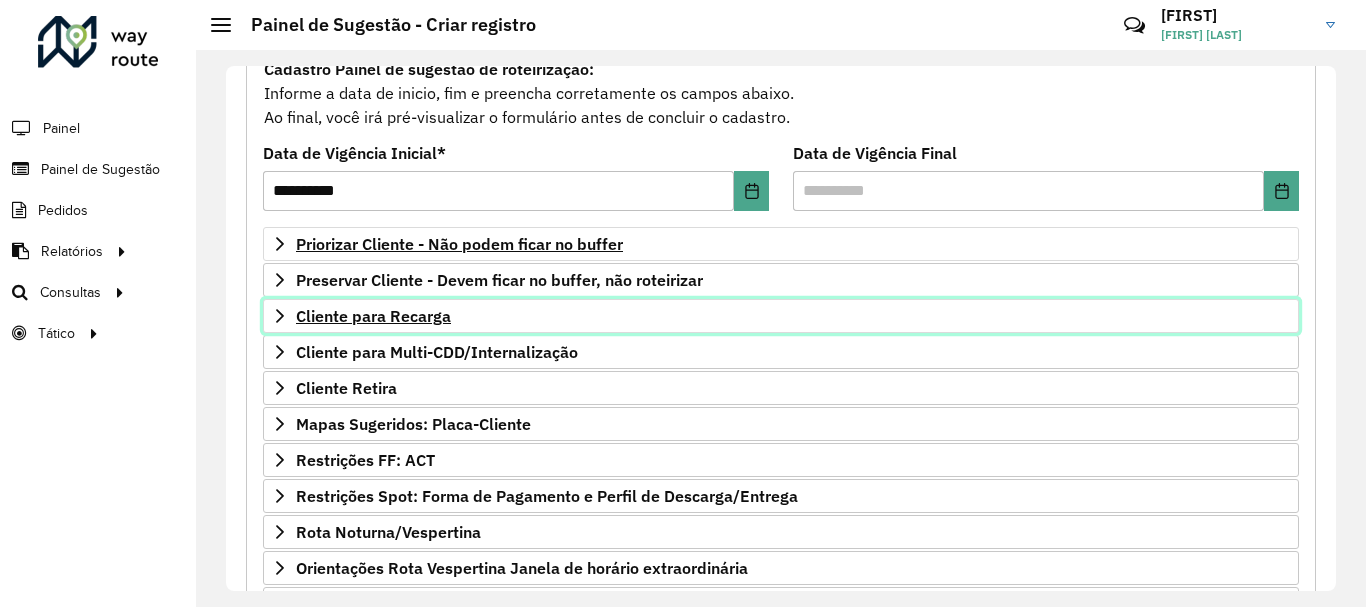 click on "Cliente para Recarga" at bounding box center [373, 316] 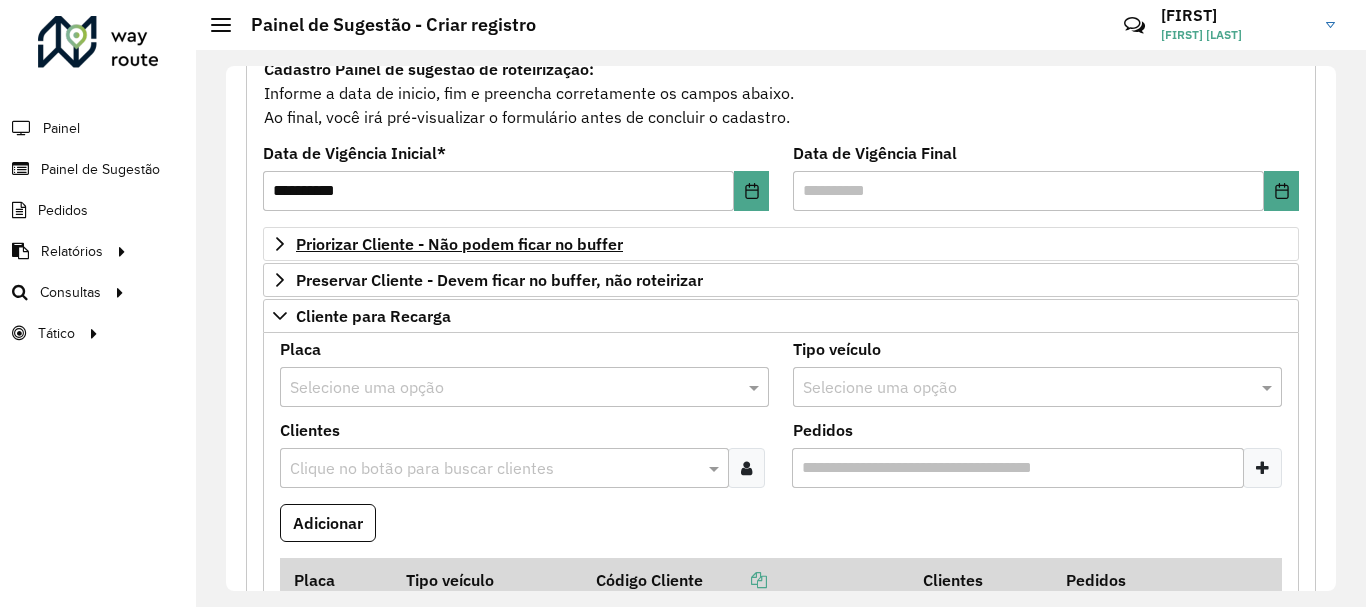 click at bounding box center [494, 469] 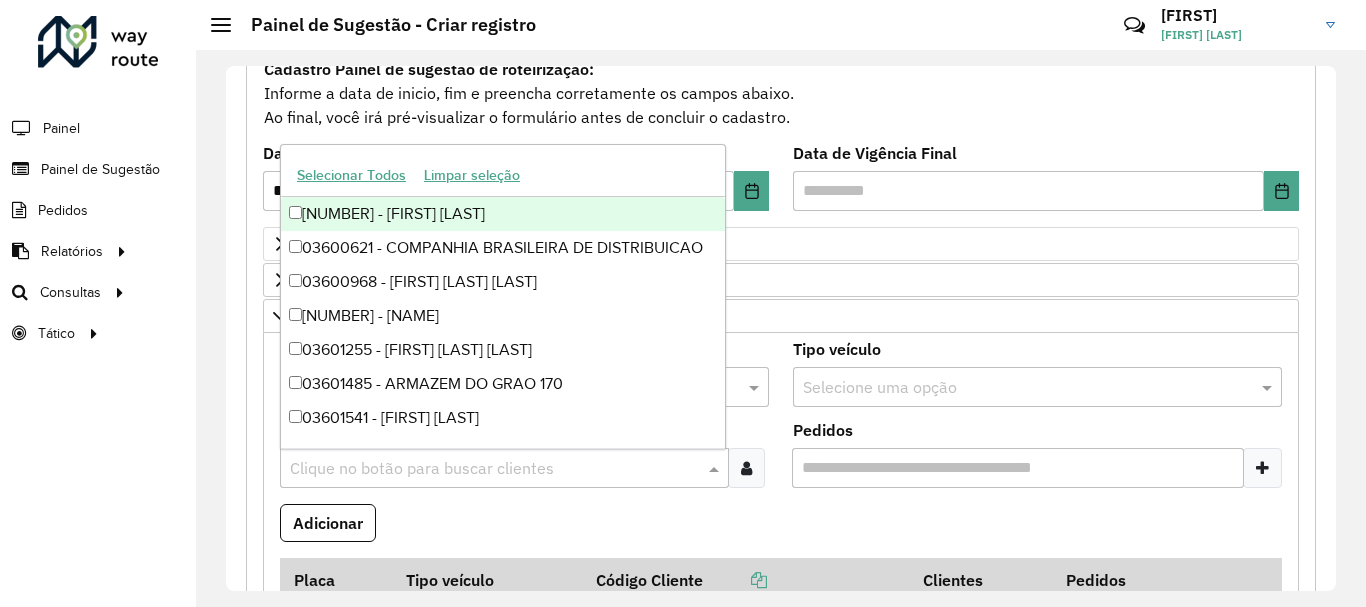 paste on "*****" 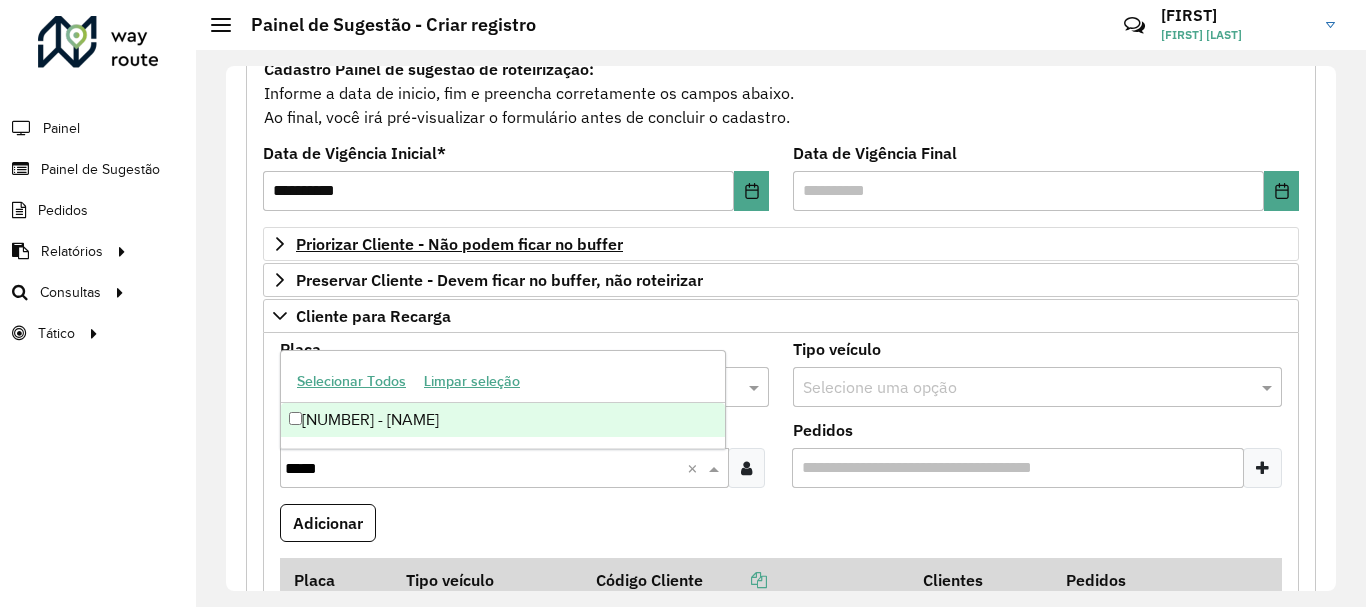 type on "*****" 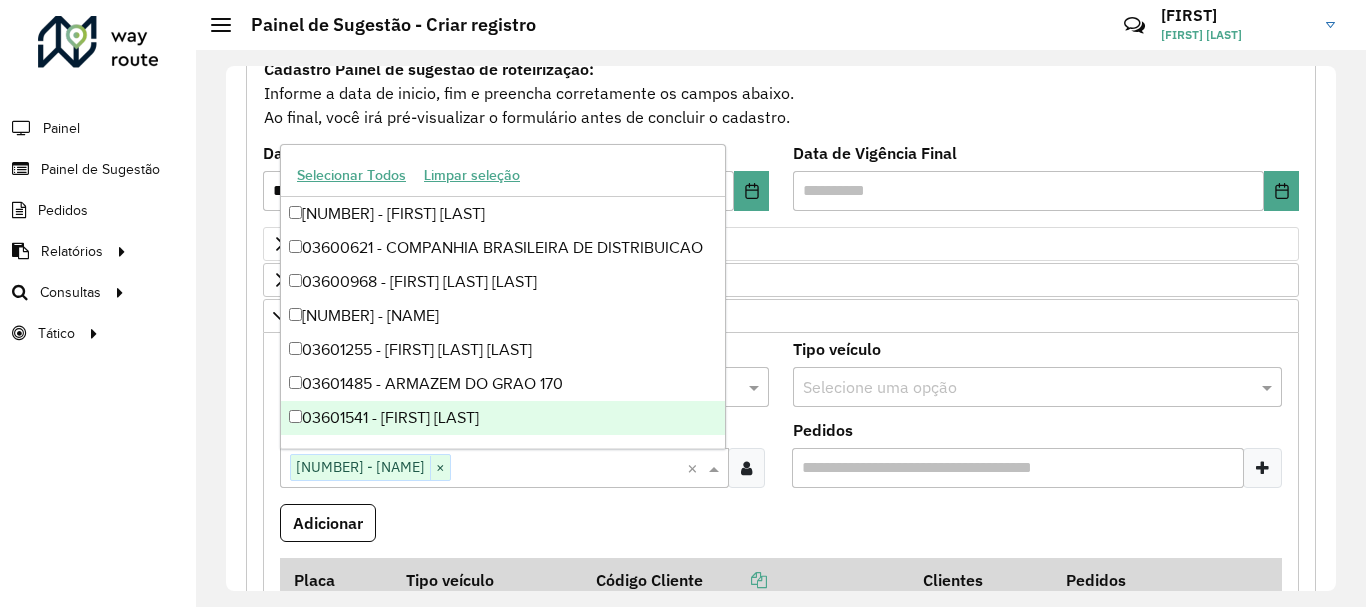 click on "Adicionar" at bounding box center (781, 531) 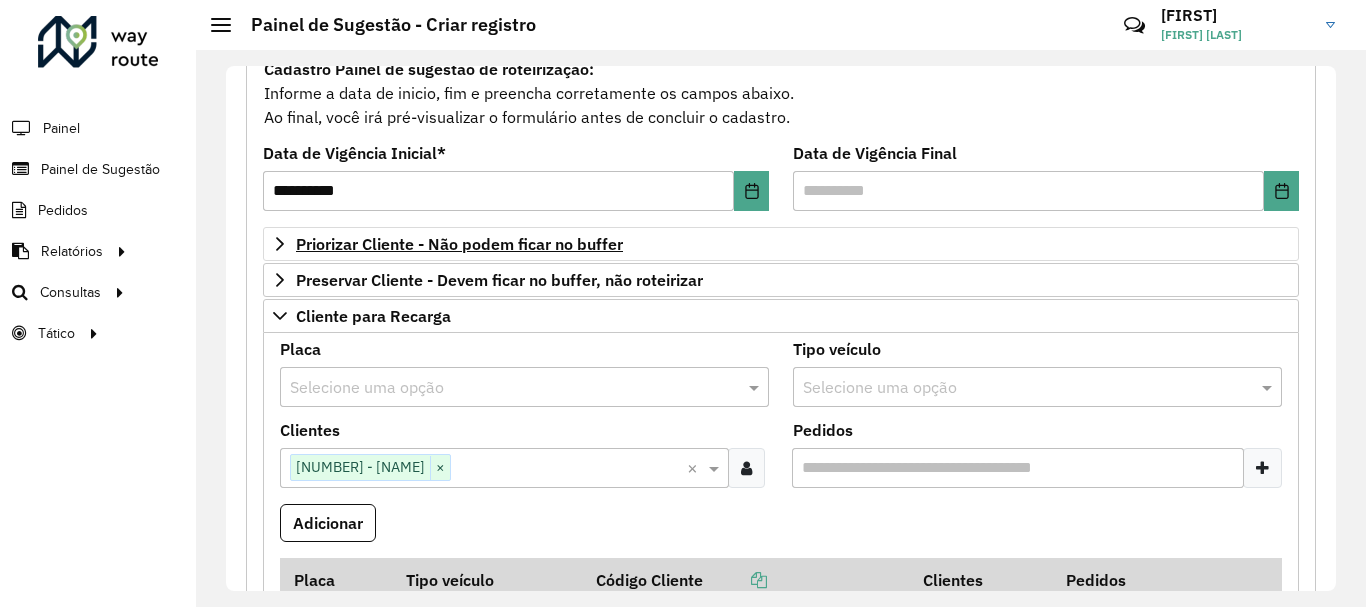 click at bounding box center [1262, 468] 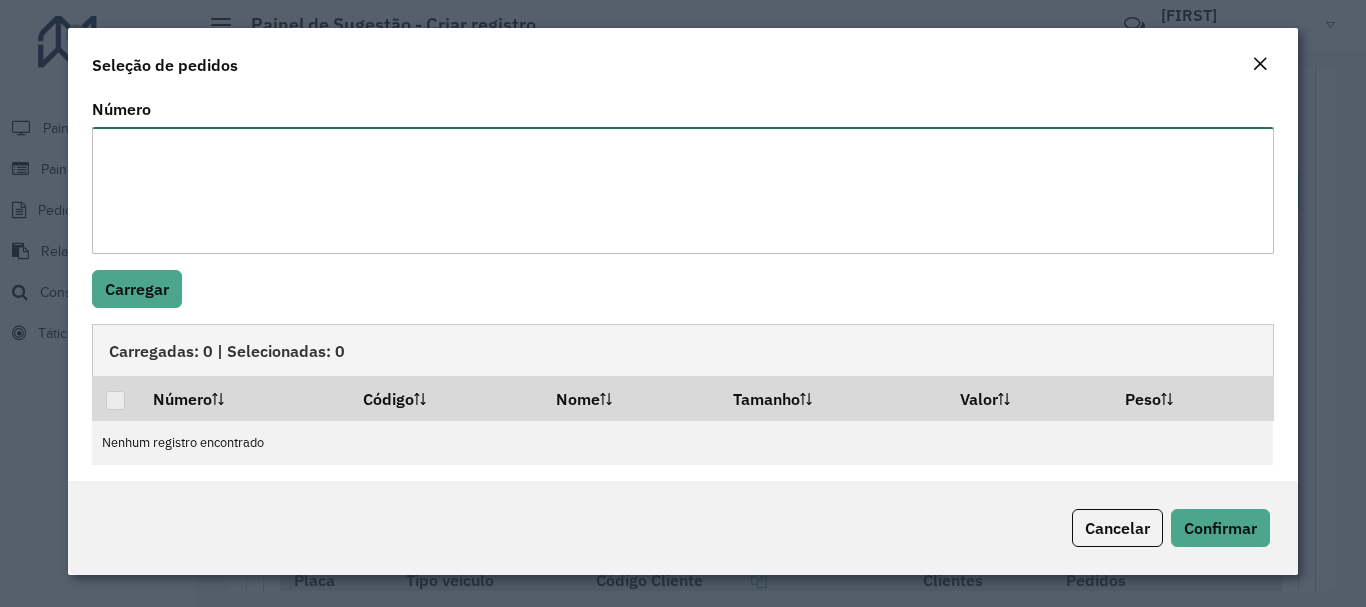click on "Número" at bounding box center (682, 190) 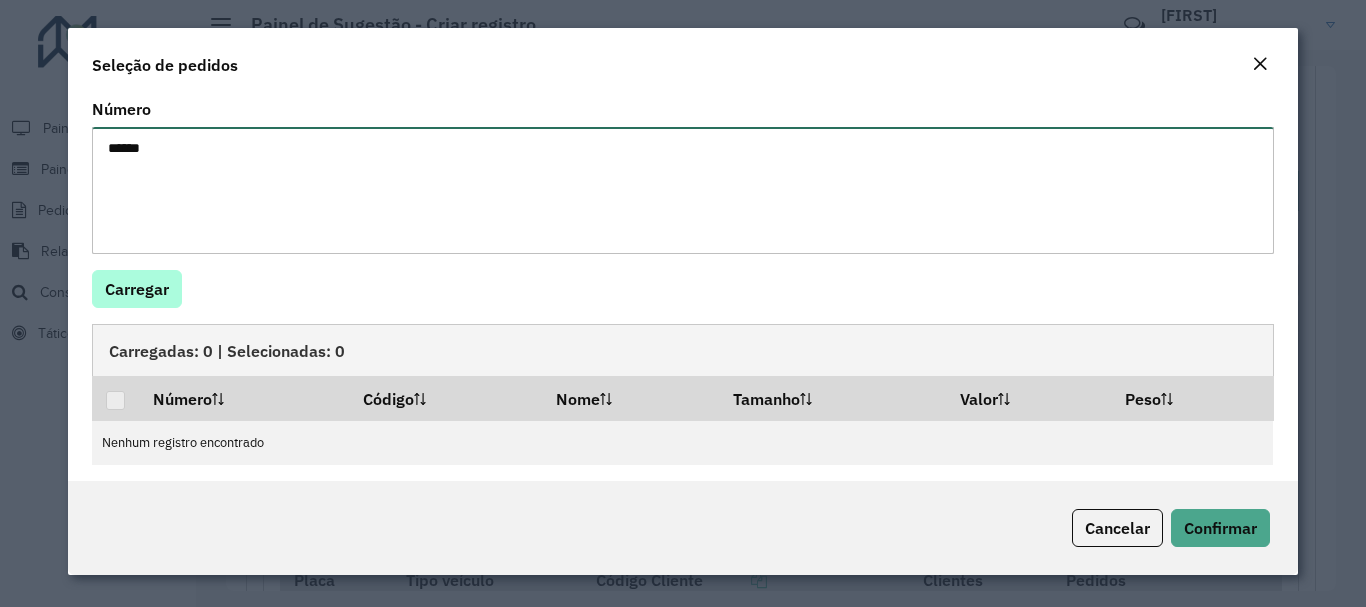 type on "*****" 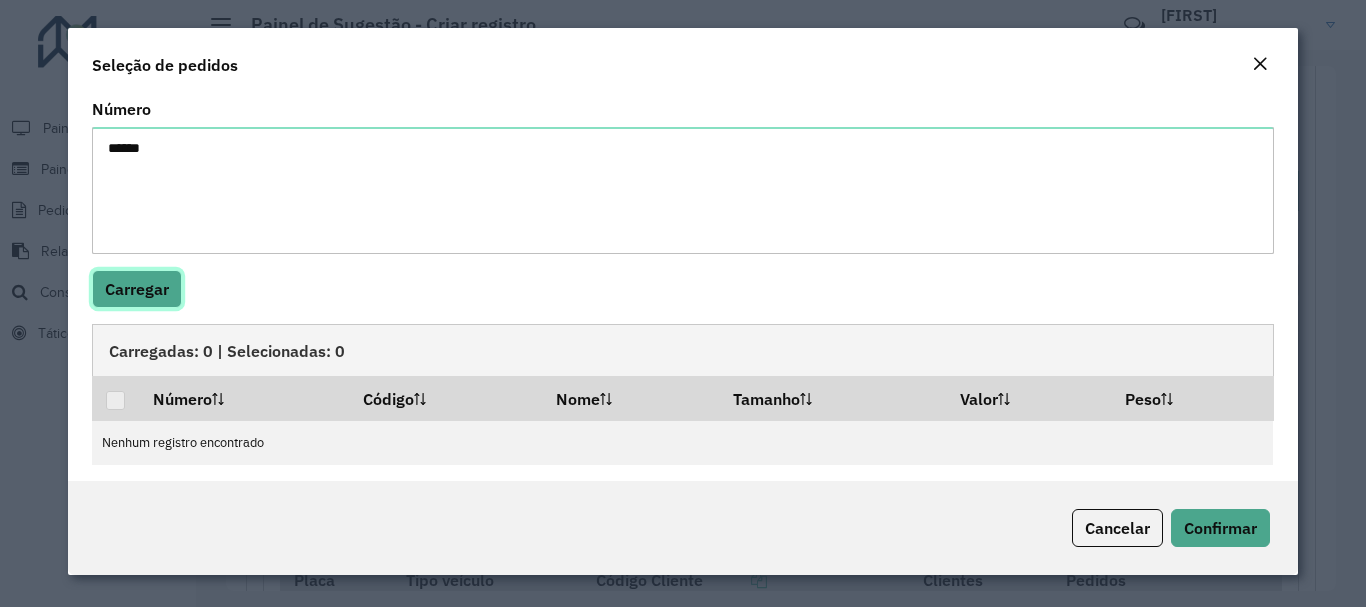 click on "Carregar" 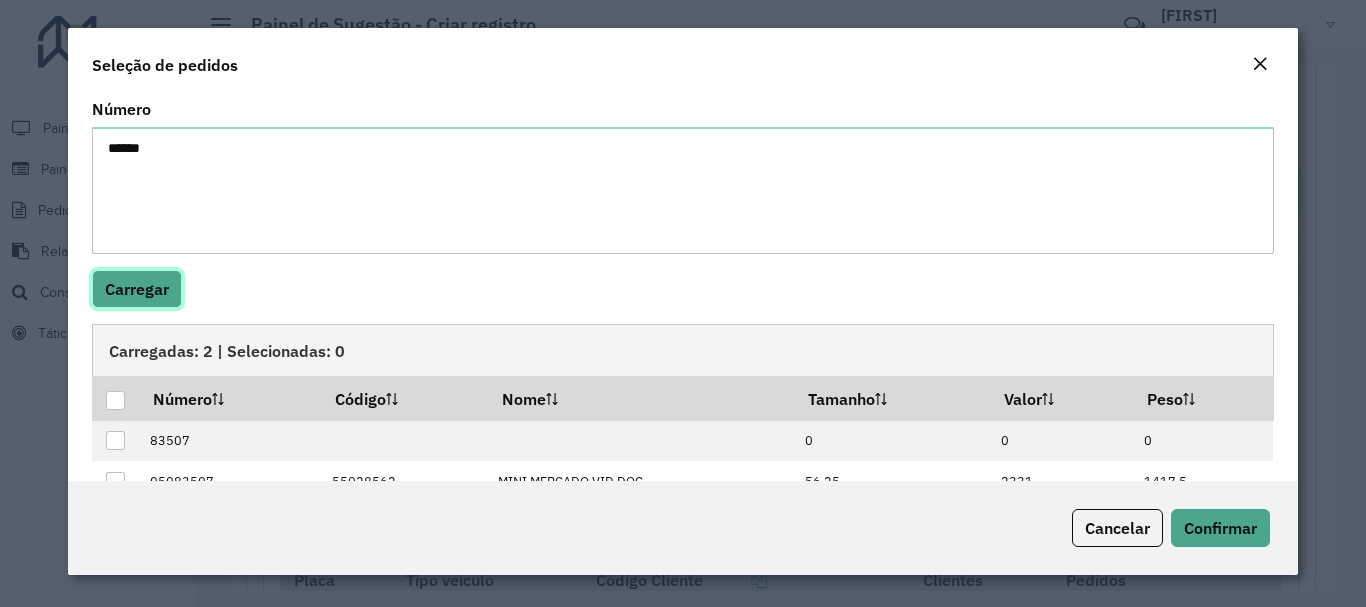 scroll, scrollTop: 46, scrollLeft: 0, axis: vertical 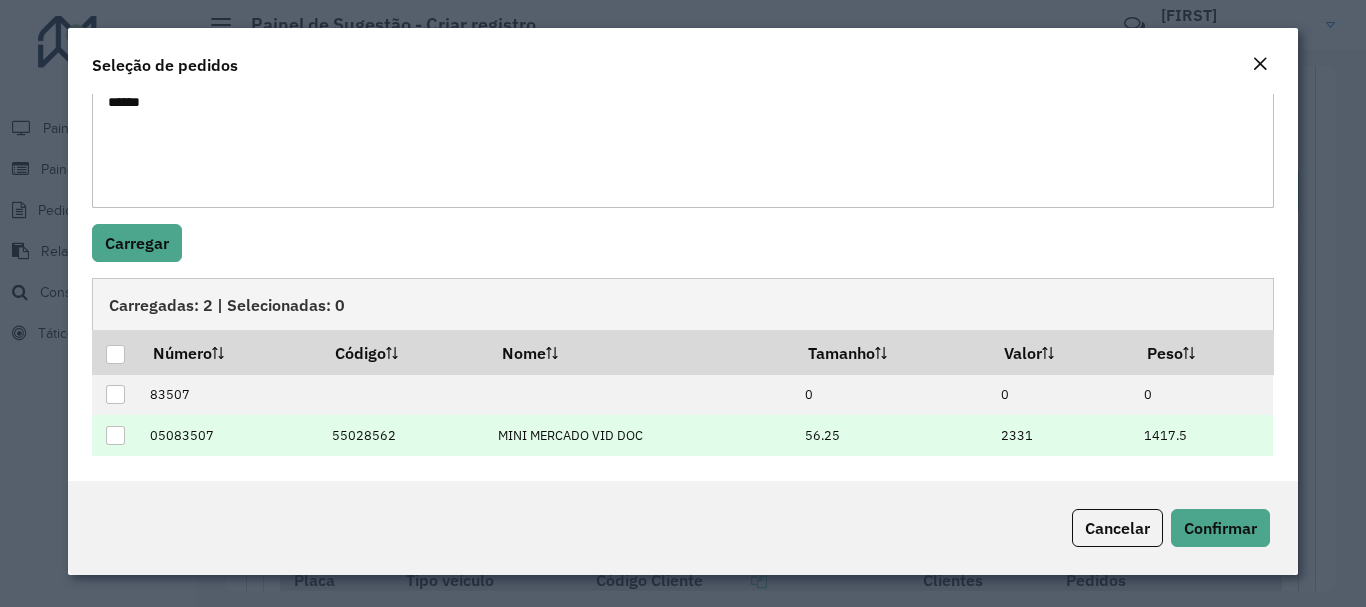 click at bounding box center (116, 436) 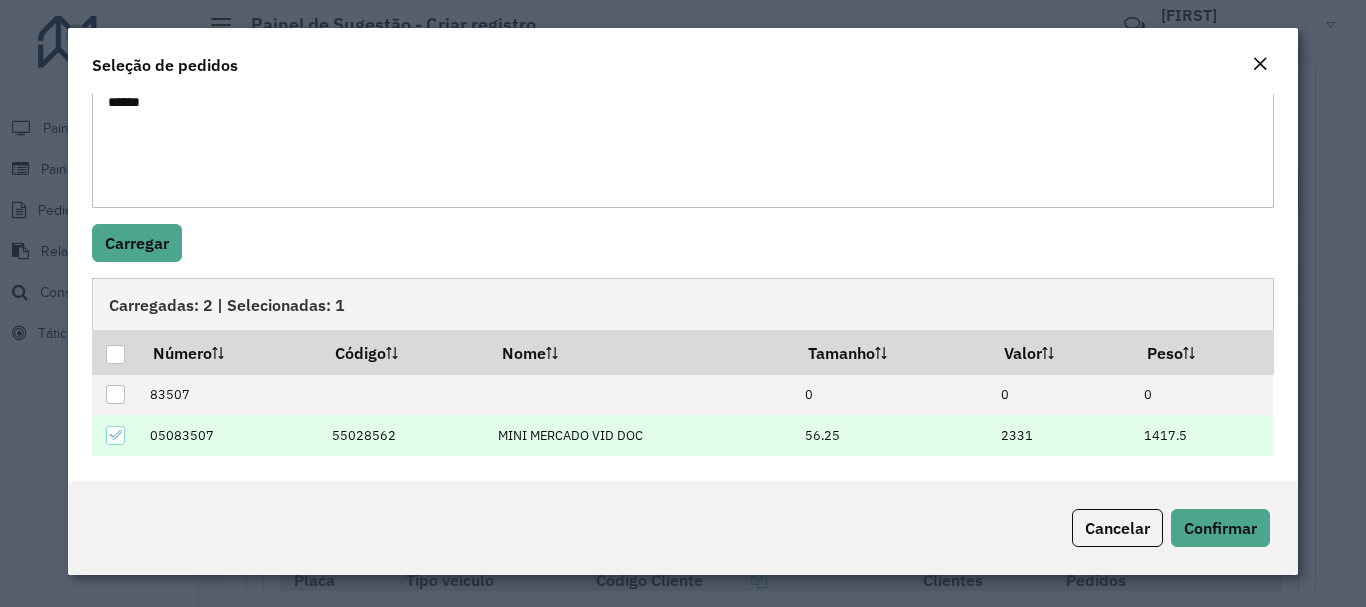 click on "*****" at bounding box center (682, 144) 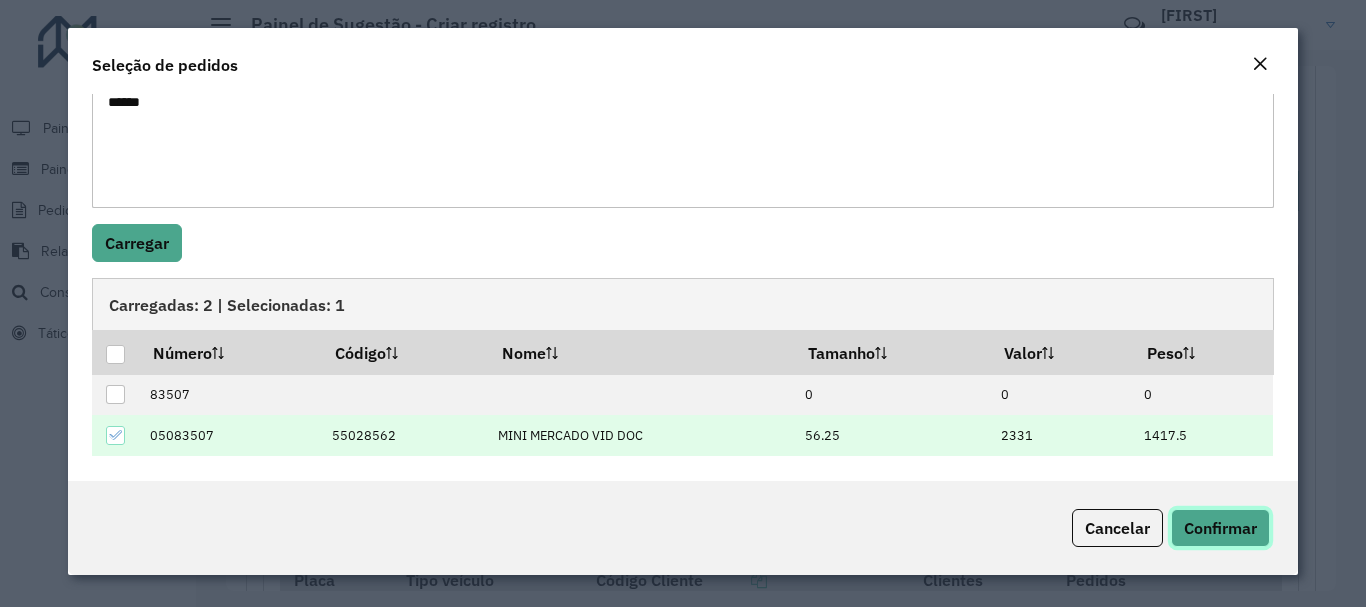 click on "Confirmar" 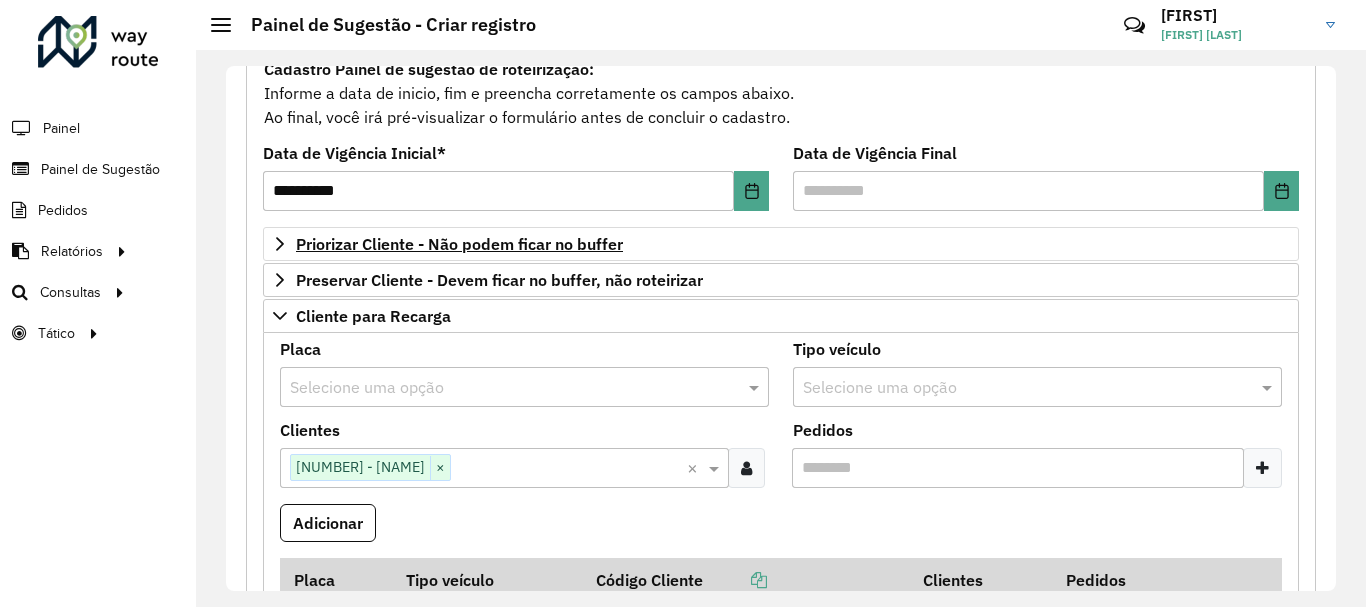 scroll, scrollTop: 300, scrollLeft: 0, axis: vertical 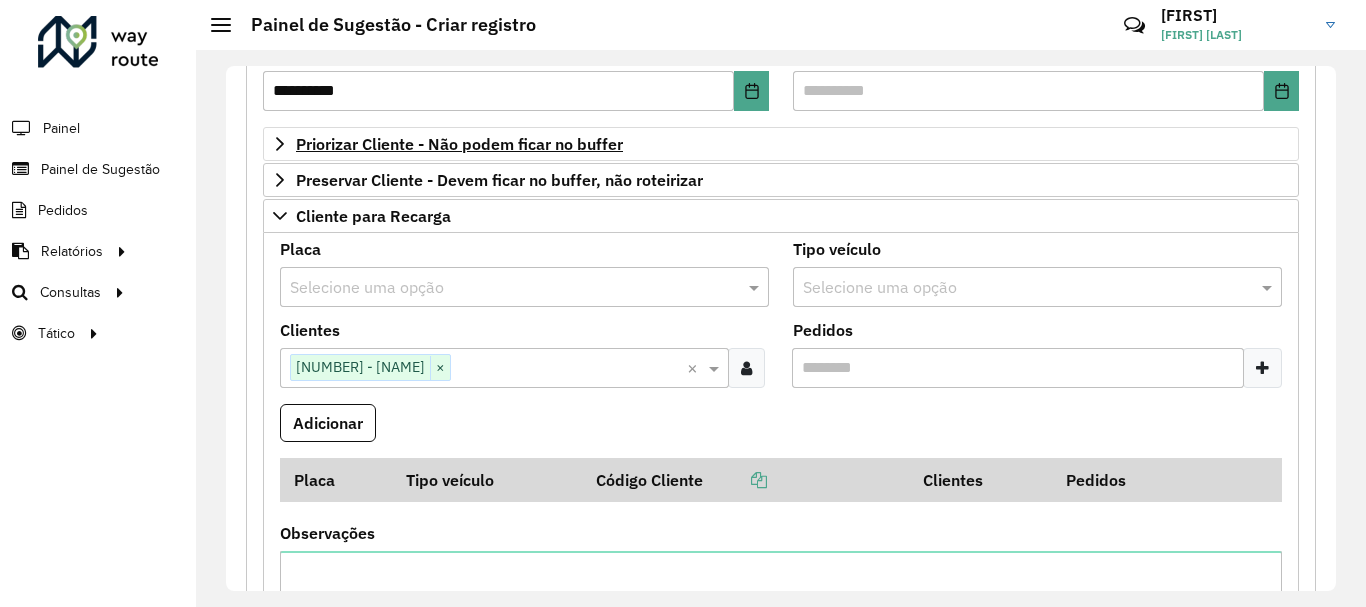 click at bounding box center (504, 288) 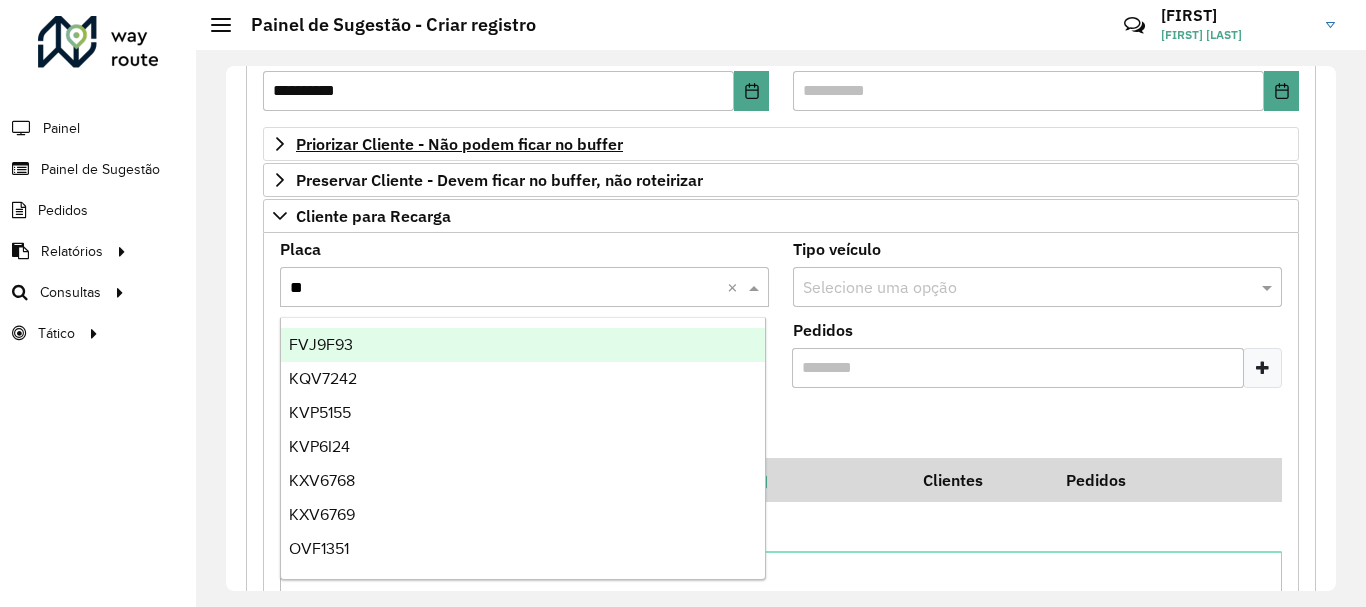 type on "***" 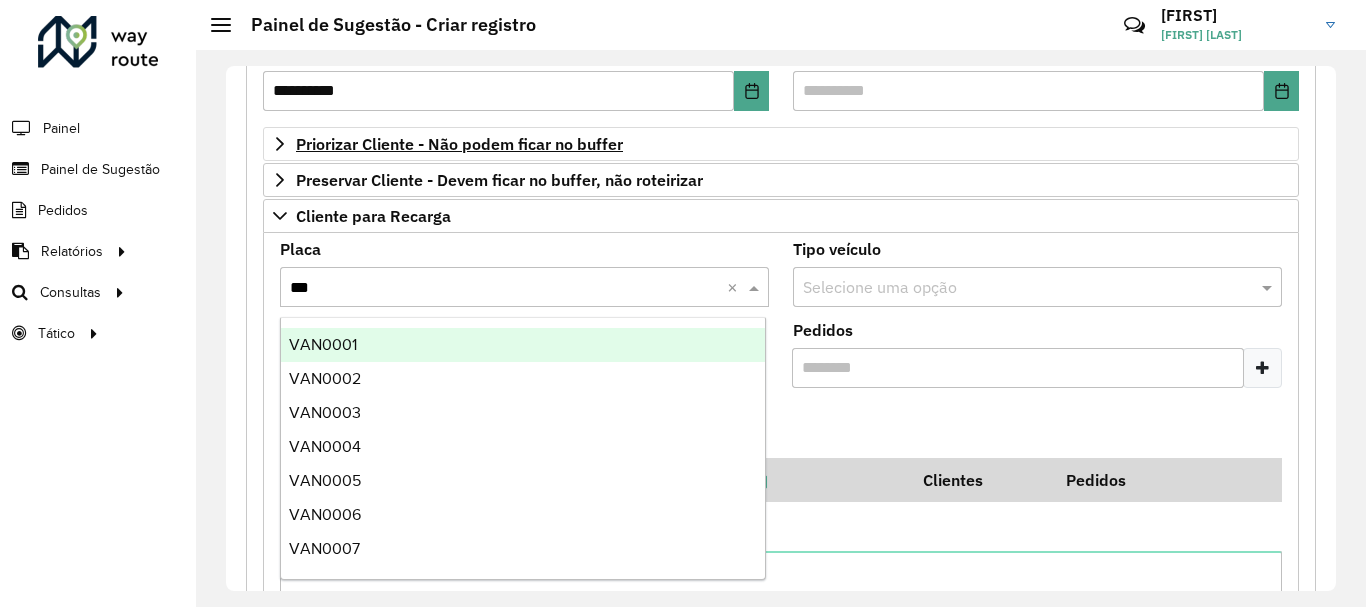 click on "***" at bounding box center (504, 288) 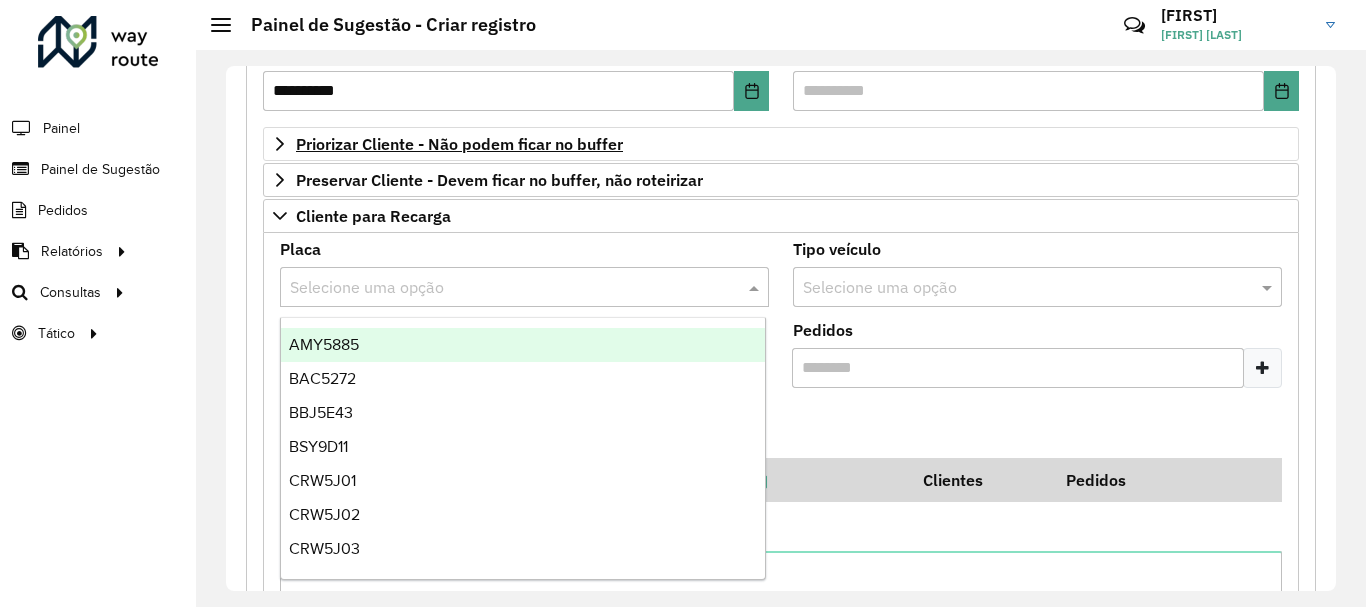 click on "**********" 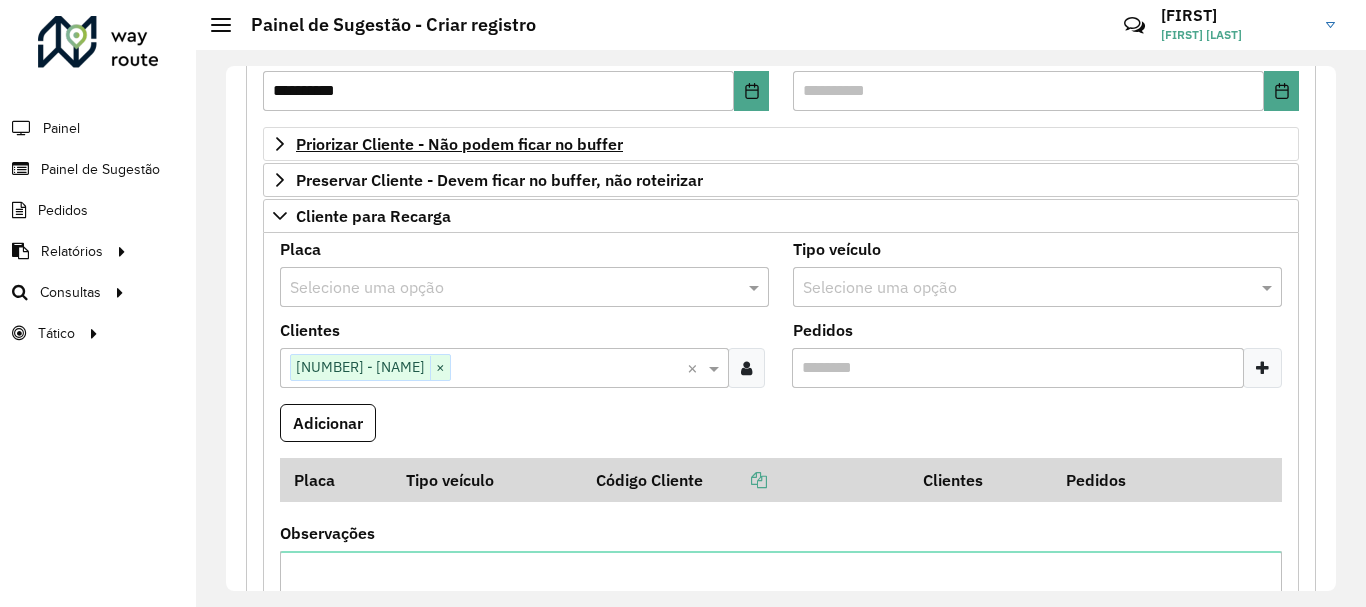 click at bounding box center [504, 288] 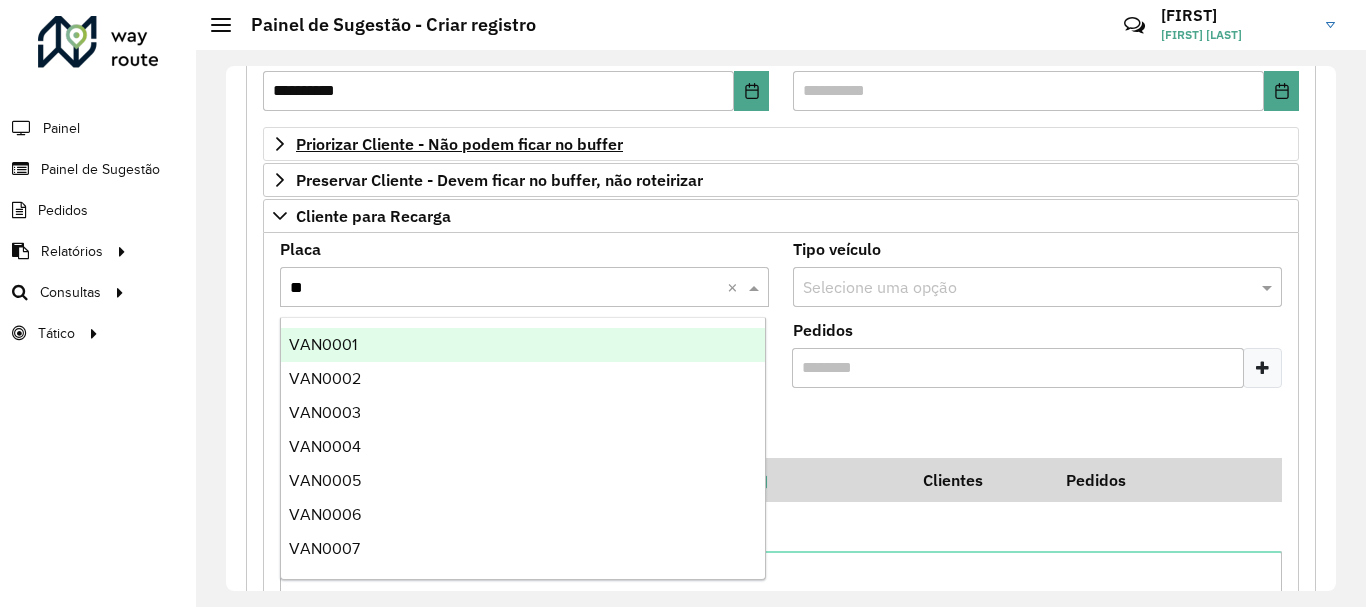 type on "***" 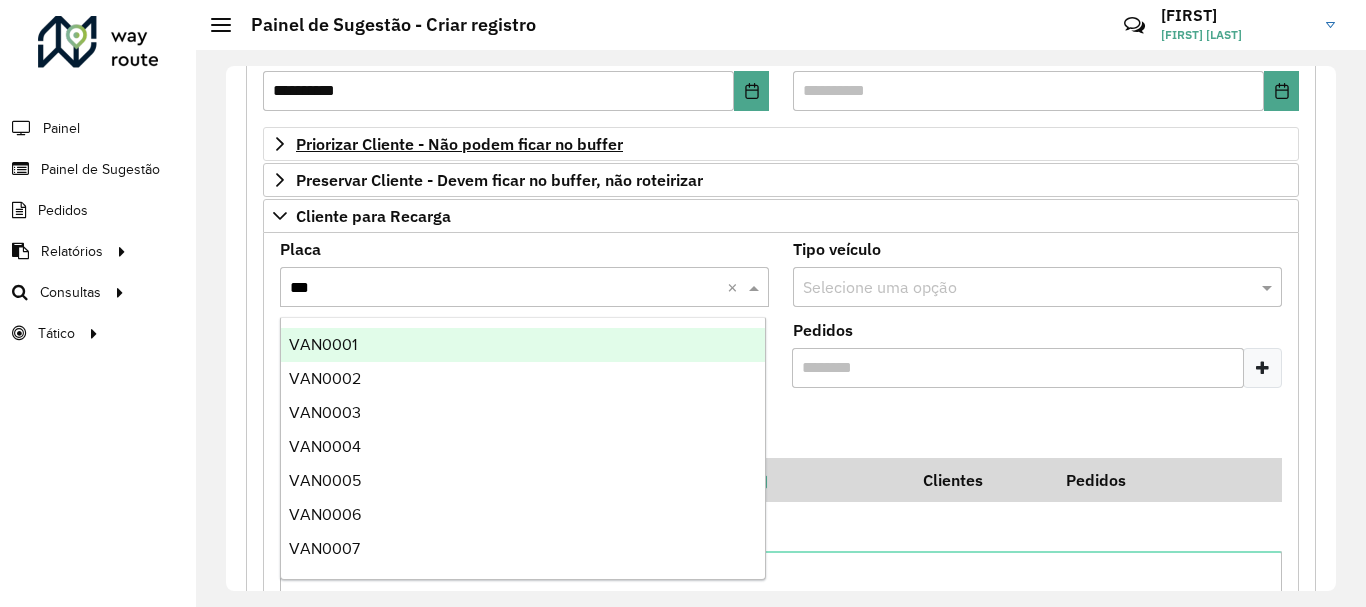 click on "VAN0001" at bounding box center (523, 345) 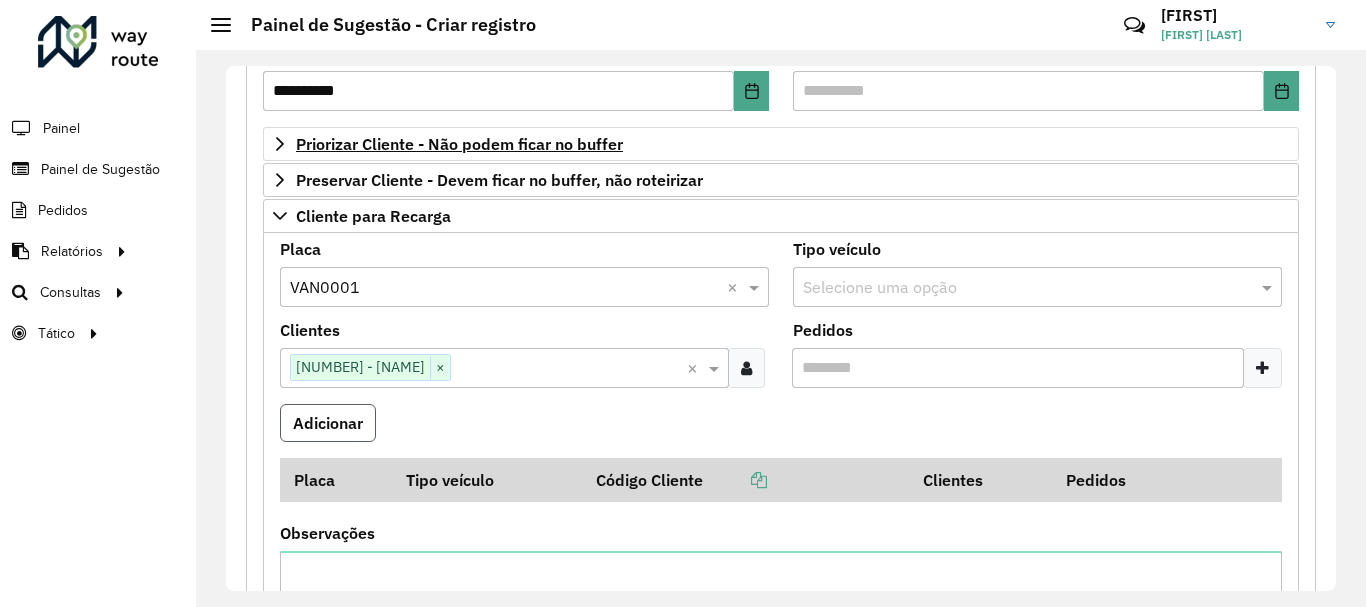 click on "Adicionar" at bounding box center (328, 423) 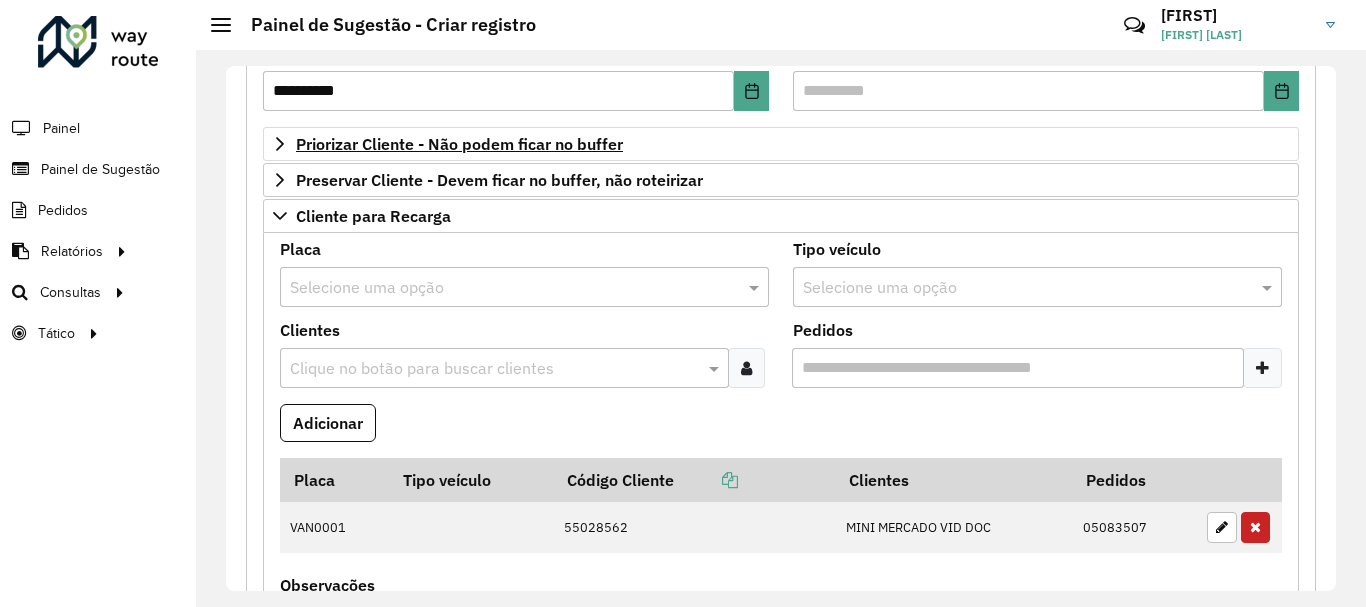 click at bounding box center [504, 288] 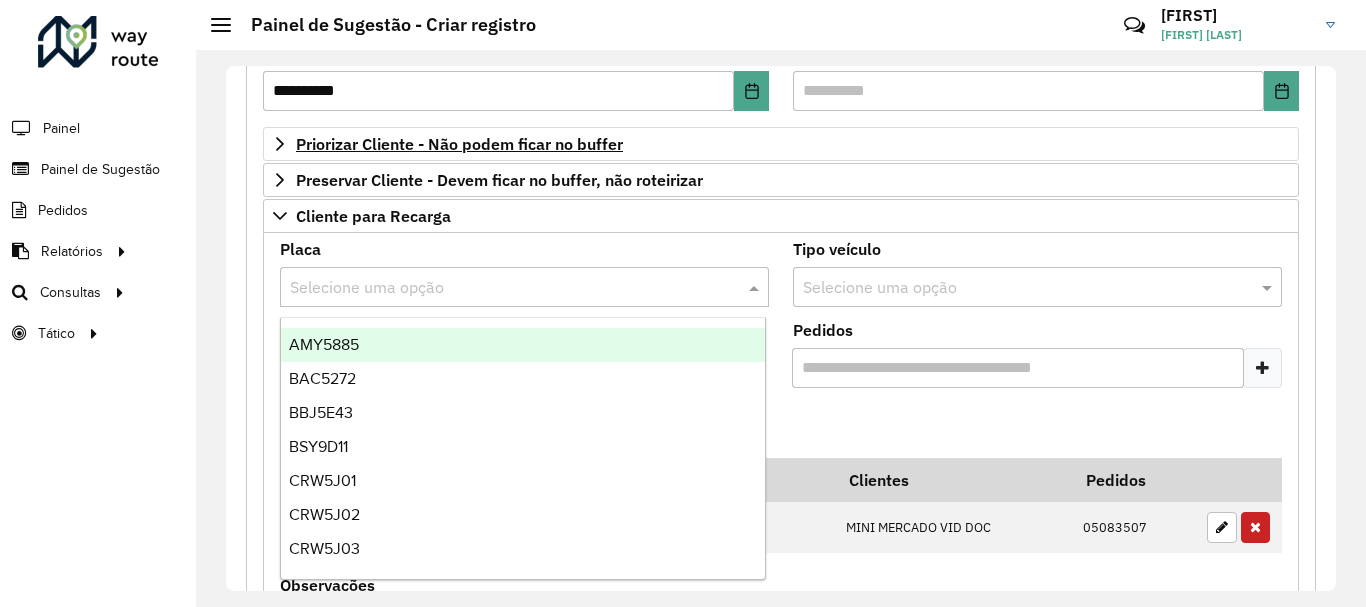 click on "Adicionar" at bounding box center (781, 431) 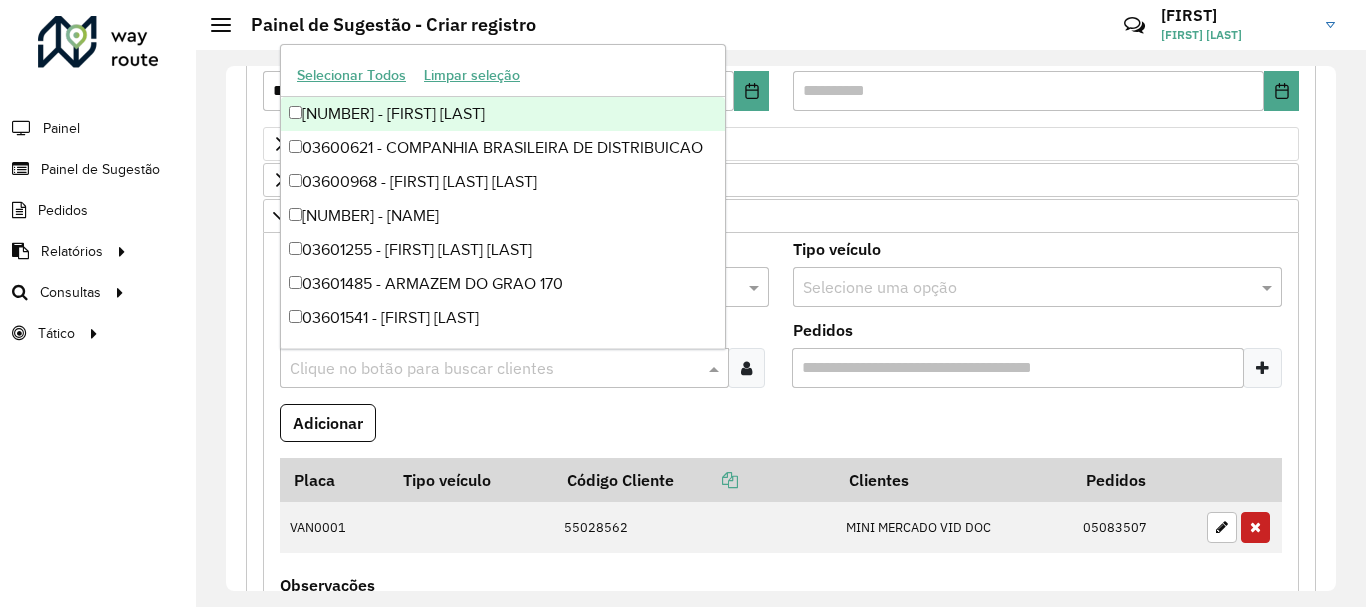 click at bounding box center [494, 369] 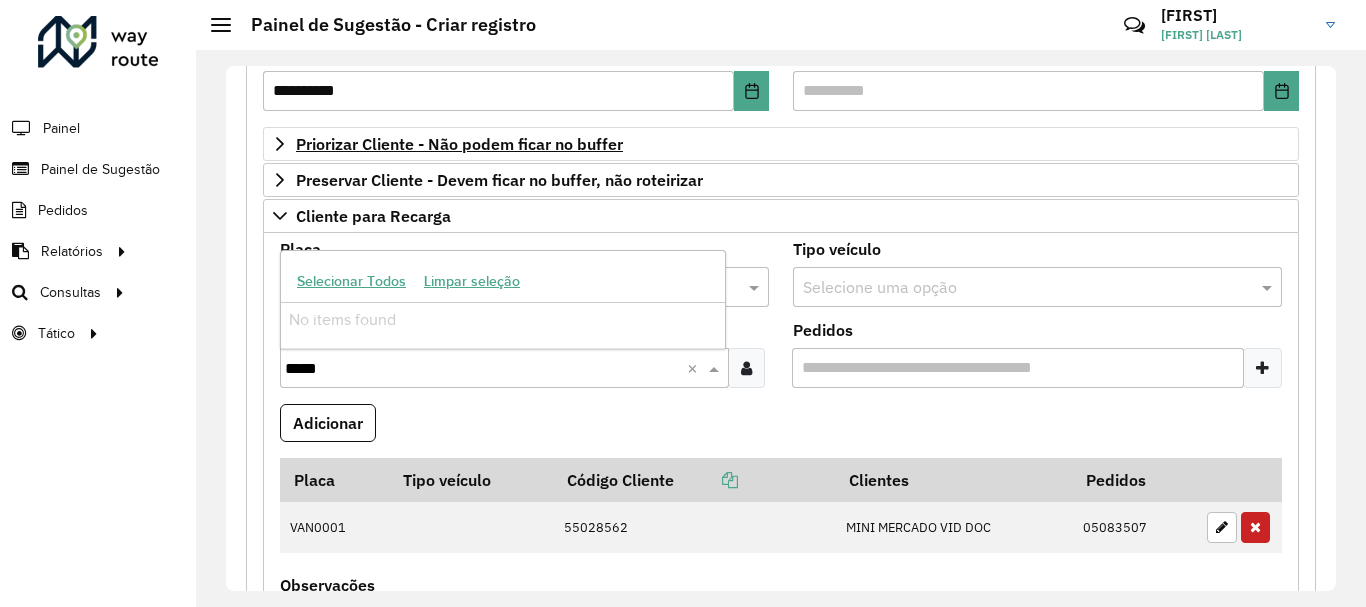 click on "*****" at bounding box center (486, 369) 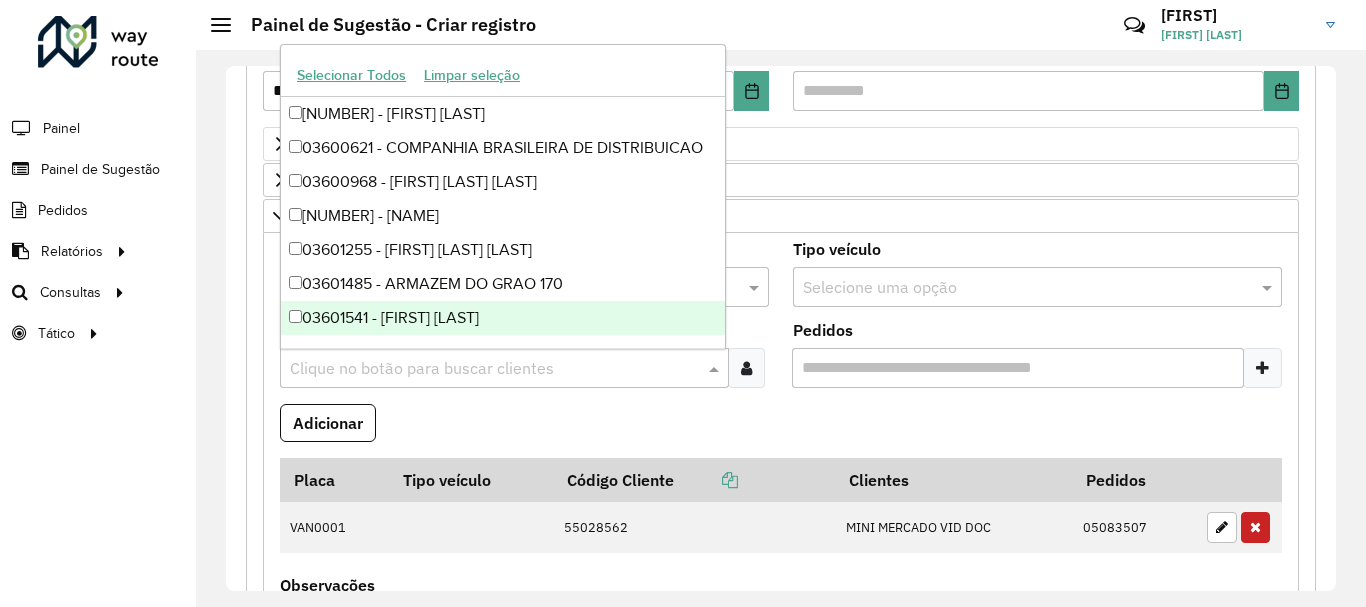 paste on "*****" 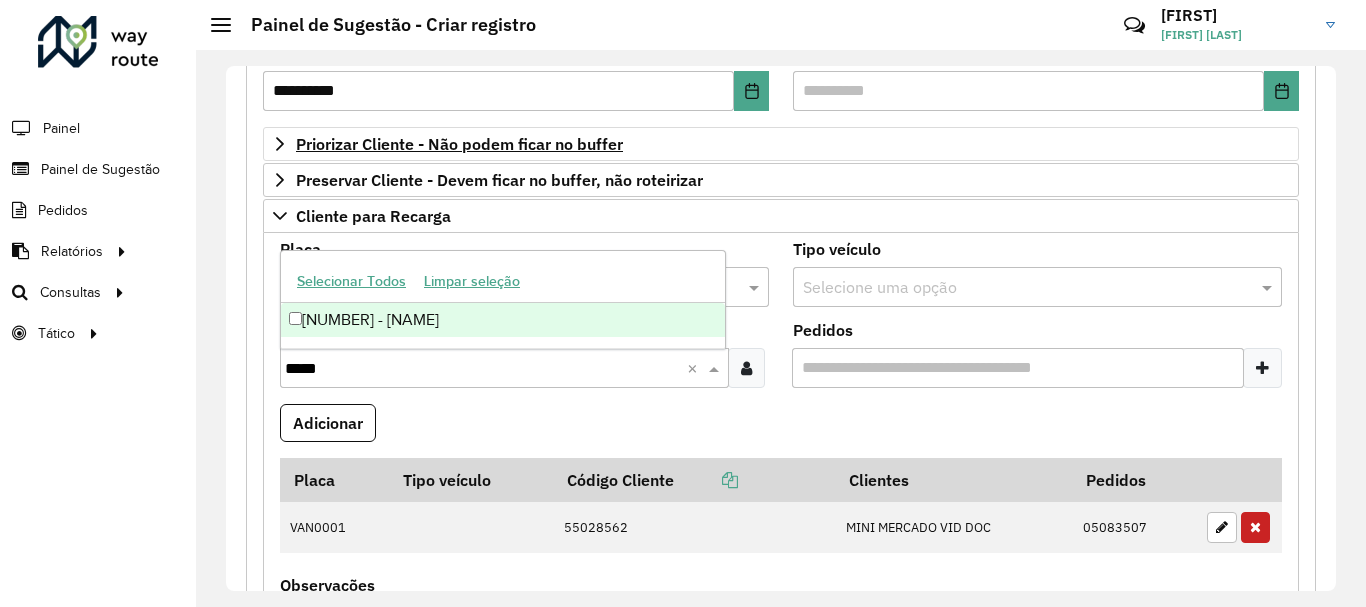 type on "*****" 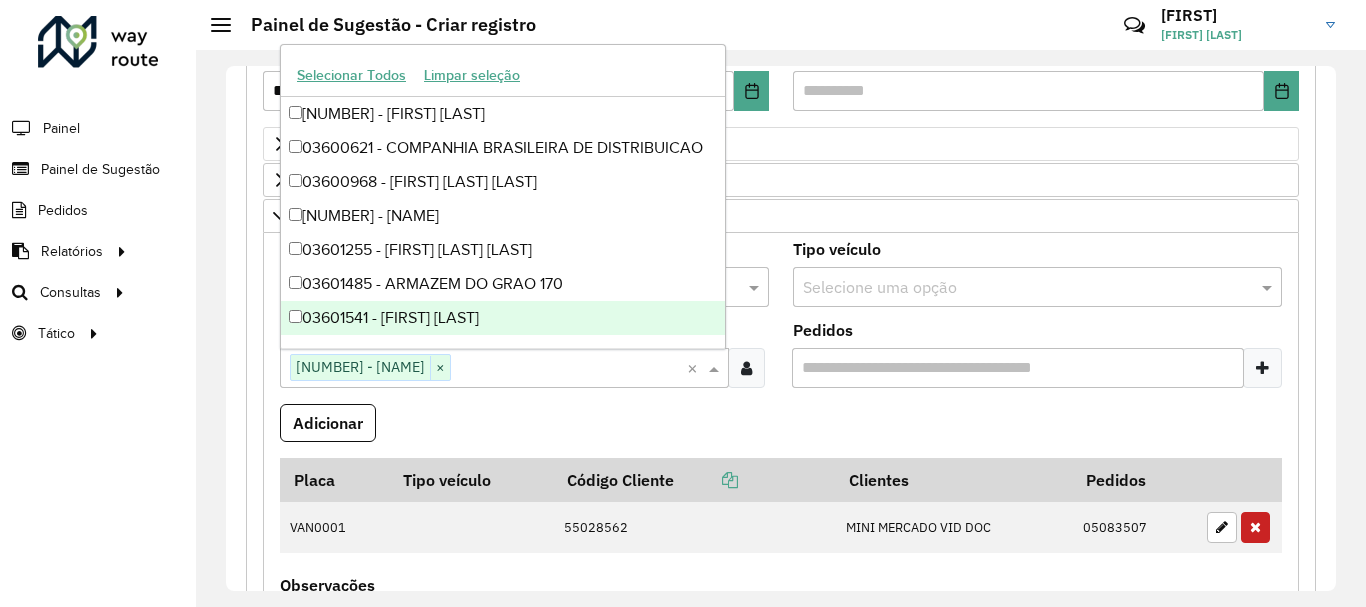 click on "Adicionar" at bounding box center (781, 431) 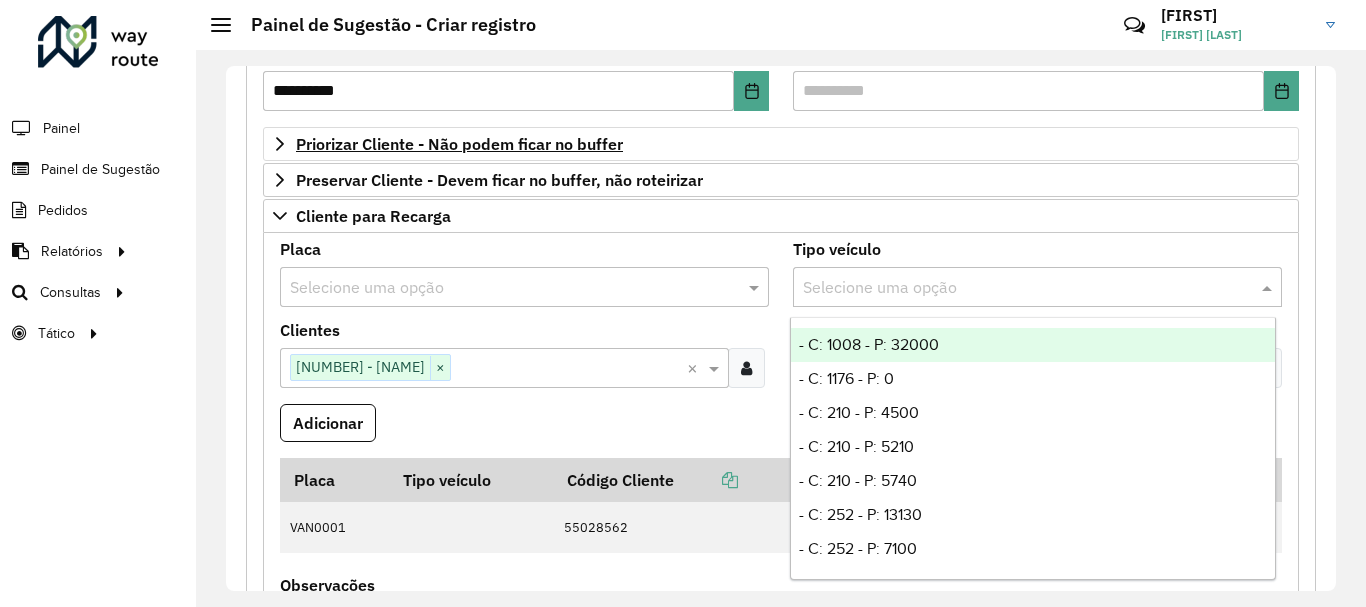 click on "Selecione uma opção" at bounding box center (1037, 287) 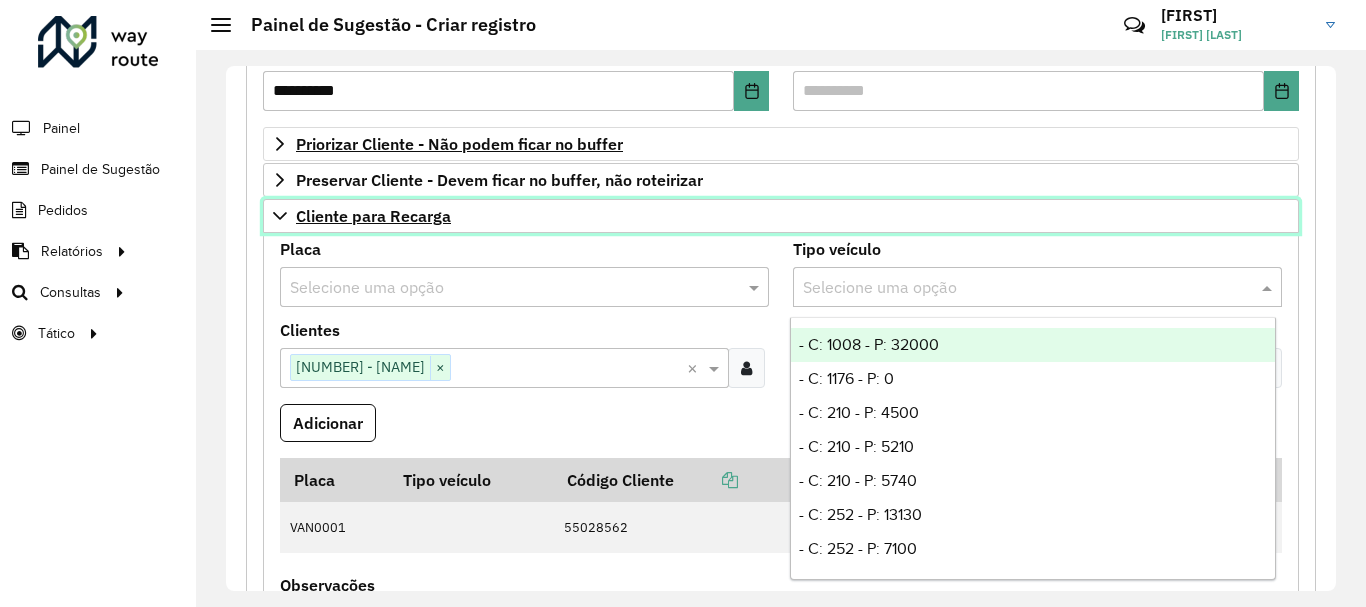 drag, startPoint x: 1209, startPoint y: 213, endPoint x: 1208, endPoint y: 232, distance: 19.026299 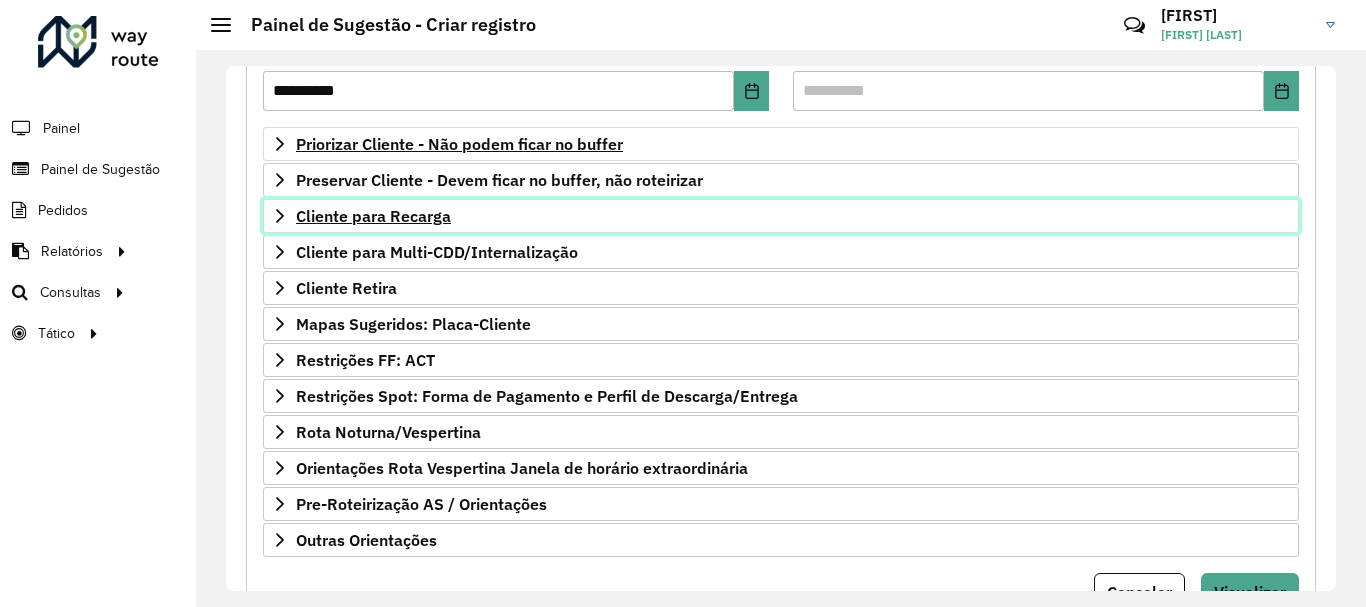 click on "Cliente para Recarga" at bounding box center (781, 216) 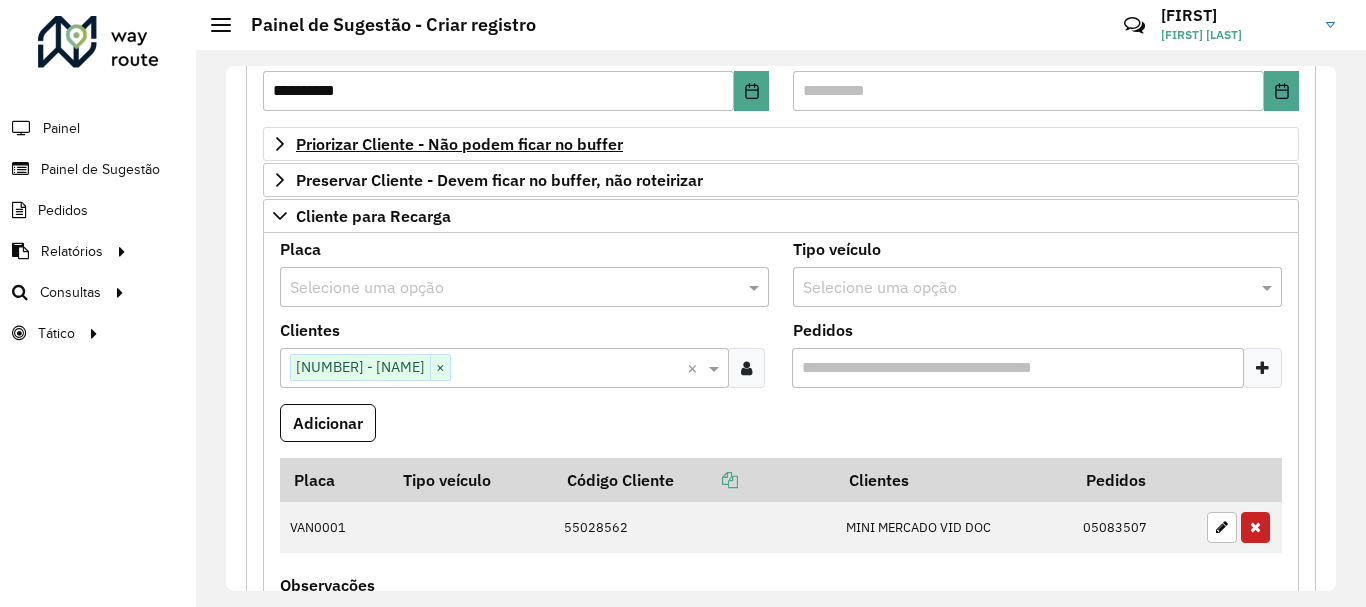 click on "Pedidos" at bounding box center [1018, 368] 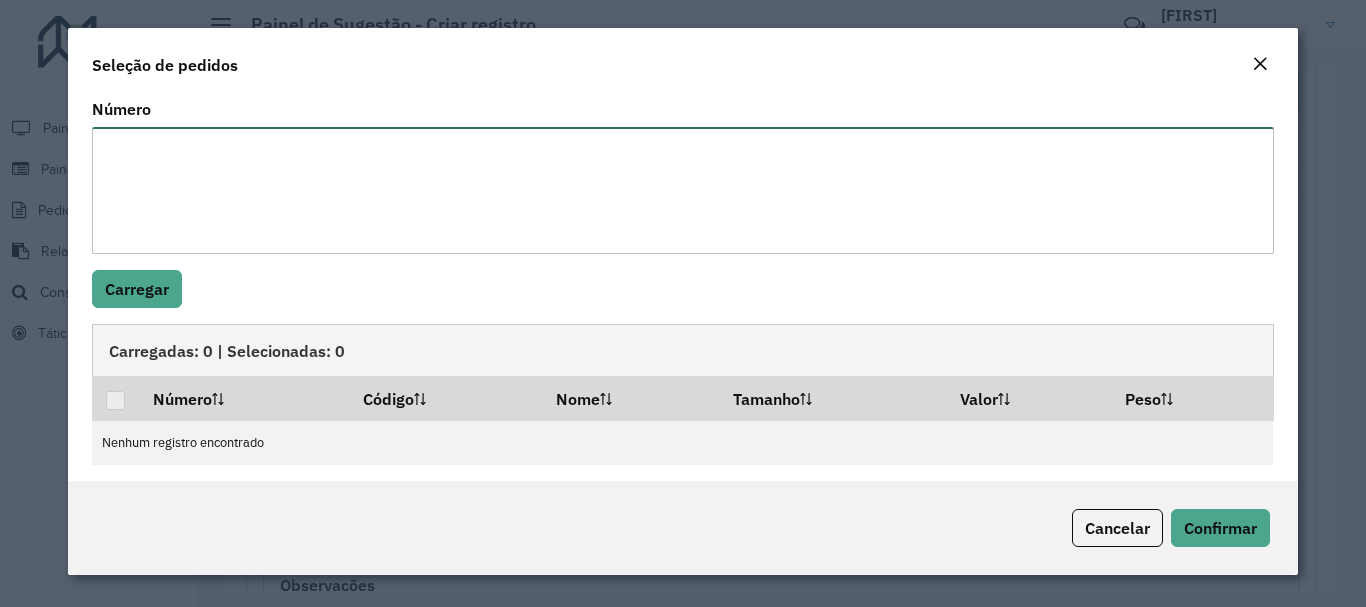 click on "Número" at bounding box center [682, 190] 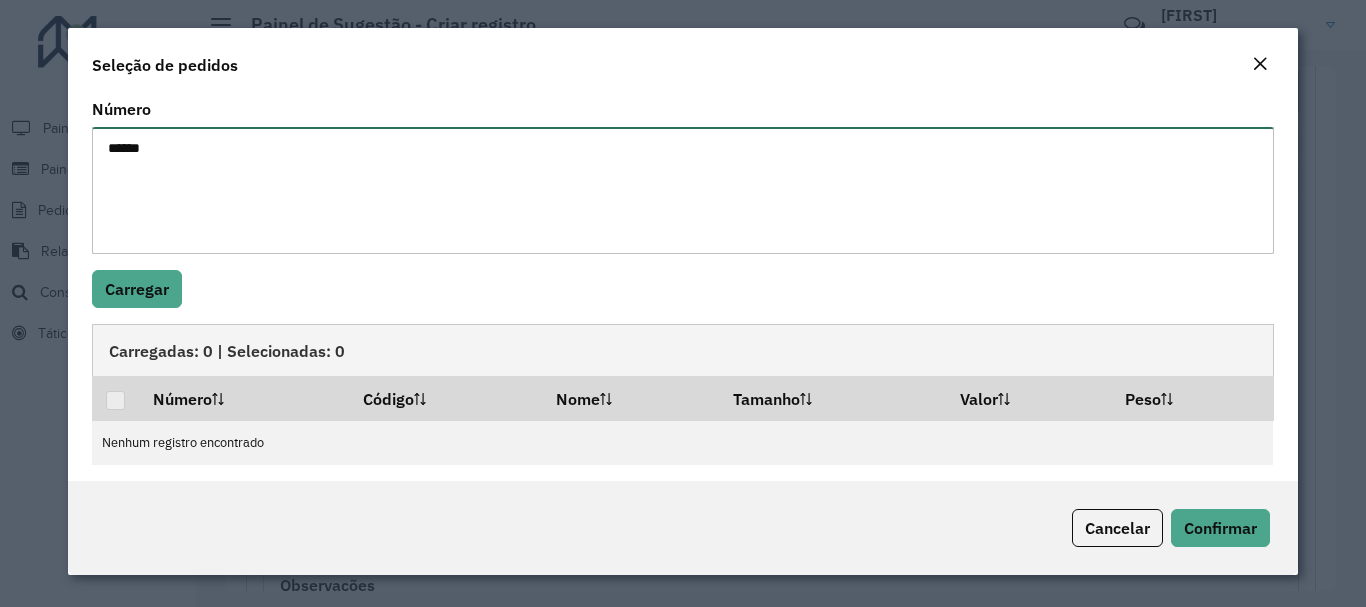 type on "*****" 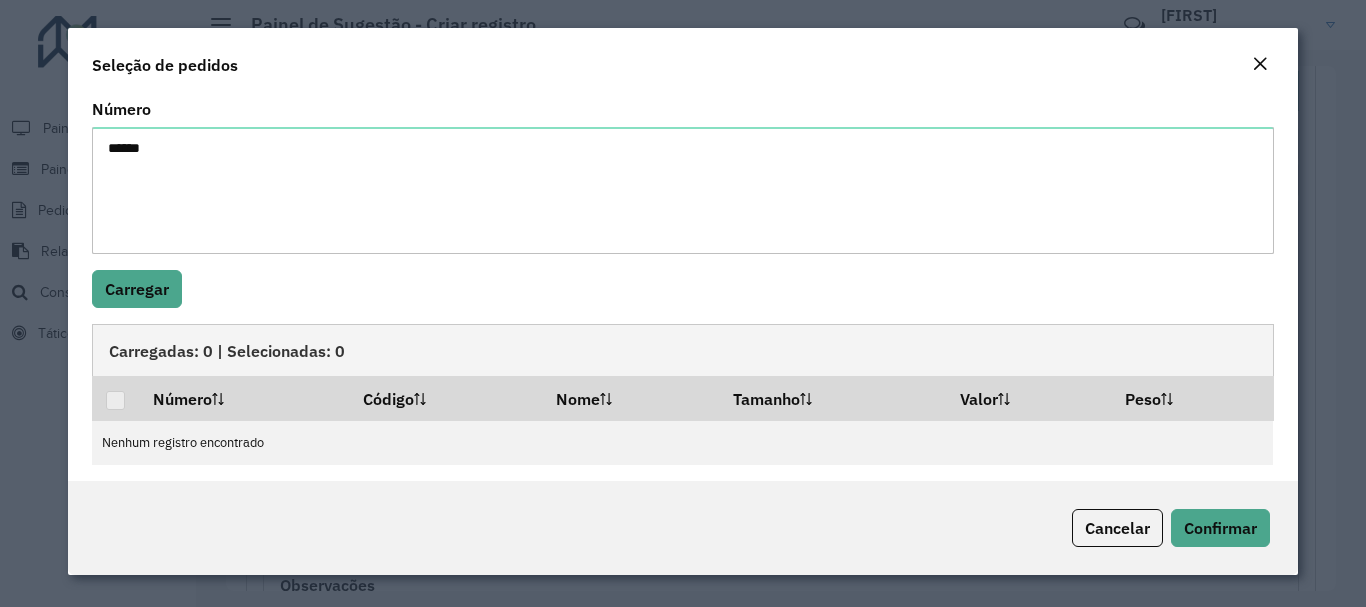 click on "Número  ***** Carregar  Carregadas: 0 | Selecionadas: 0   Número   Código   Nome   Tamanho   Valor   Peso   Nenhum registro encontrado" 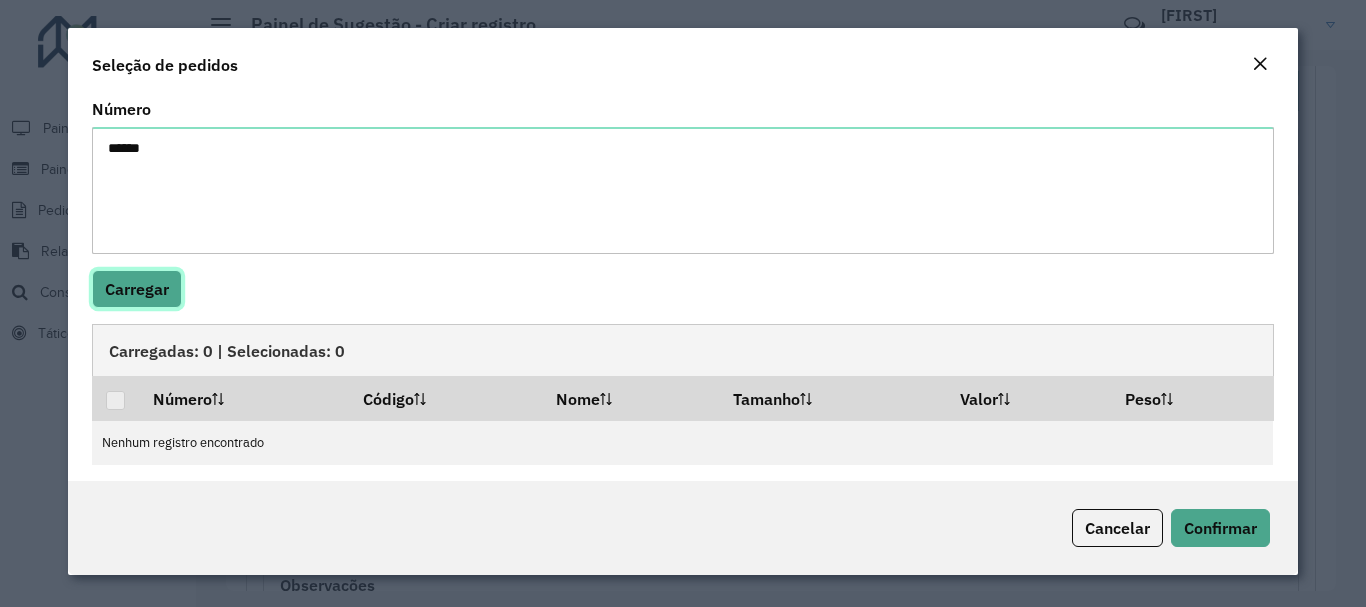 click on "Carregar" 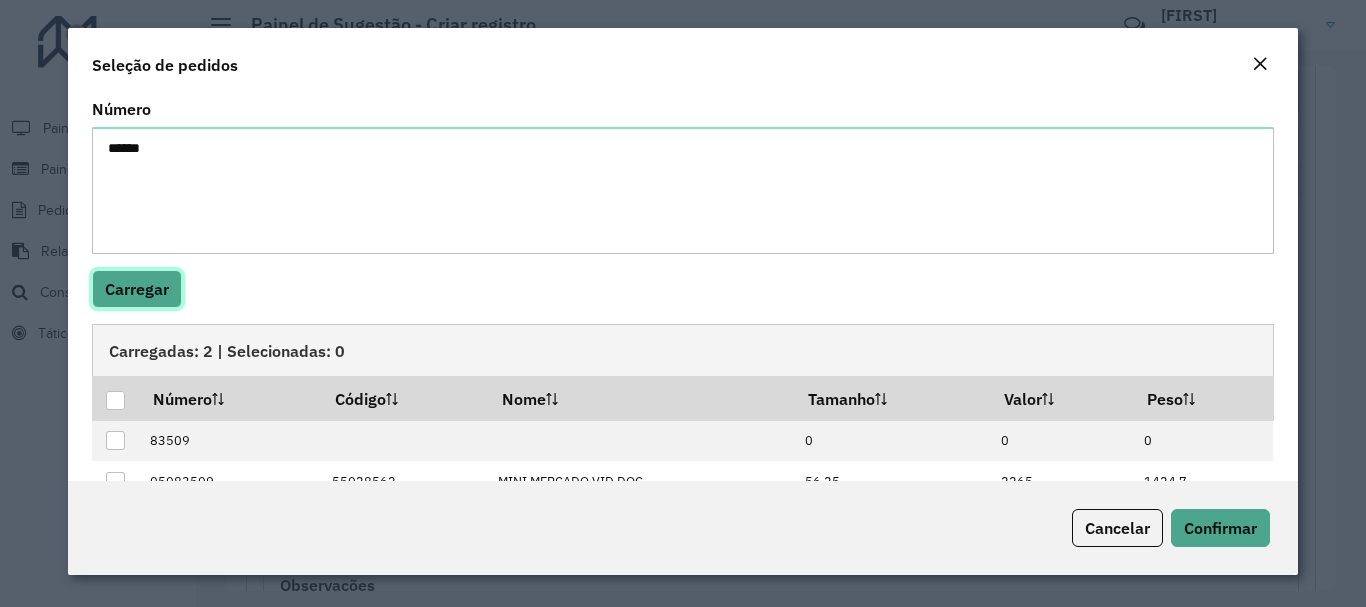scroll, scrollTop: 46, scrollLeft: 0, axis: vertical 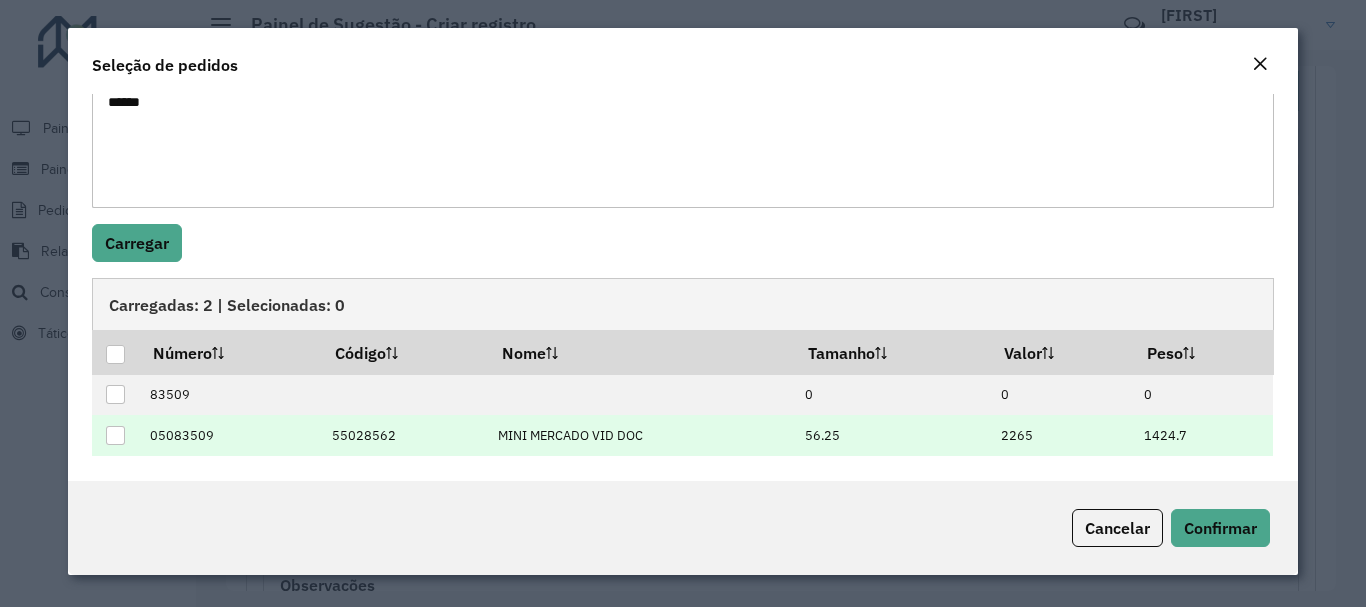 click at bounding box center [115, 435] 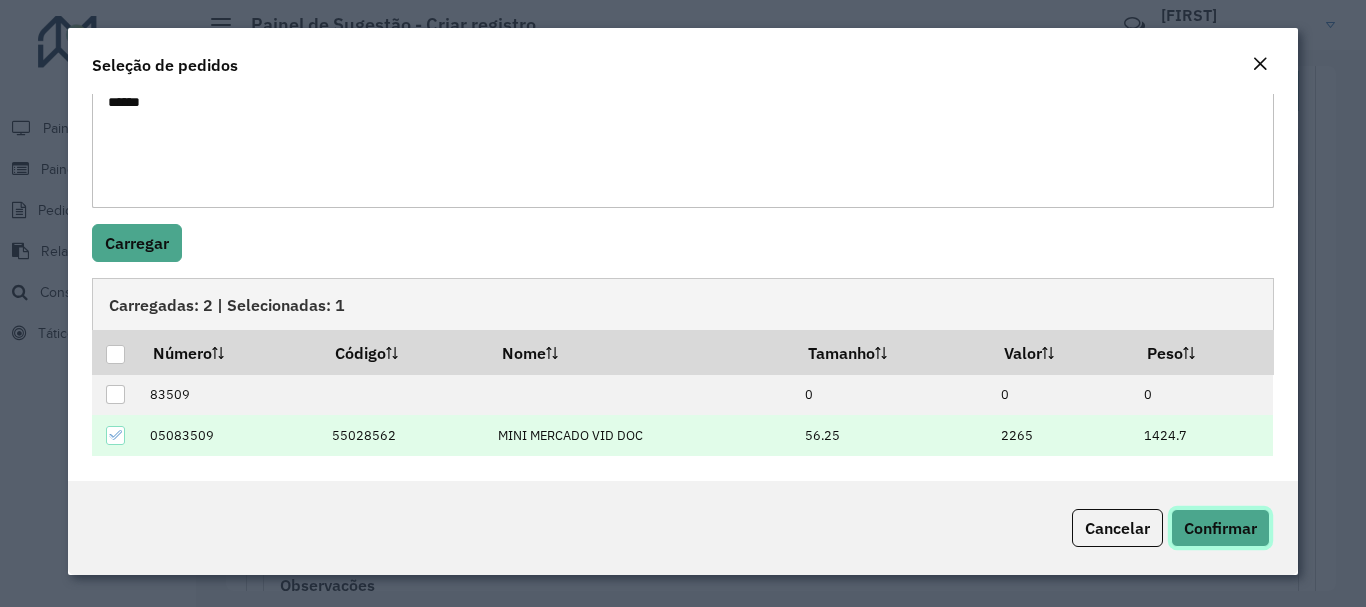 click on "Confirmar" 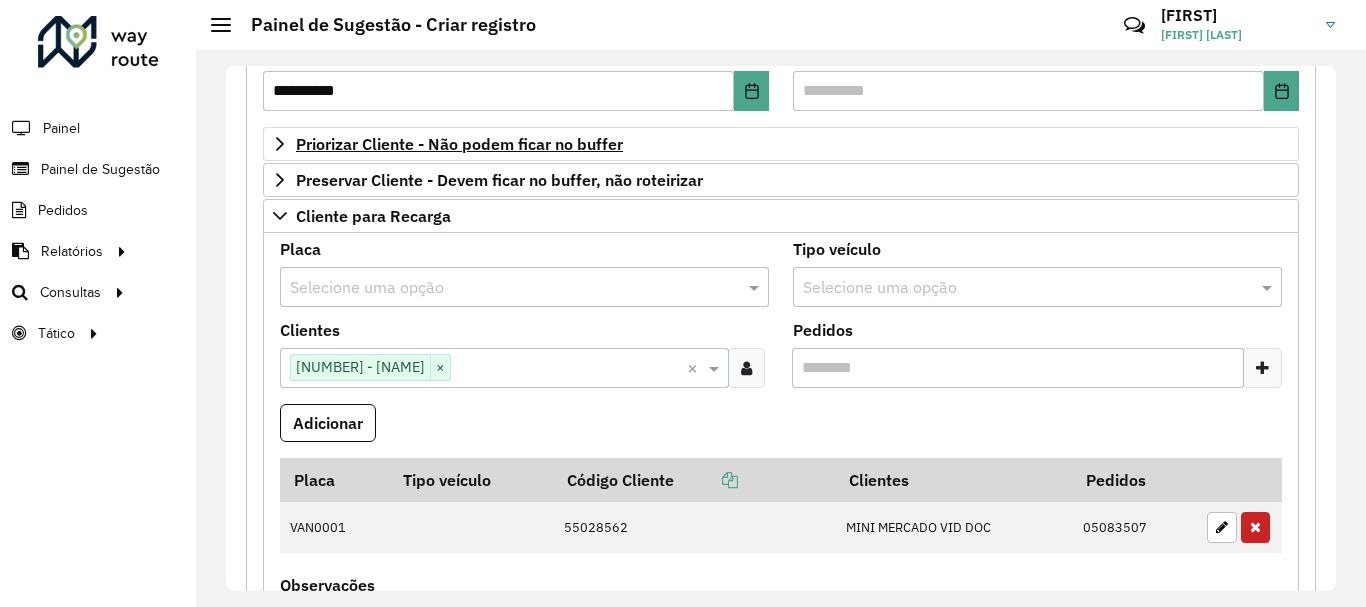 click at bounding box center (504, 288) 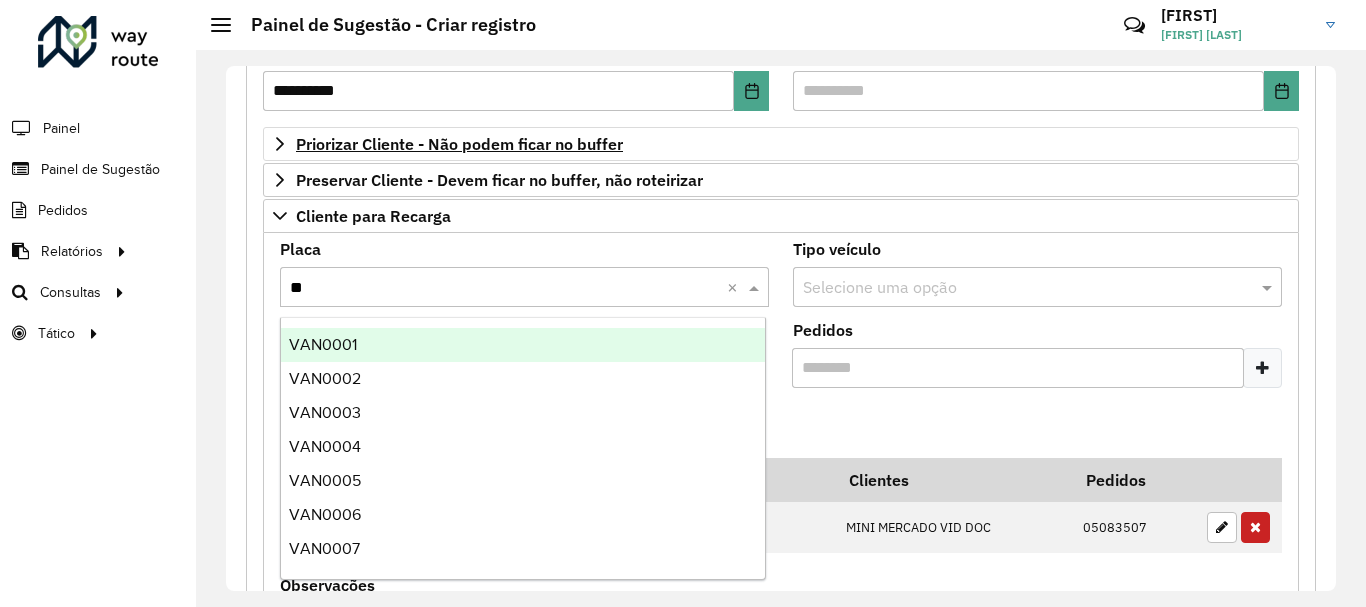 type on "***" 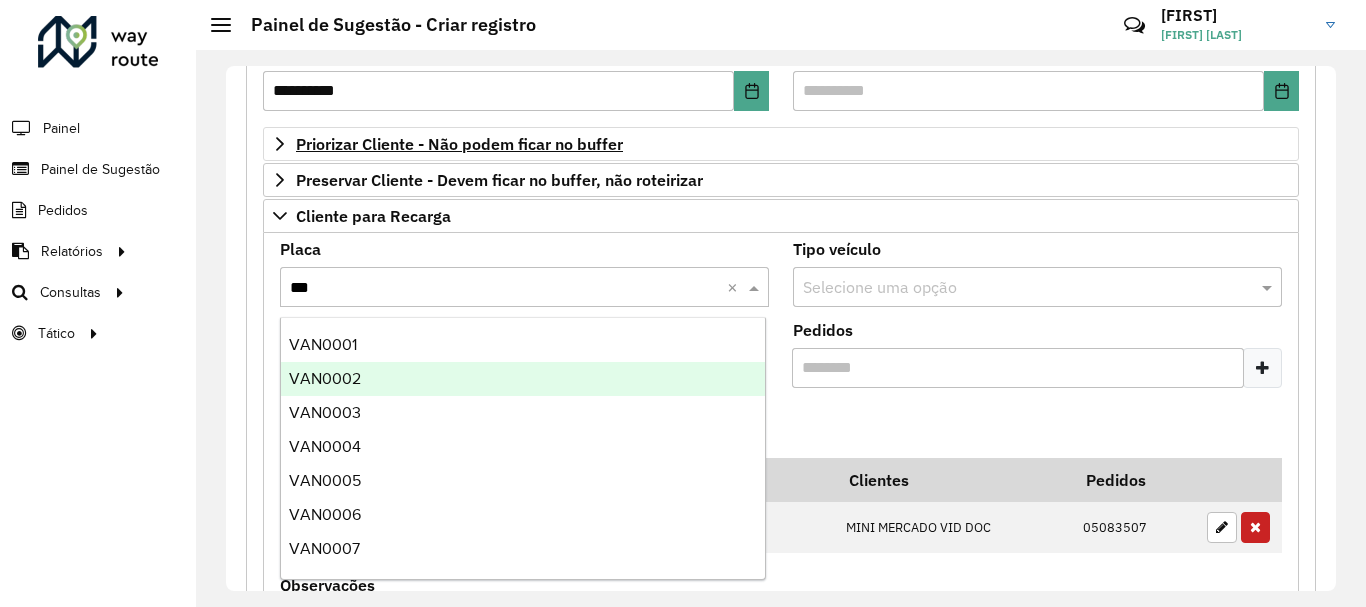 click on "VAN0002" at bounding box center [523, 379] 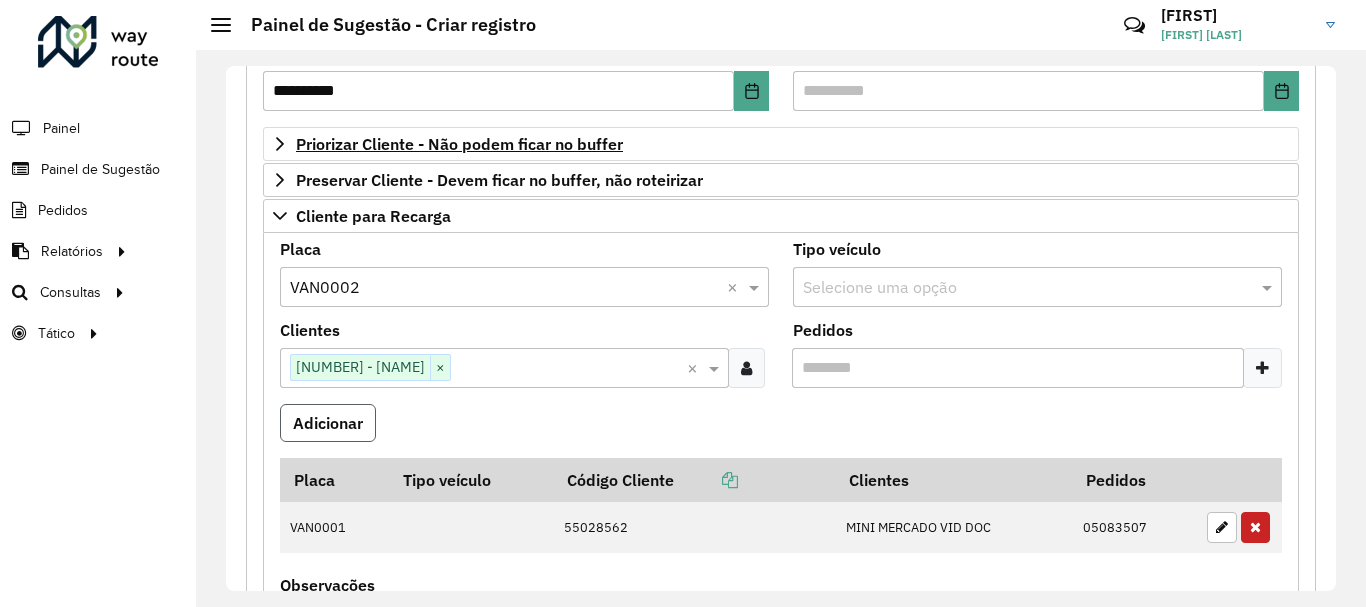 click on "Adicionar" at bounding box center (328, 423) 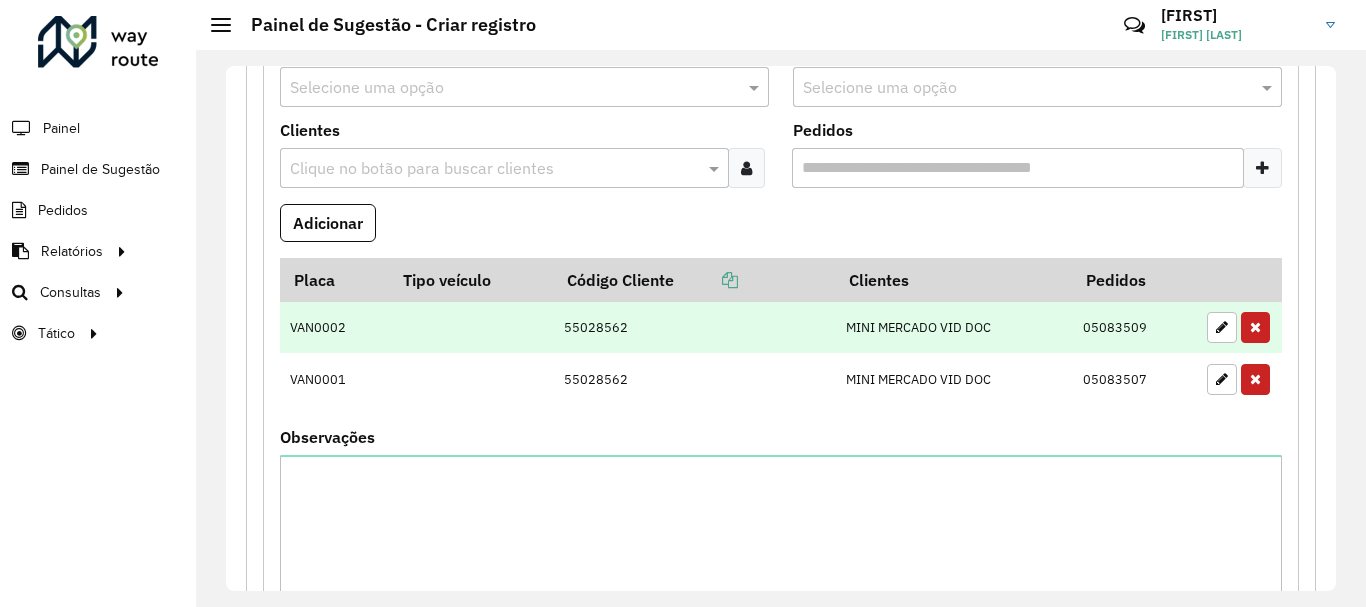 scroll, scrollTop: 100, scrollLeft: 0, axis: vertical 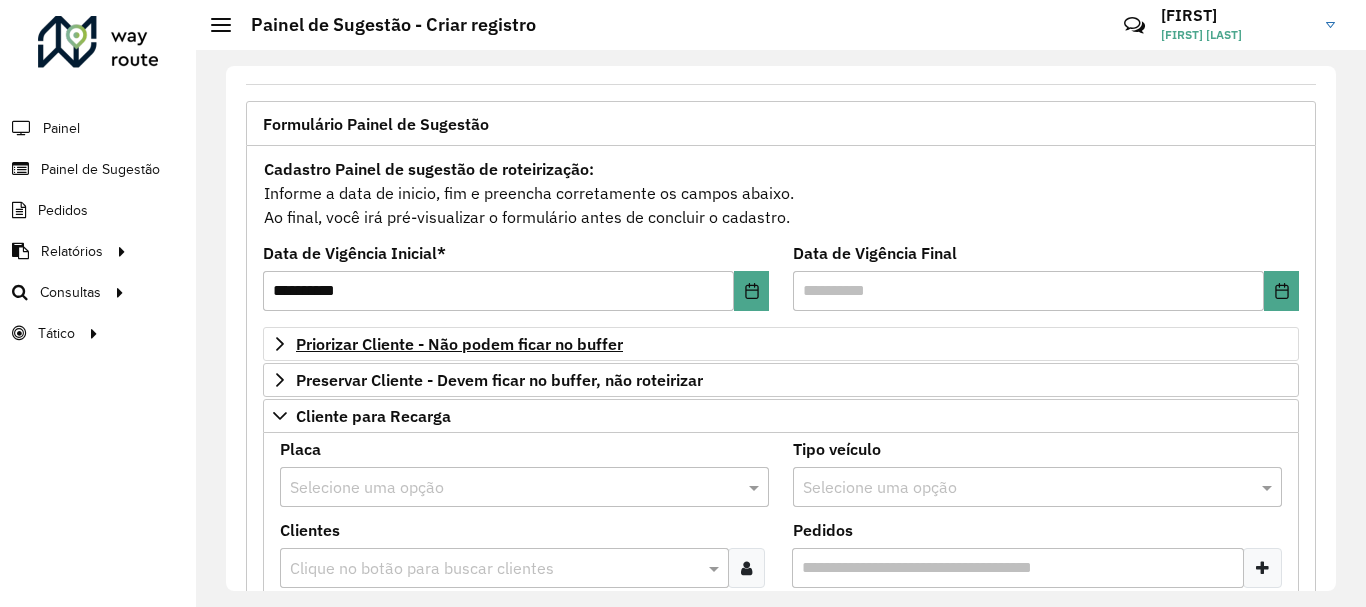 type 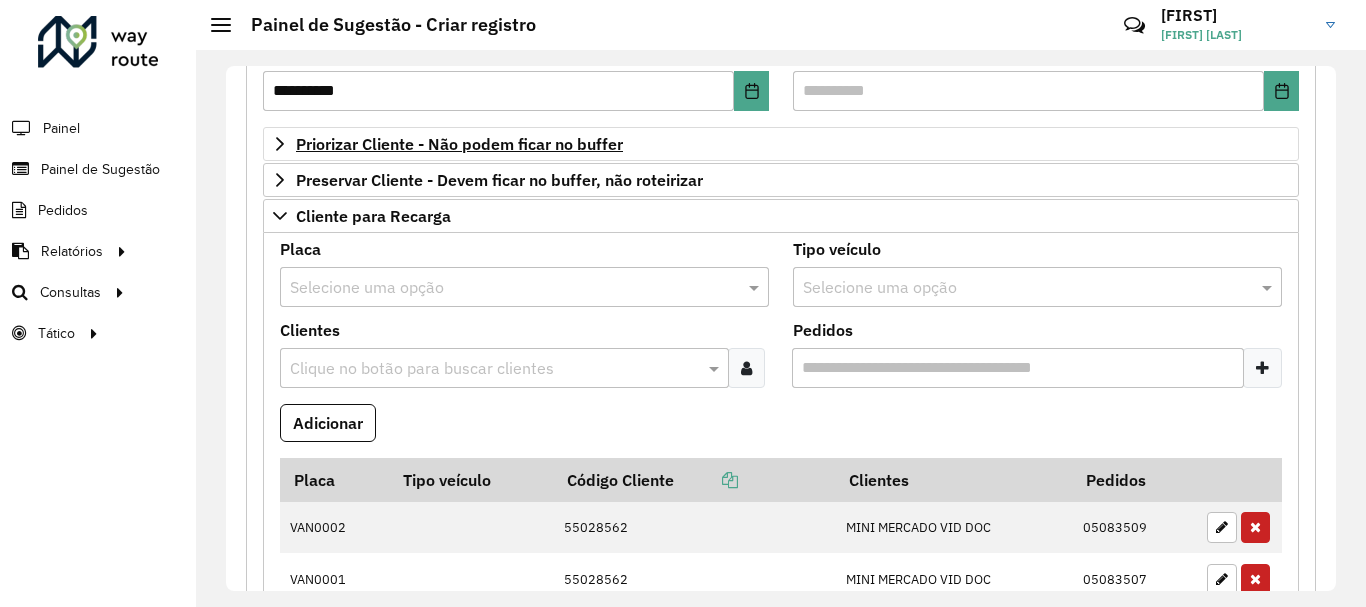 click at bounding box center [494, 369] 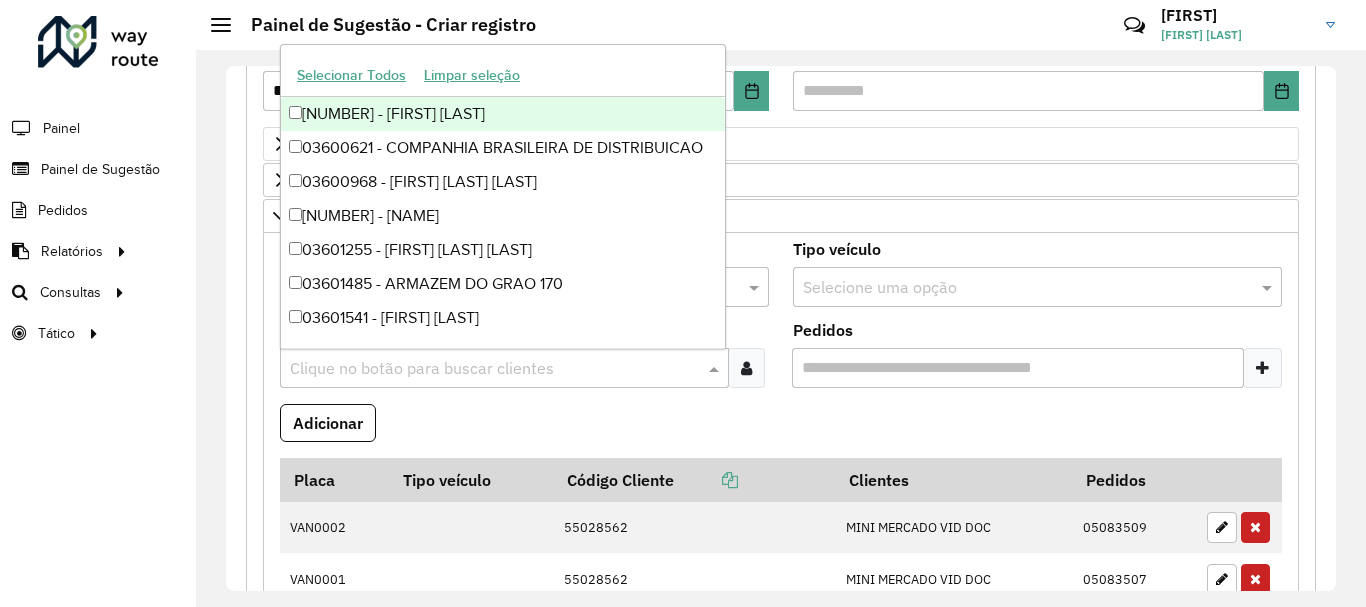 paste on "*****" 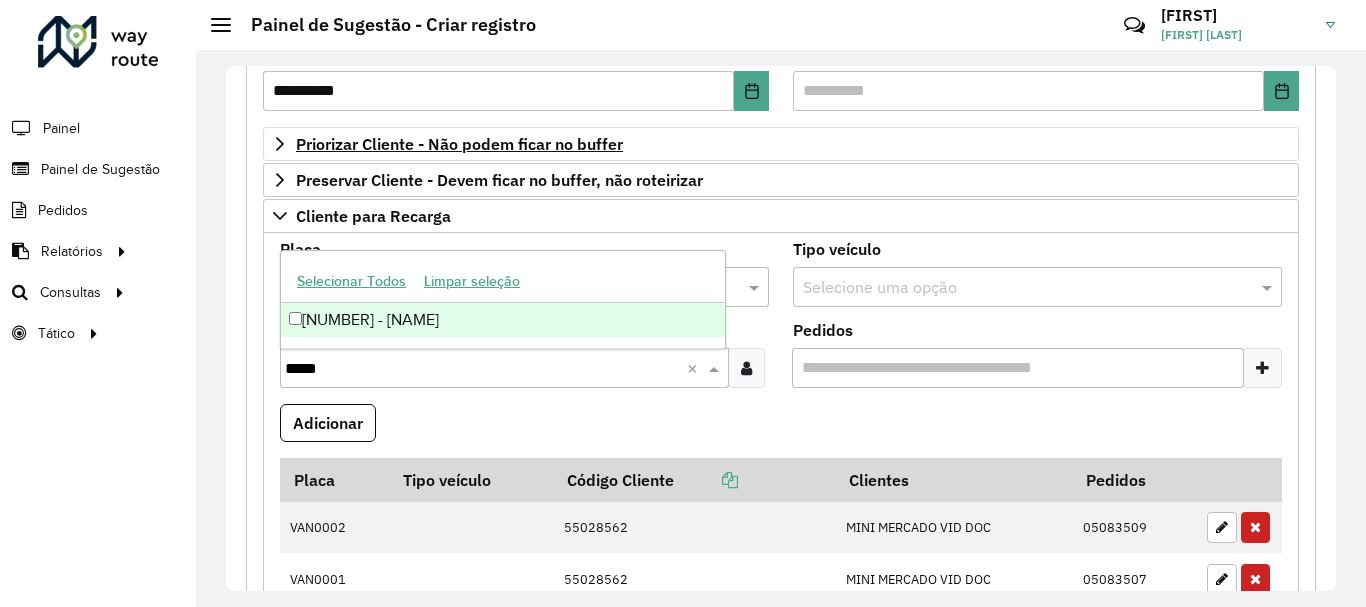 click on "[NUMBER] - [NAME]" at bounding box center [503, 320] 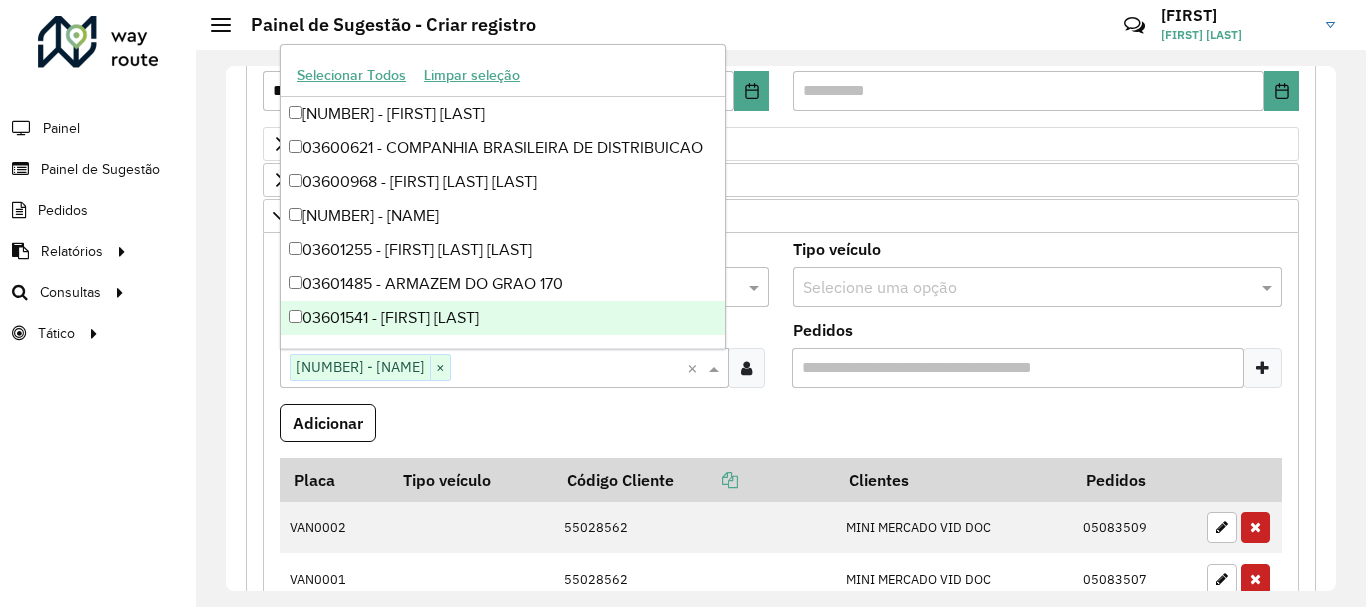 click on "Adicionar" at bounding box center (781, 431) 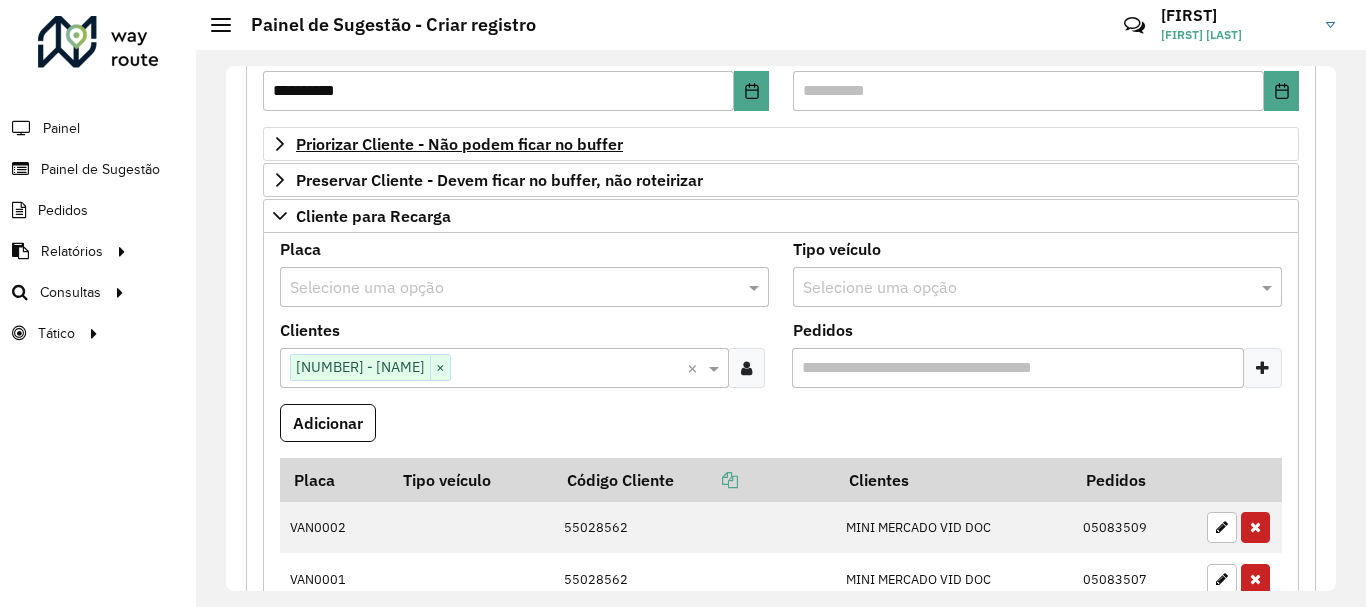 click at bounding box center (1262, 368) 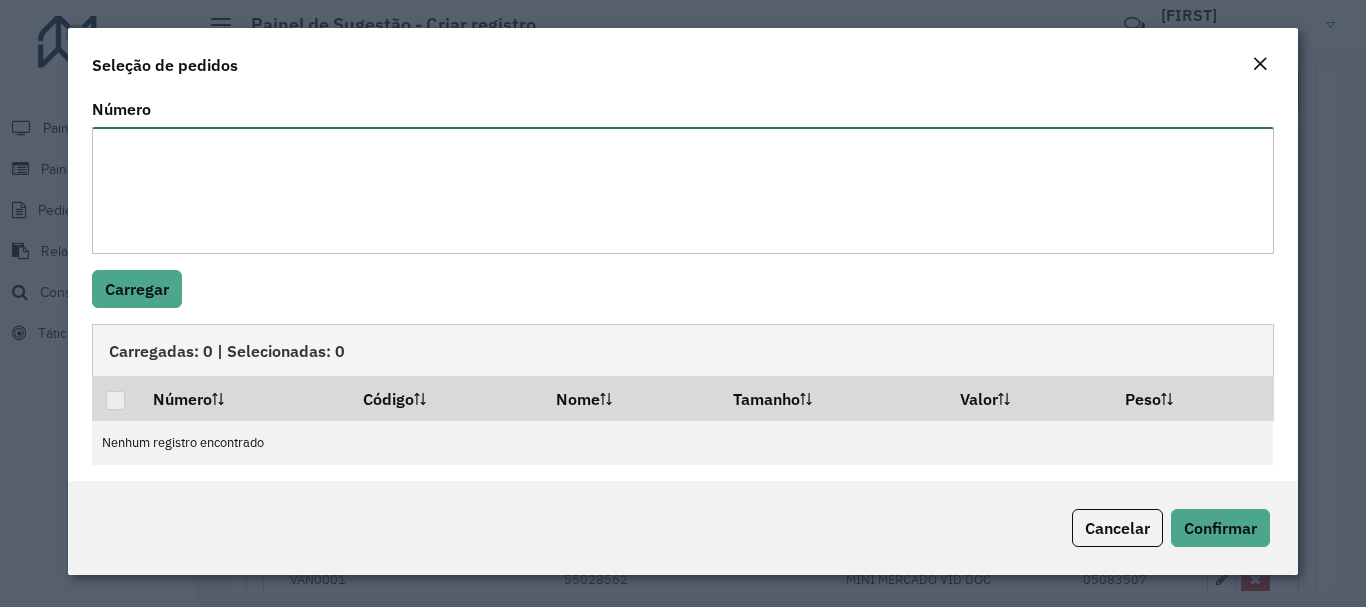 click on "Número" at bounding box center [682, 190] 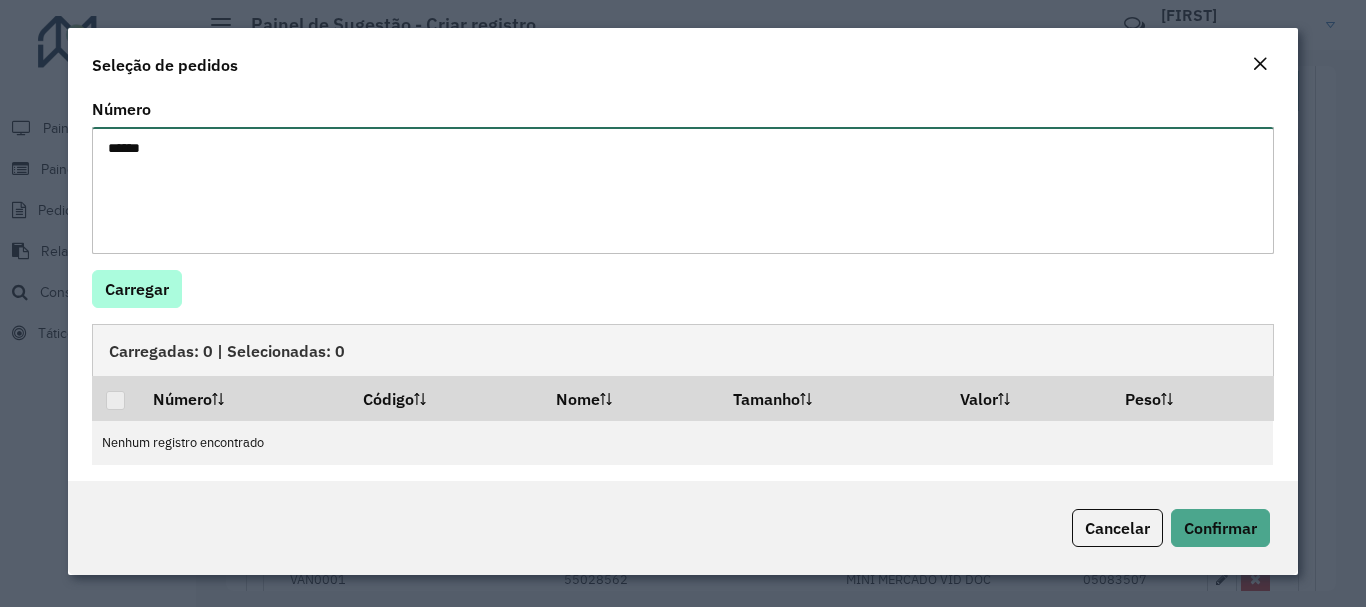 type on "*****" 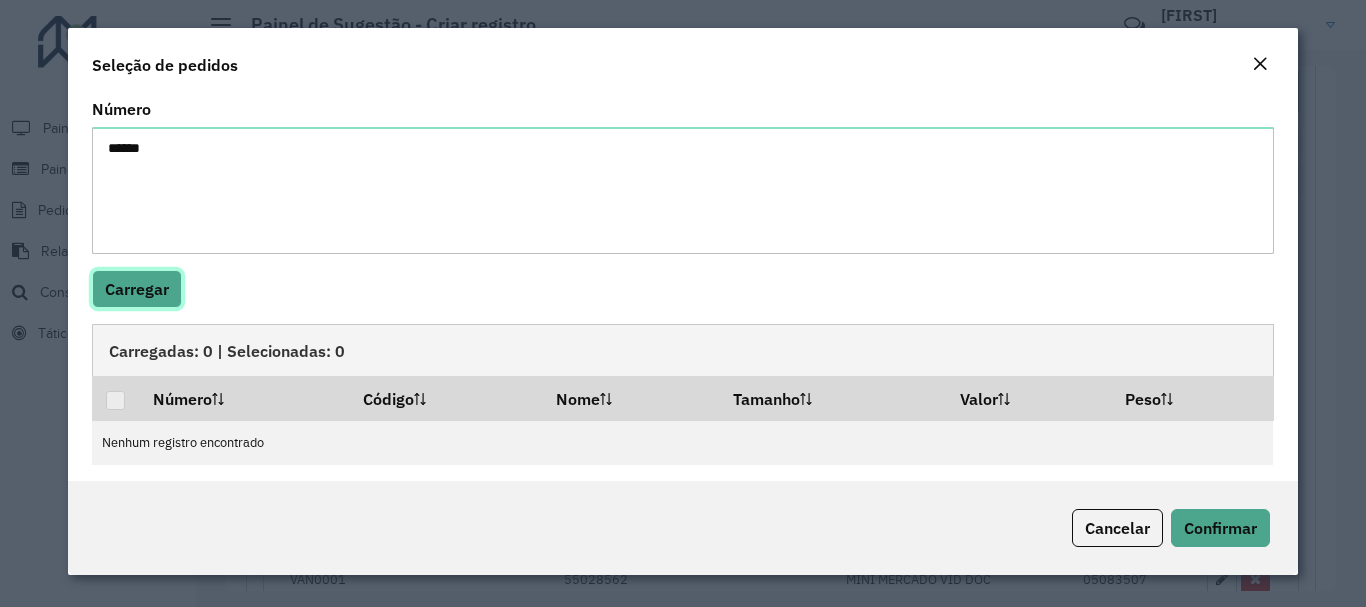 click on "Carregar" 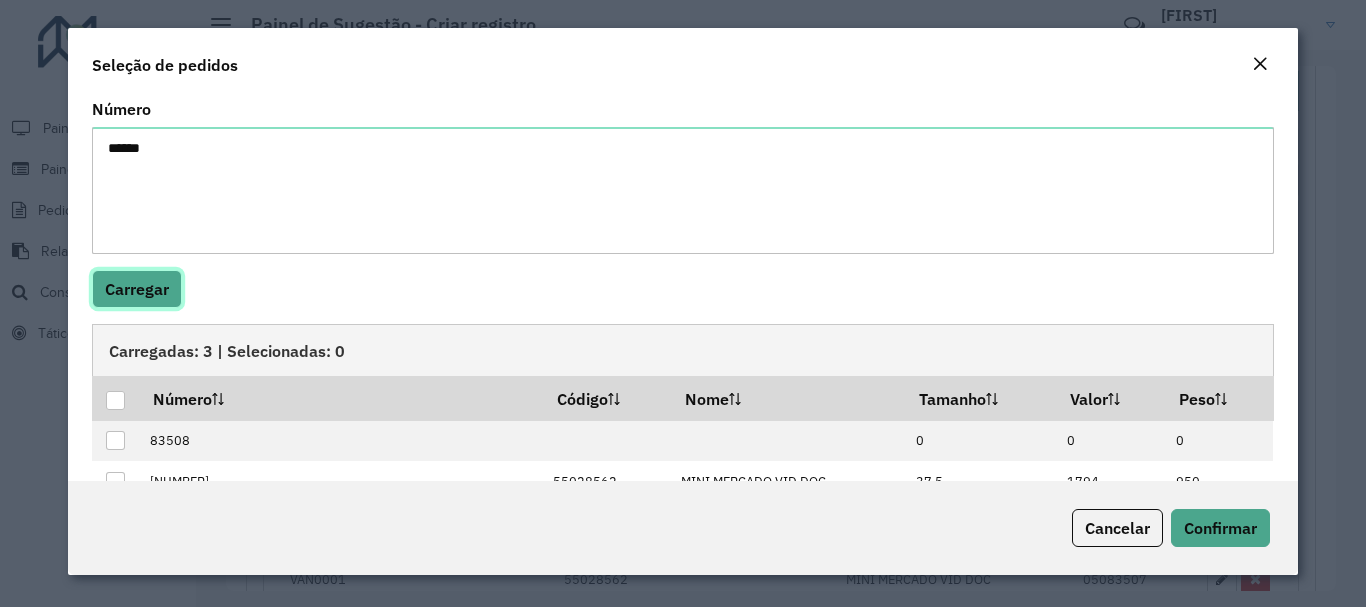 type 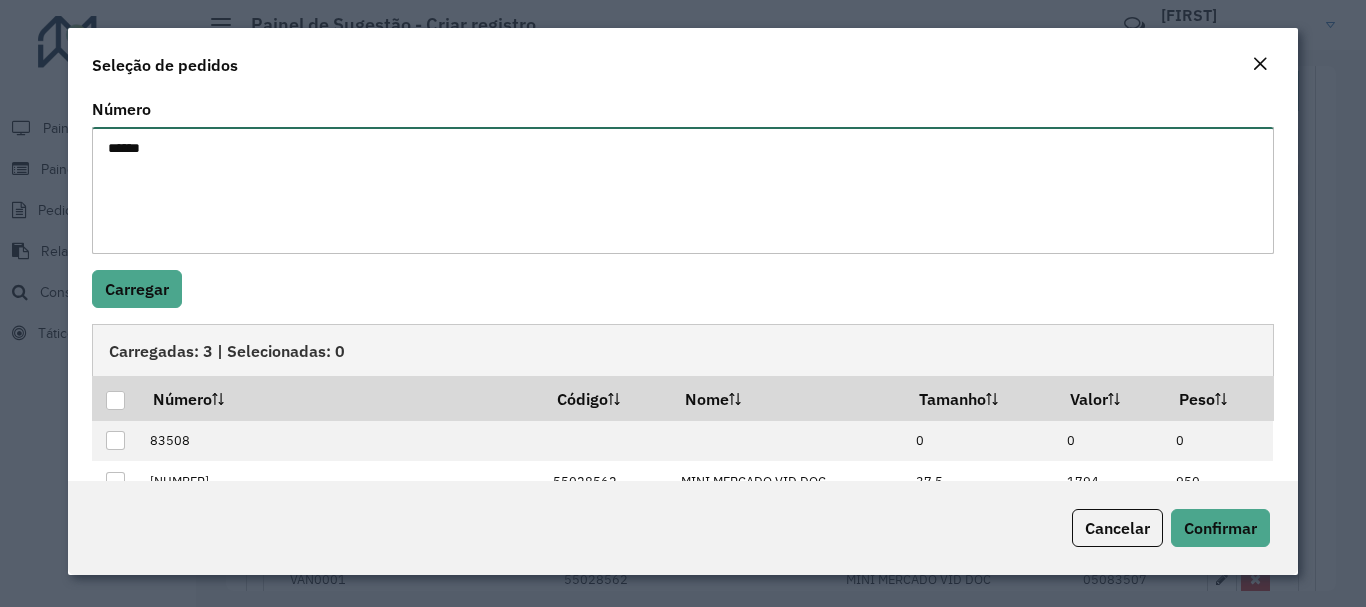 click on "*****" at bounding box center (682, 190) 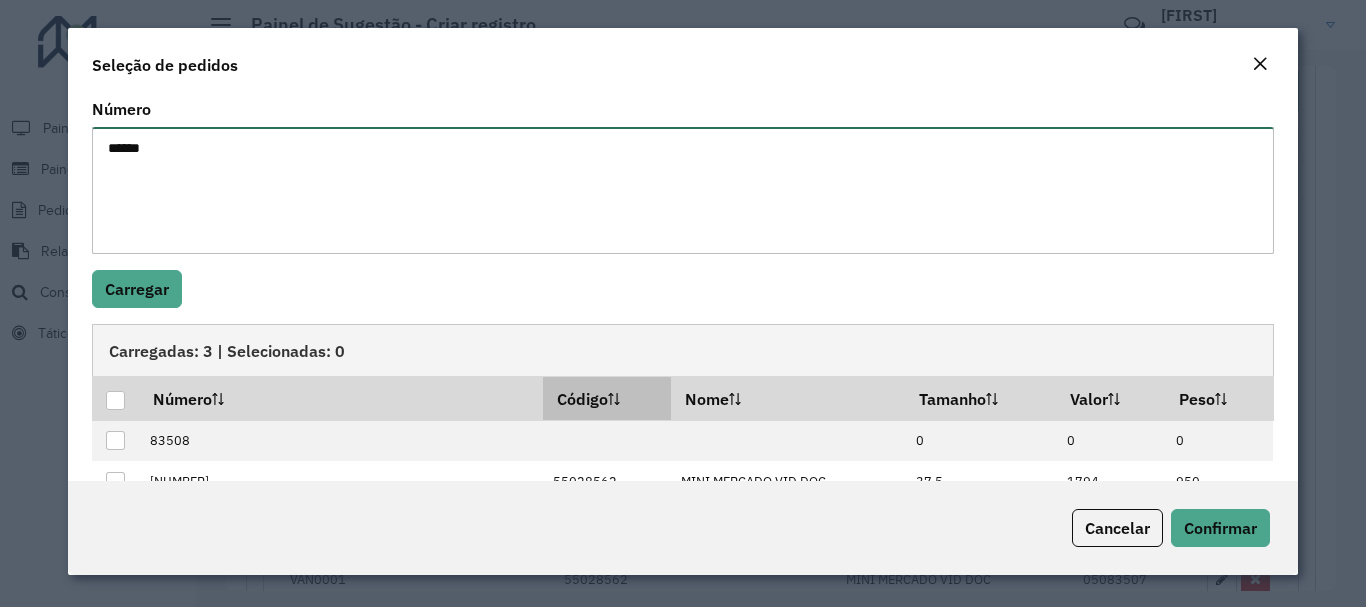 scroll, scrollTop: 87, scrollLeft: 0, axis: vertical 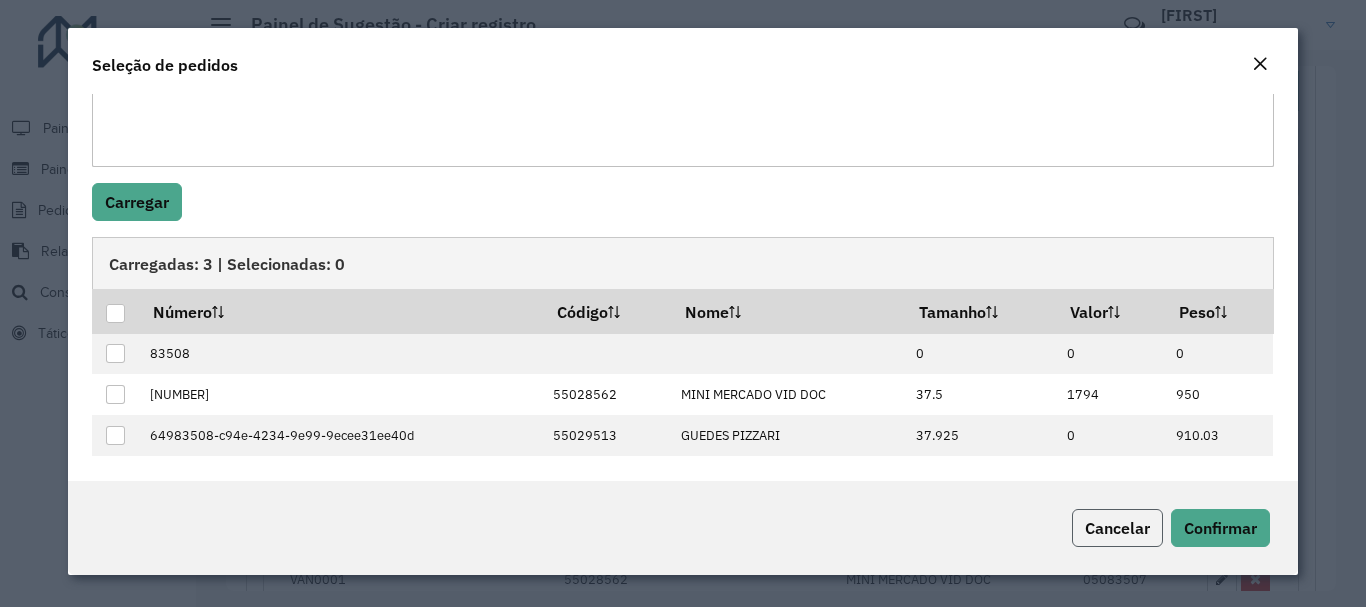 click on "Cancelar" 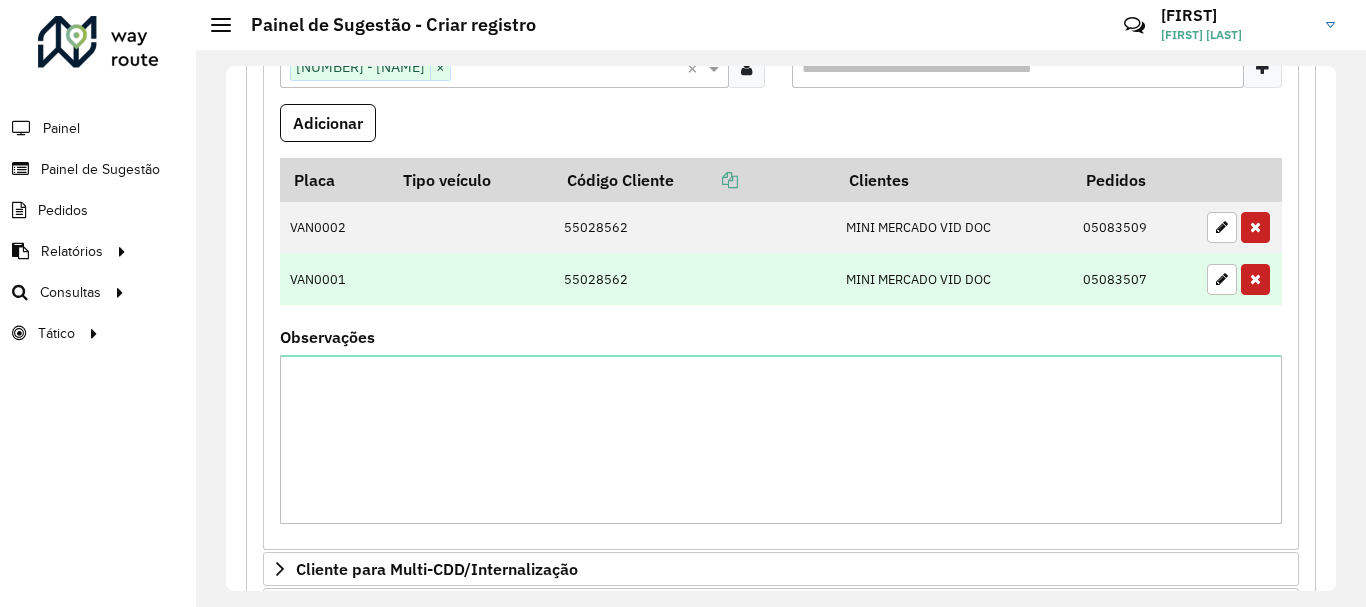 scroll, scrollTop: 300, scrollLeft: 0, axis: vertical 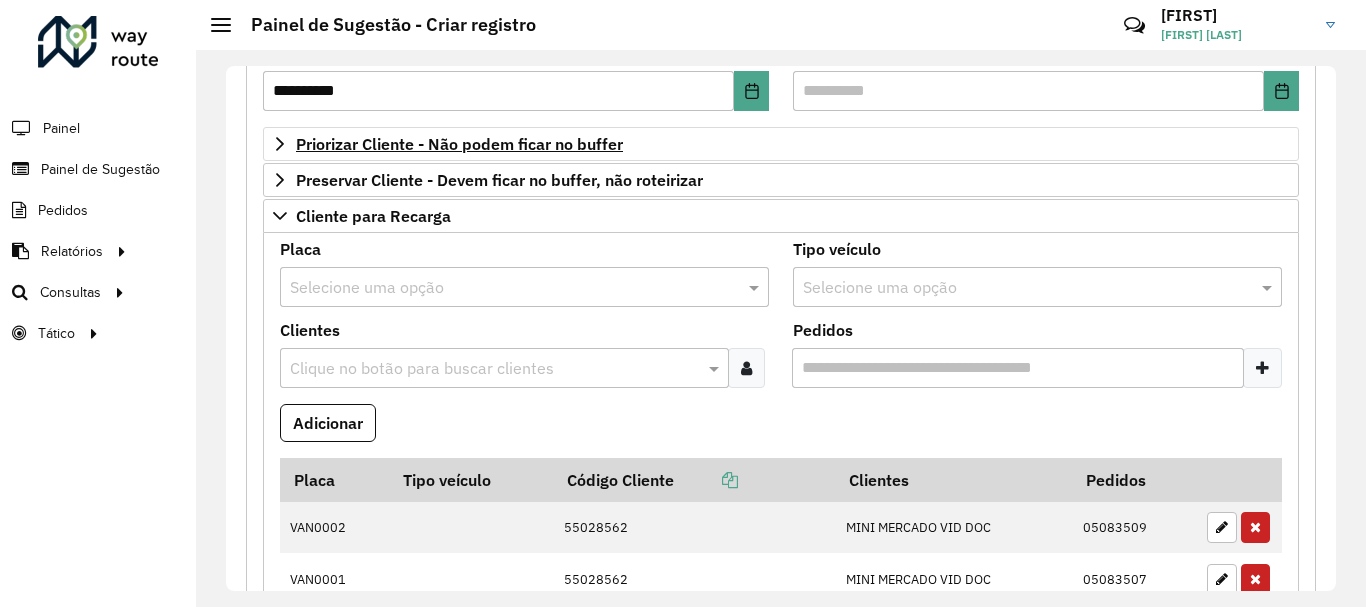 click at bounding box center [504, 288] 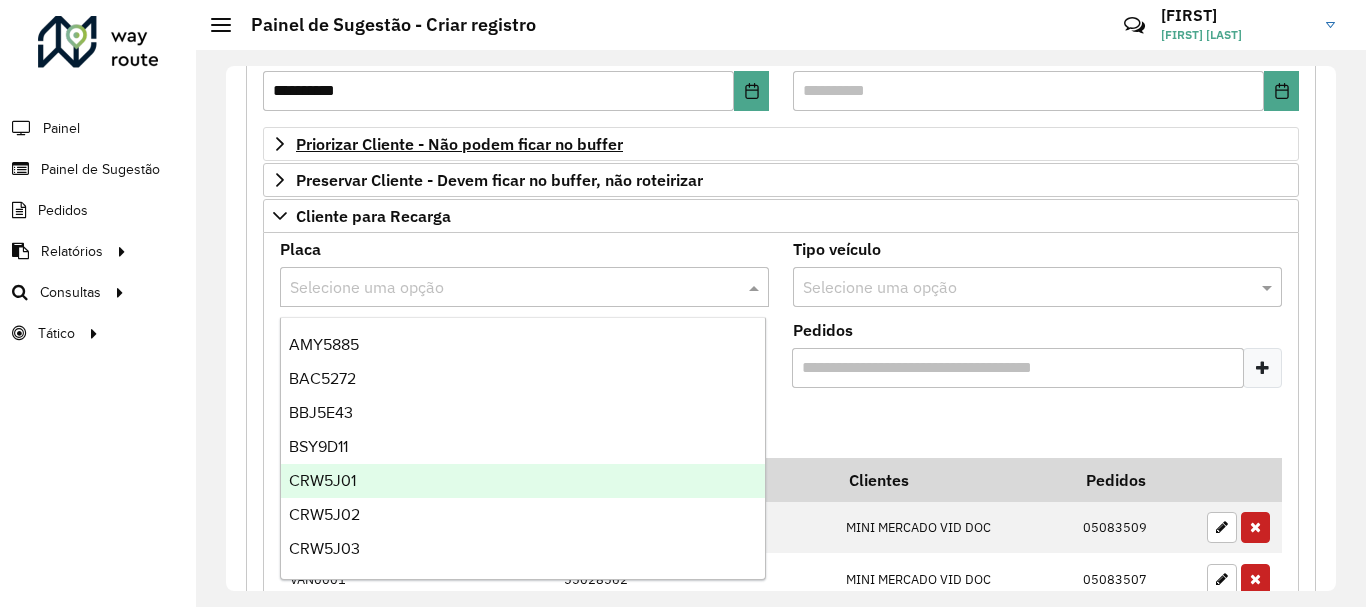 click on "Placa  Selecione uma opção" at bounding box center (524, 274) 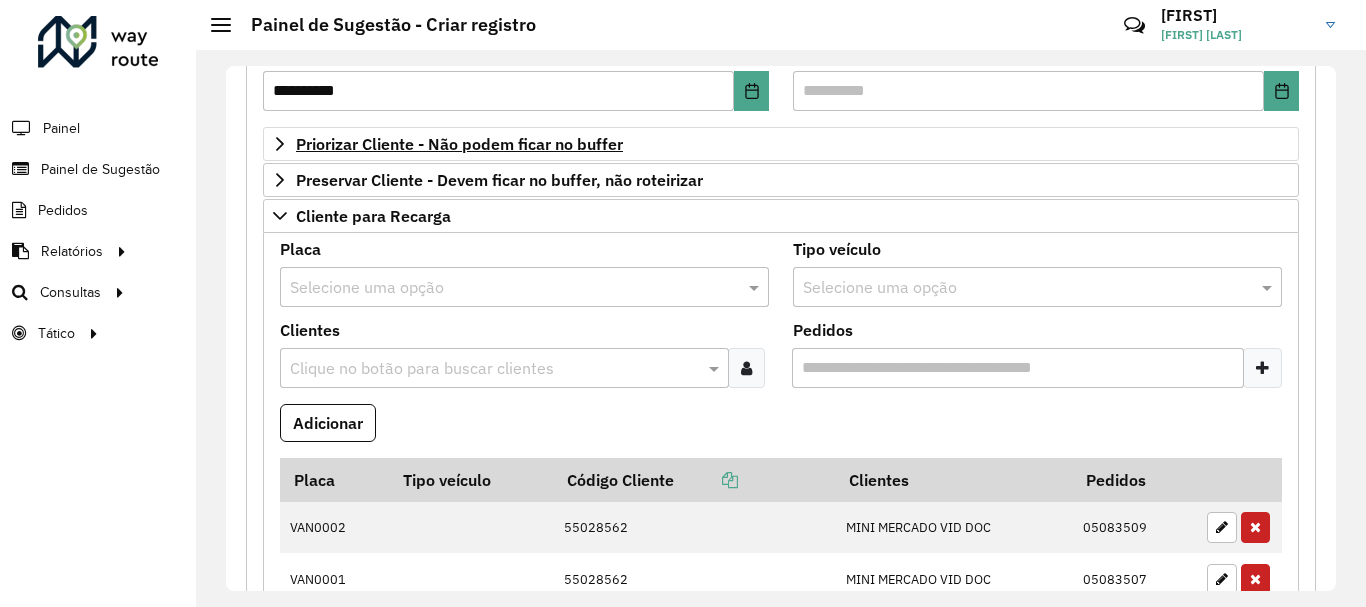click at bounding box center (494, 369) 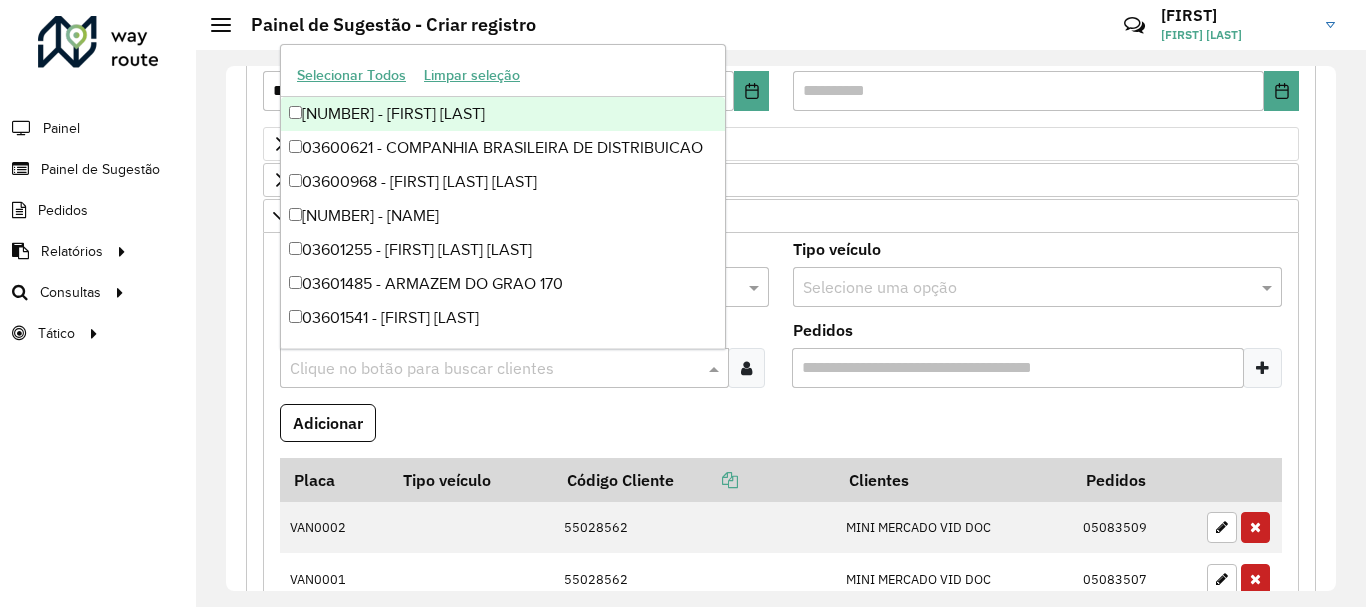 paste on "*****" 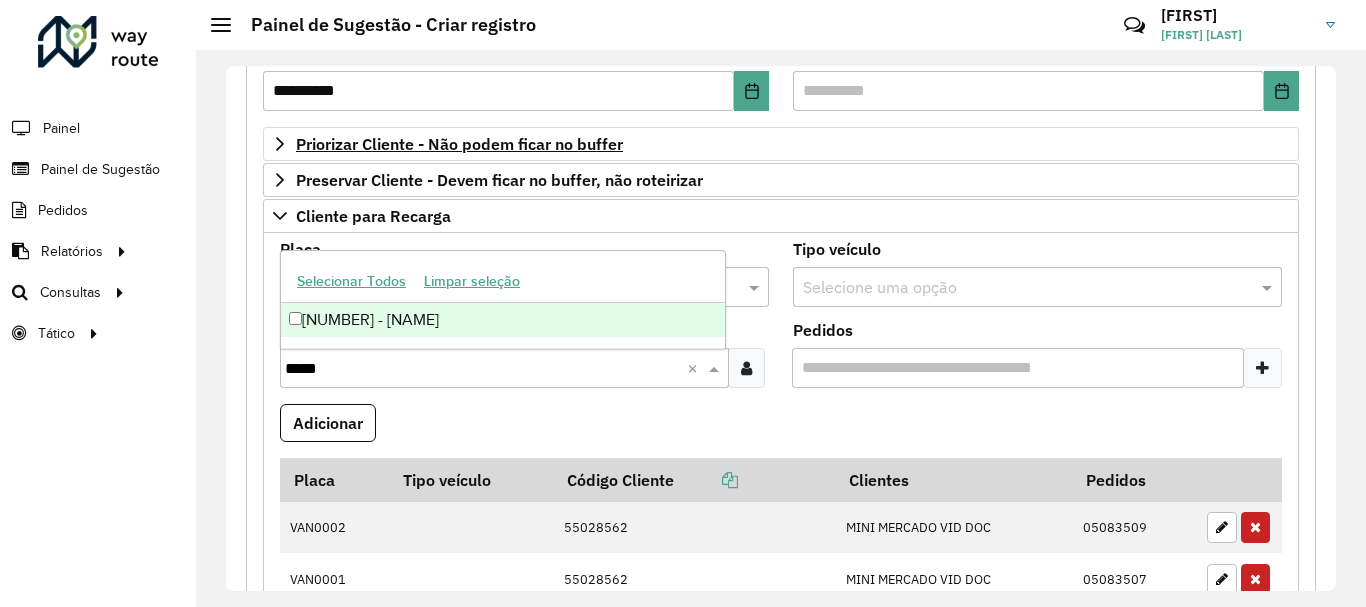 type on "*****" 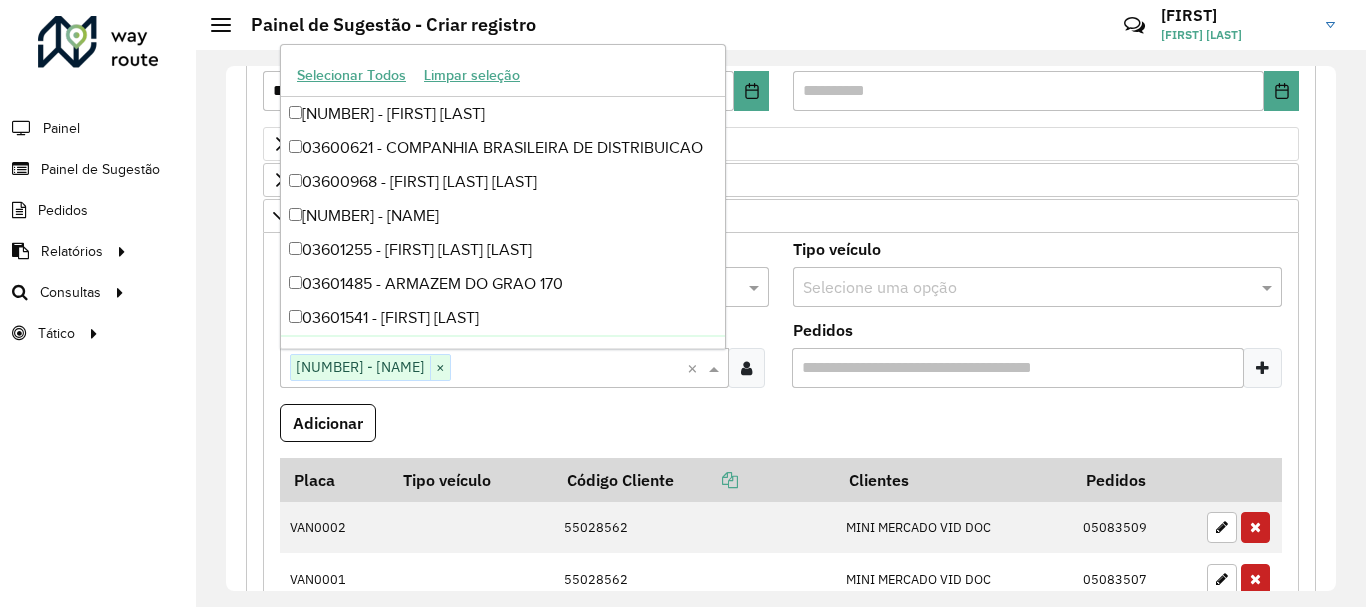click on "Adicionar" at bounding box center [781, 431] 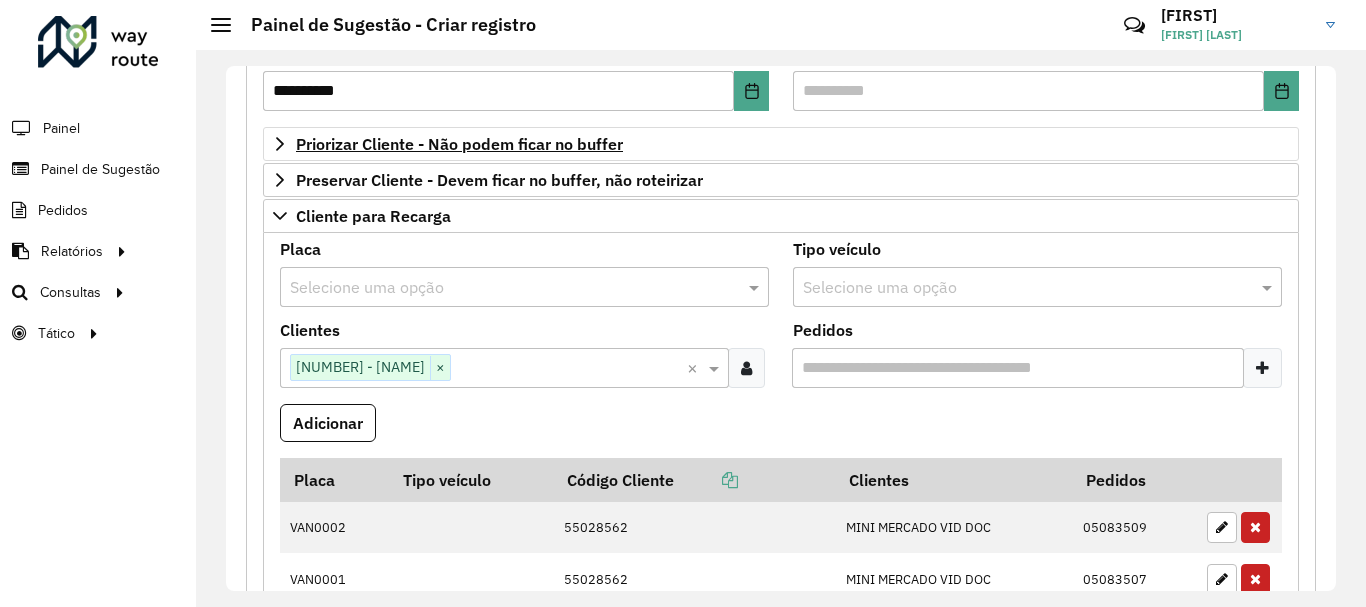 click on "Pedidos" at bounding box center (1018, 368) 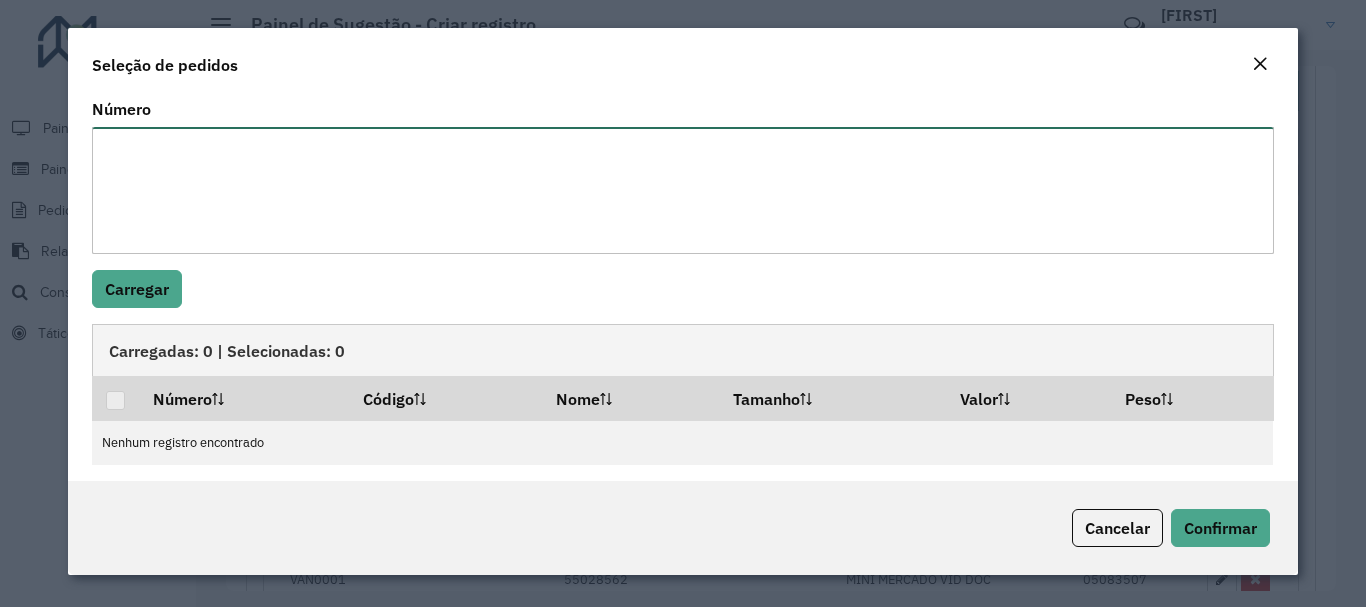 click on "Número" at bounding box center [682, 190] 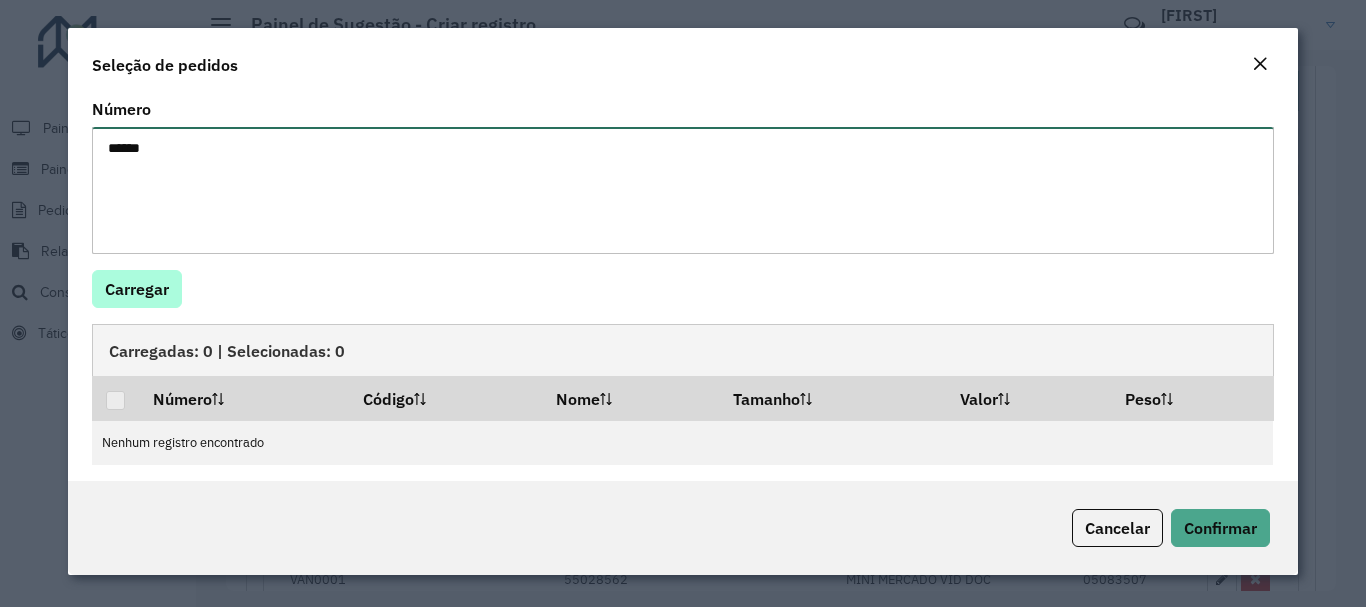 type on "*****" 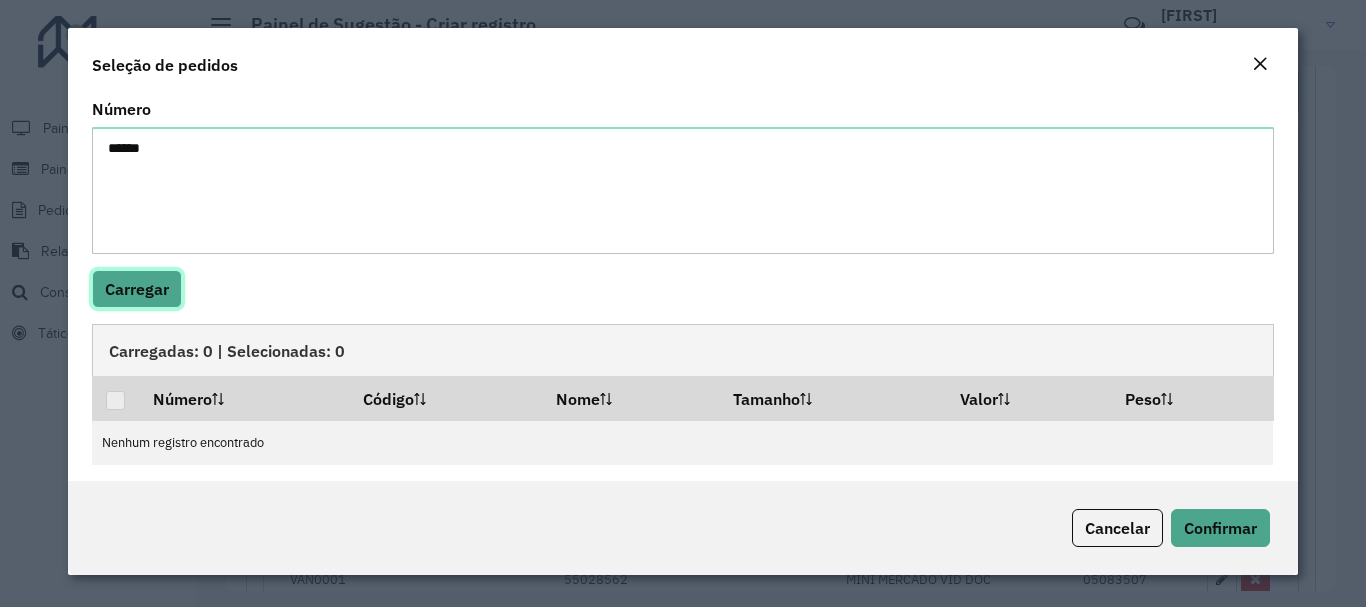 click on "Carregar" 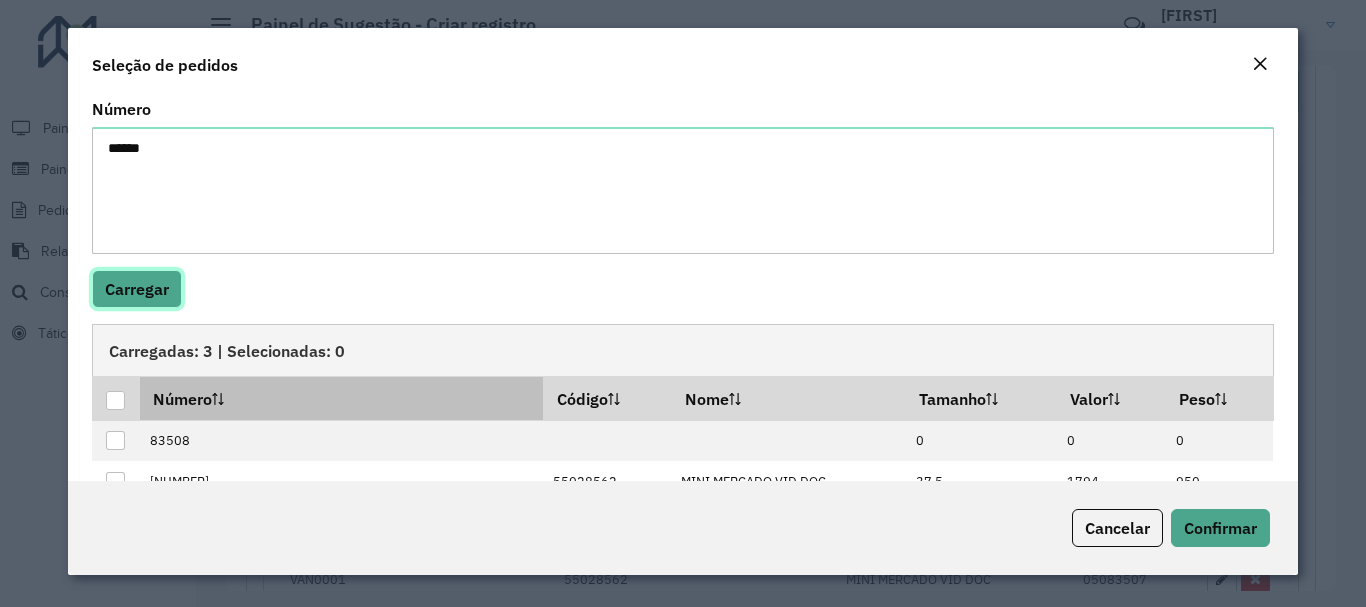 scroll, scrollTop: 87, scrollLeft: 0, axis: vertical 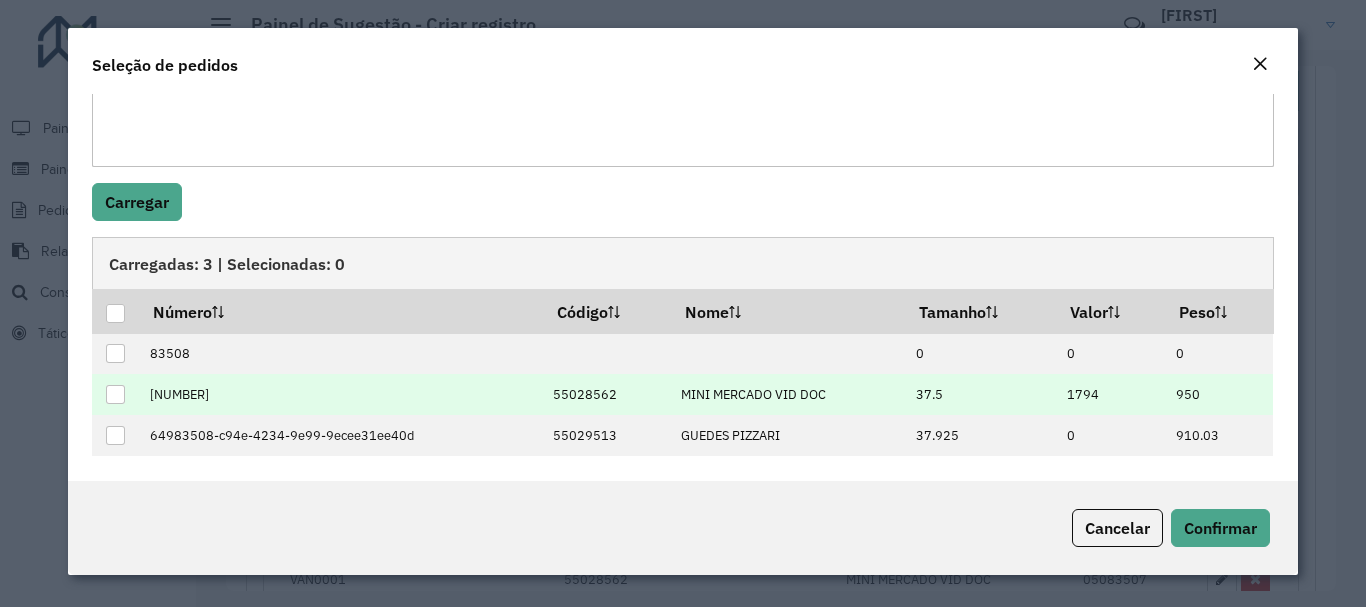 click at bounding box center [115, 394] 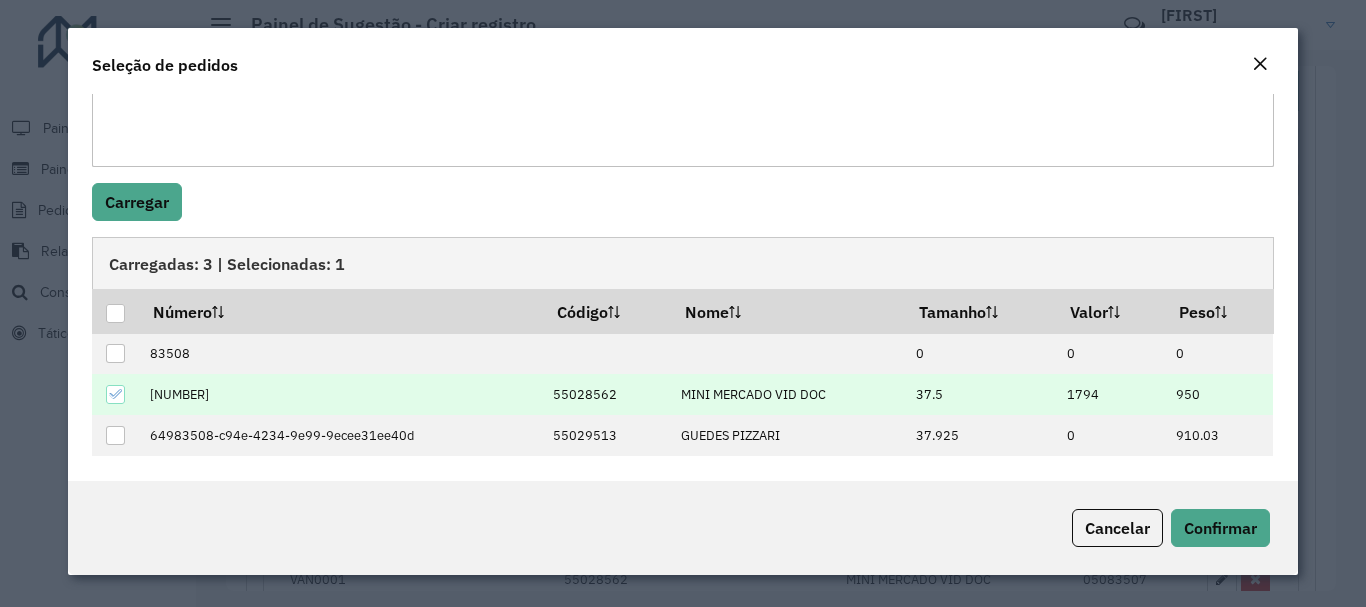 click on "Cancelar Confirmar" 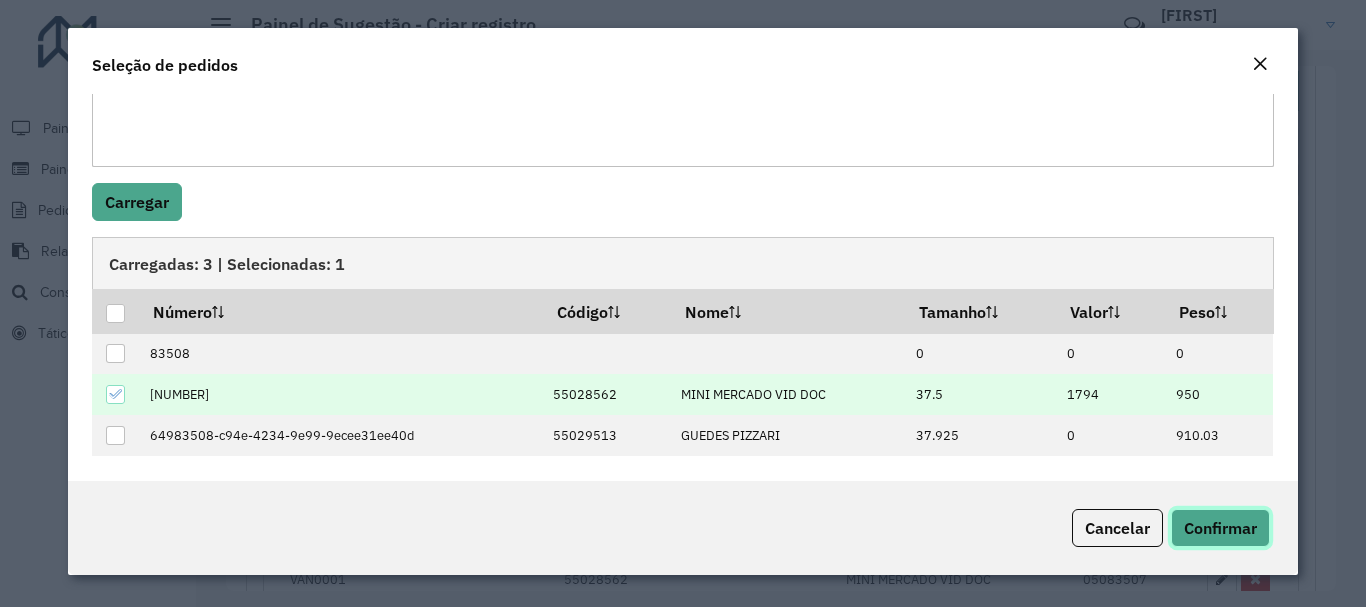 click on "Confirmar" 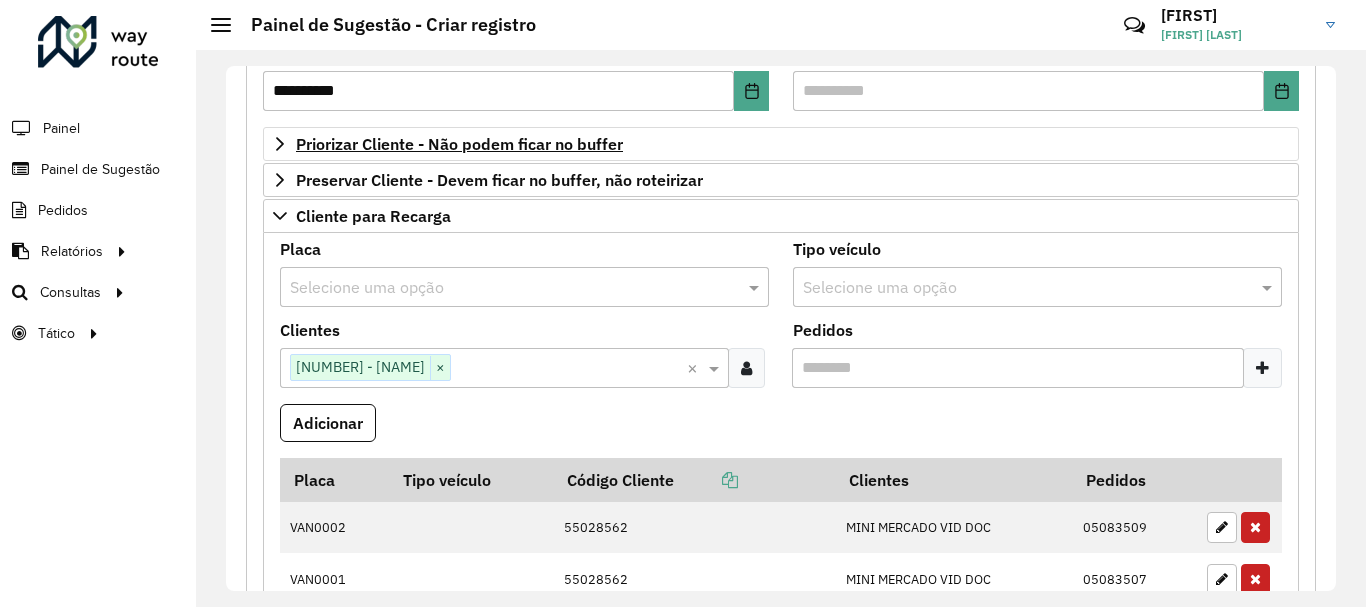 click at bounding box center (746, 368) 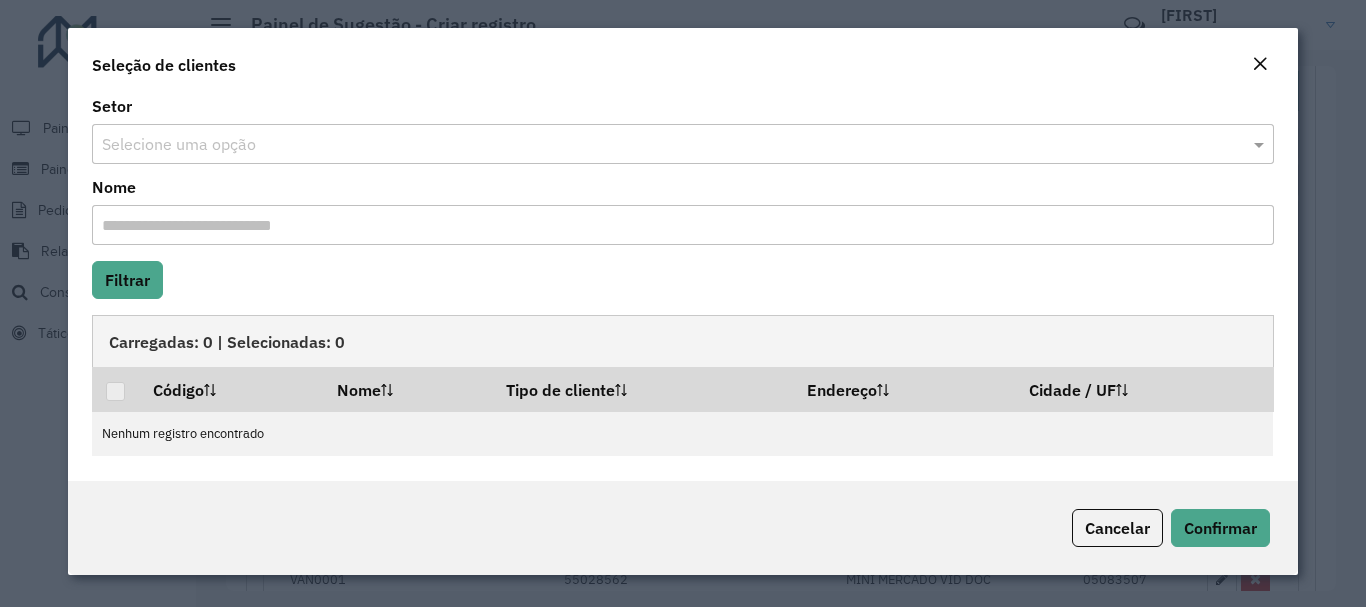 scroll, scrollTop: 0, scrollLeft: 0, axis: both 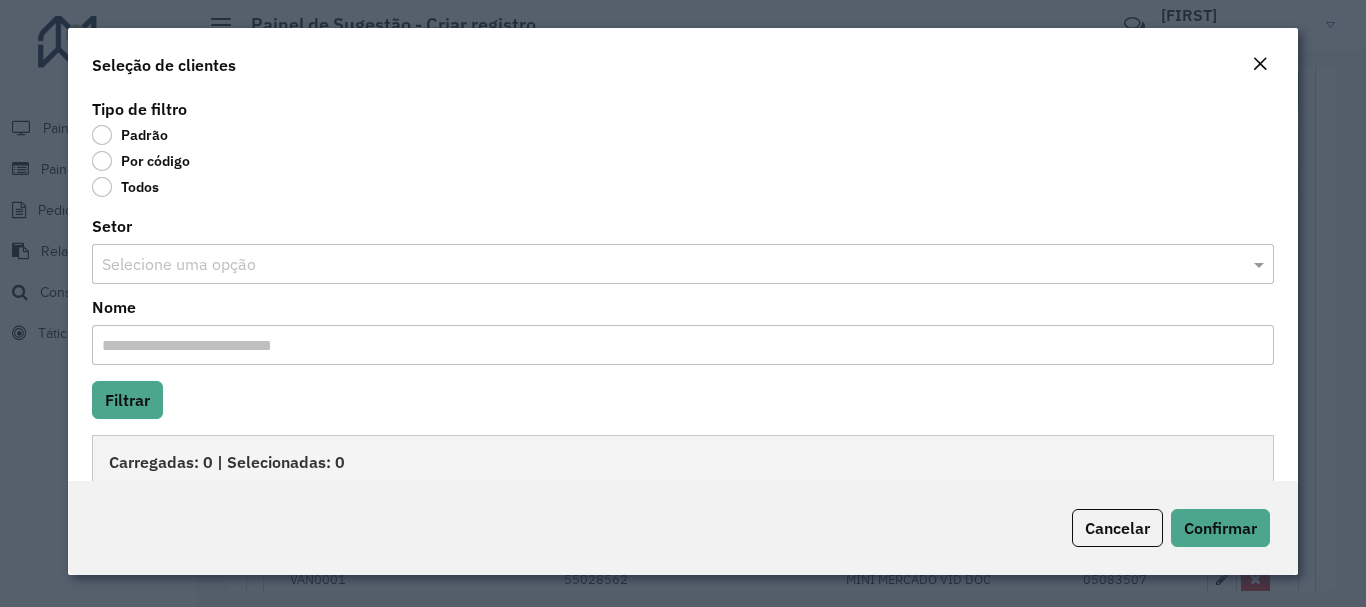 click on "Por código" 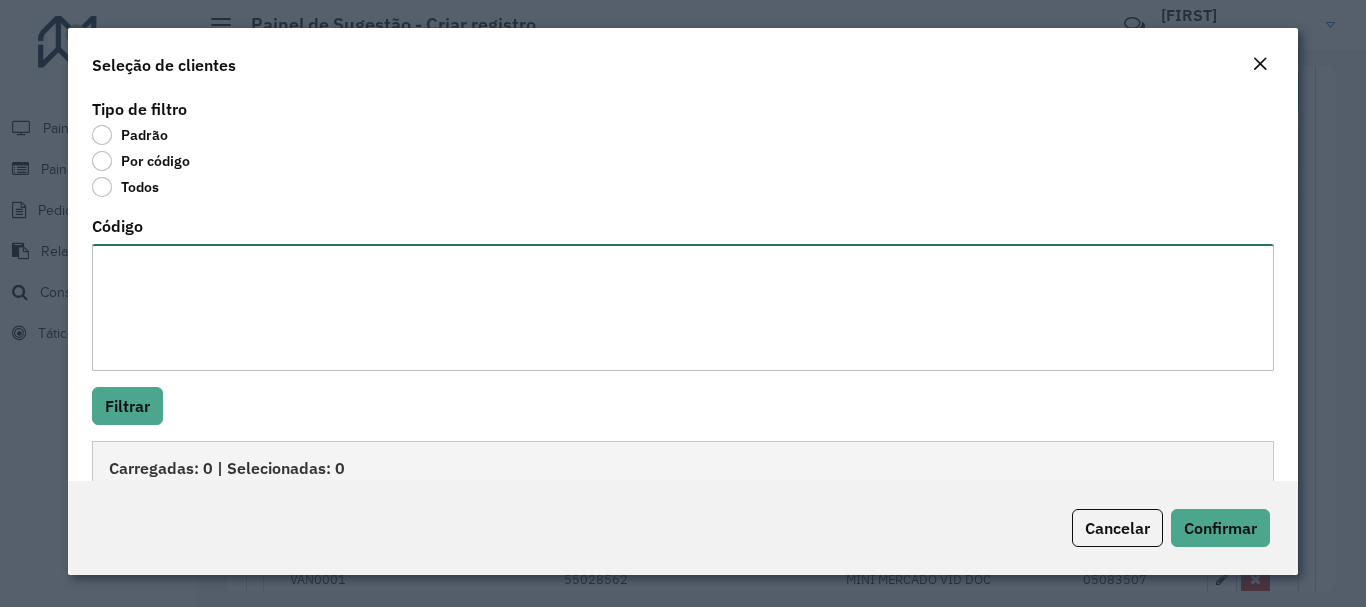 click on "Código" at bounding box center [682, 307] 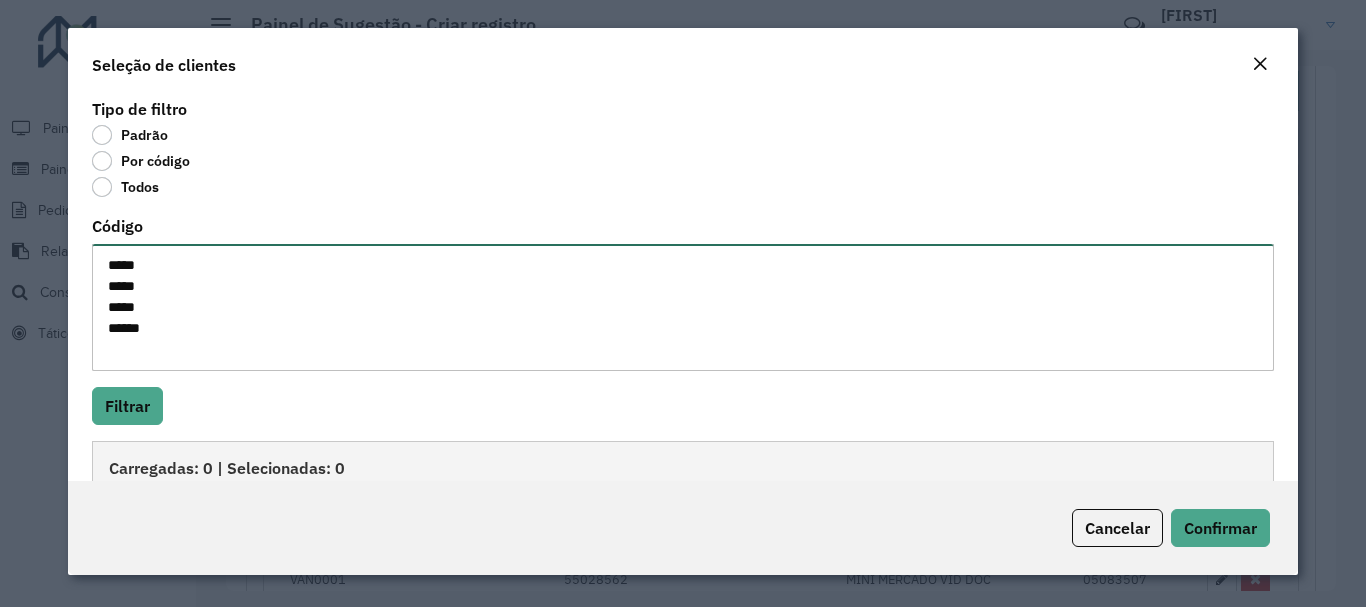 paste on "*****
*****
*****" 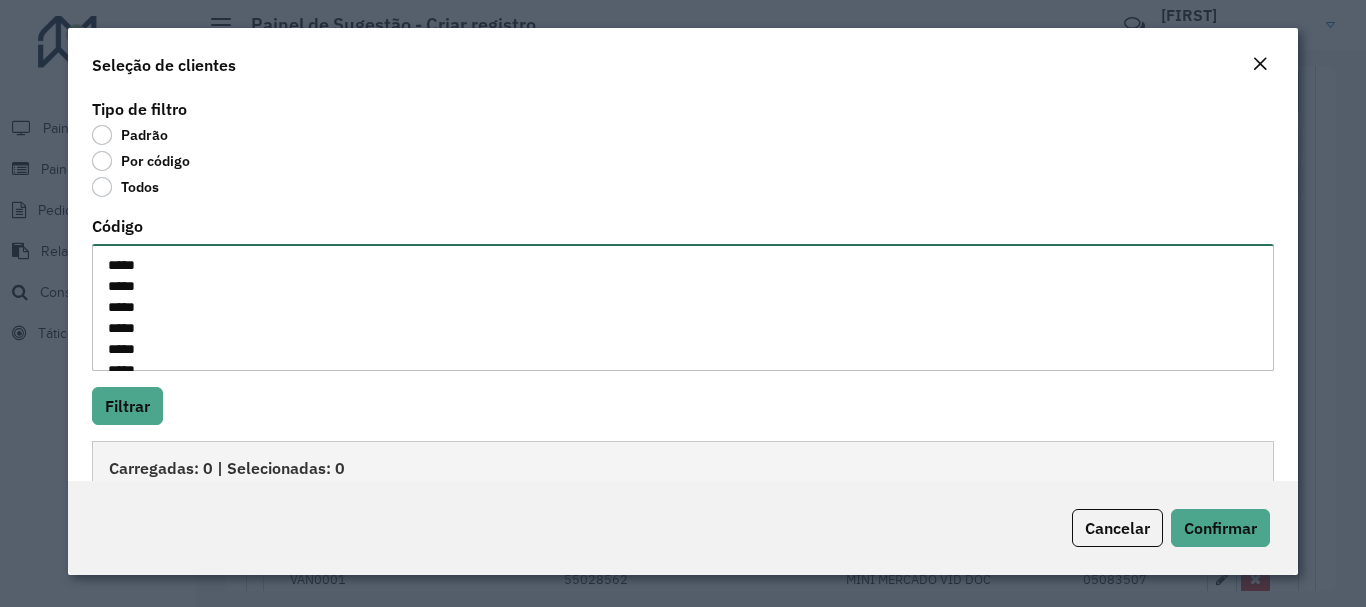 scroll, scrollTop: 50, scrollLeft: 0, axis: vertical 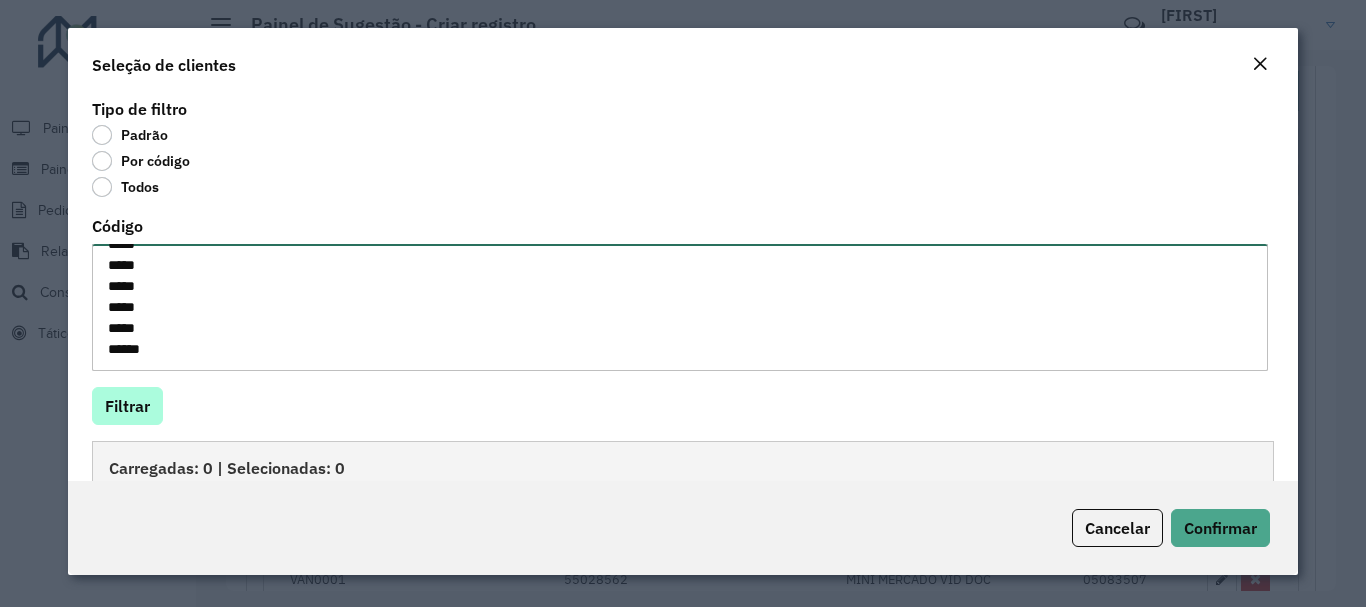 type on "*****
*****
*****
*****
*****
*****
*****" 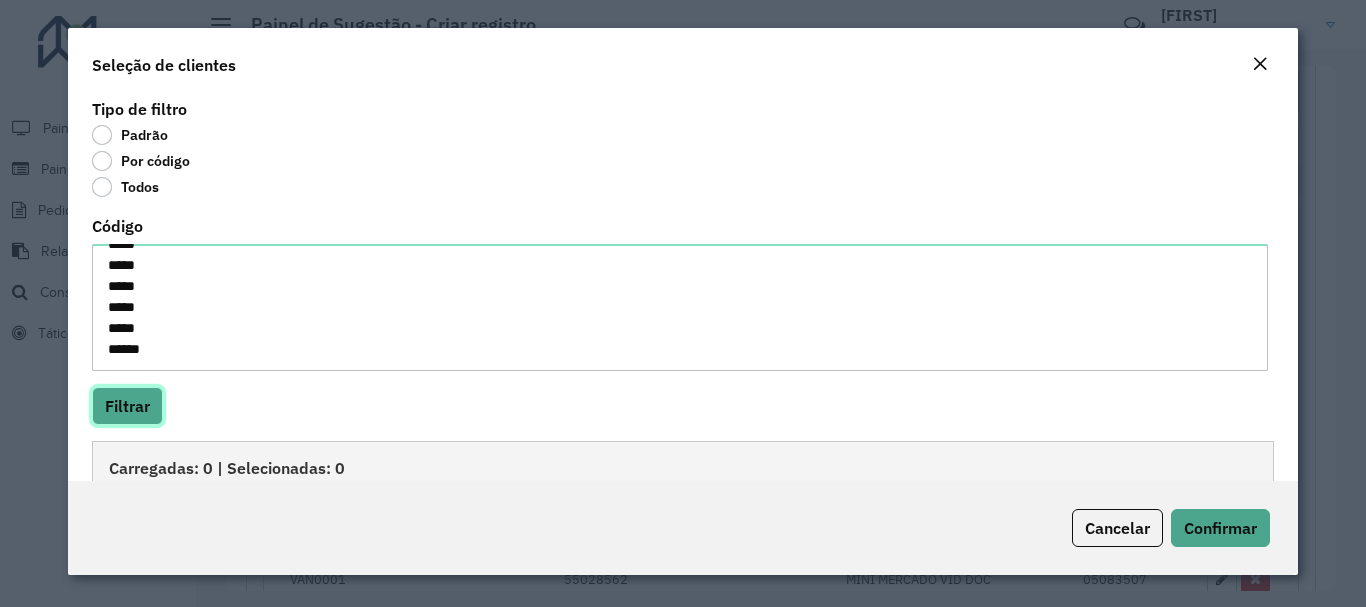 click on "Filtrar" 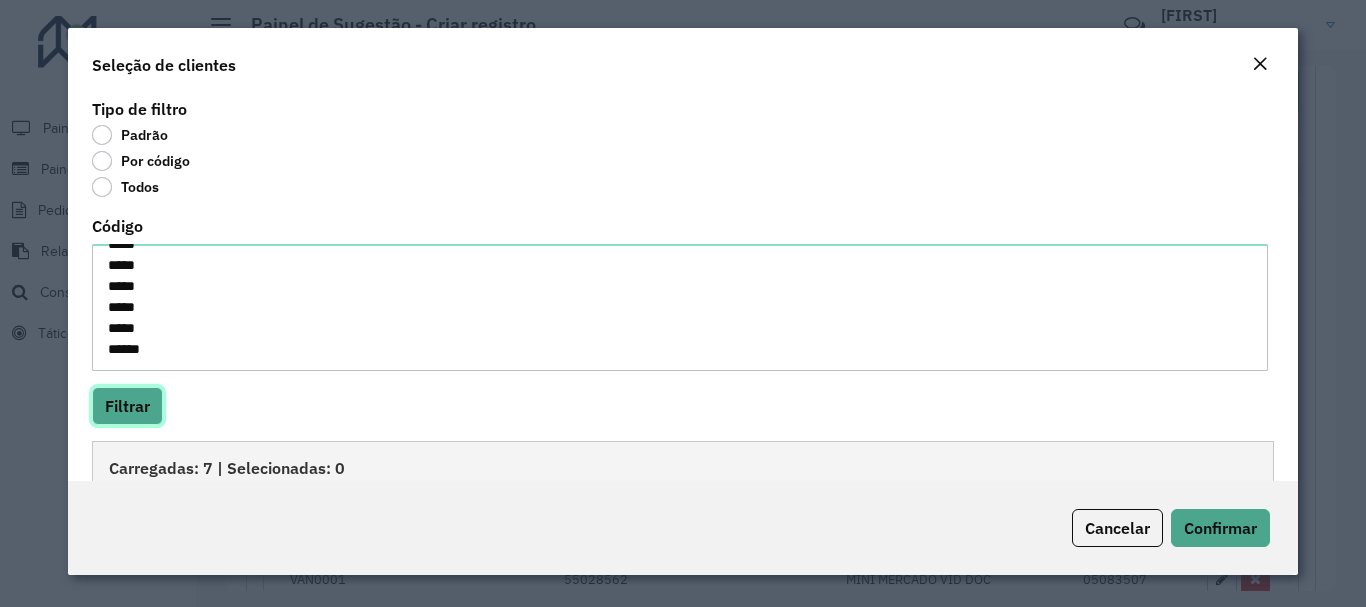 scroll, scrollTop: 286, scrollLeft: 0, axis: vertical 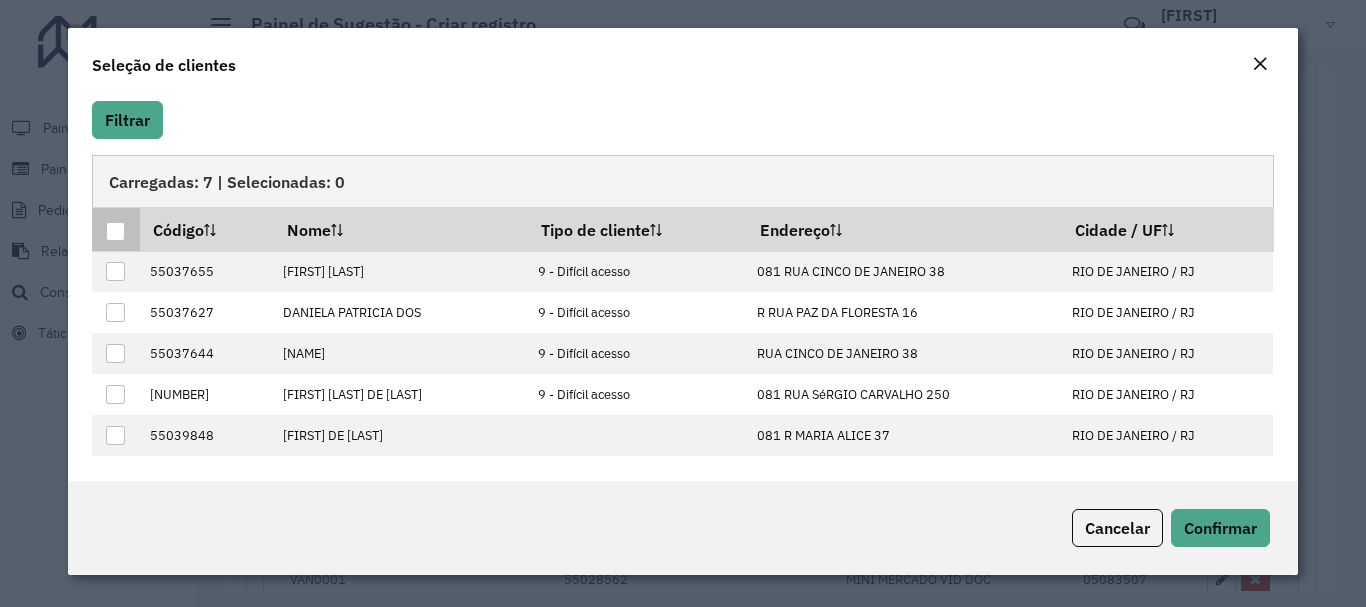 click at bounding box center (115, 231) 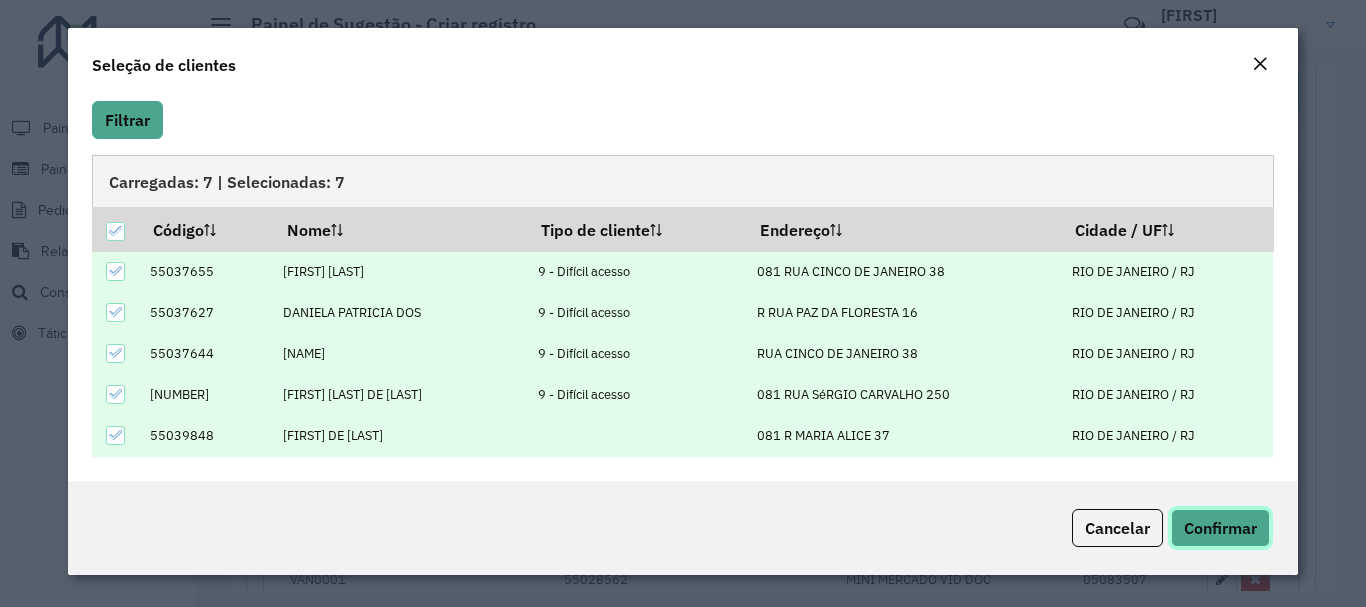 click on "Confirmar" 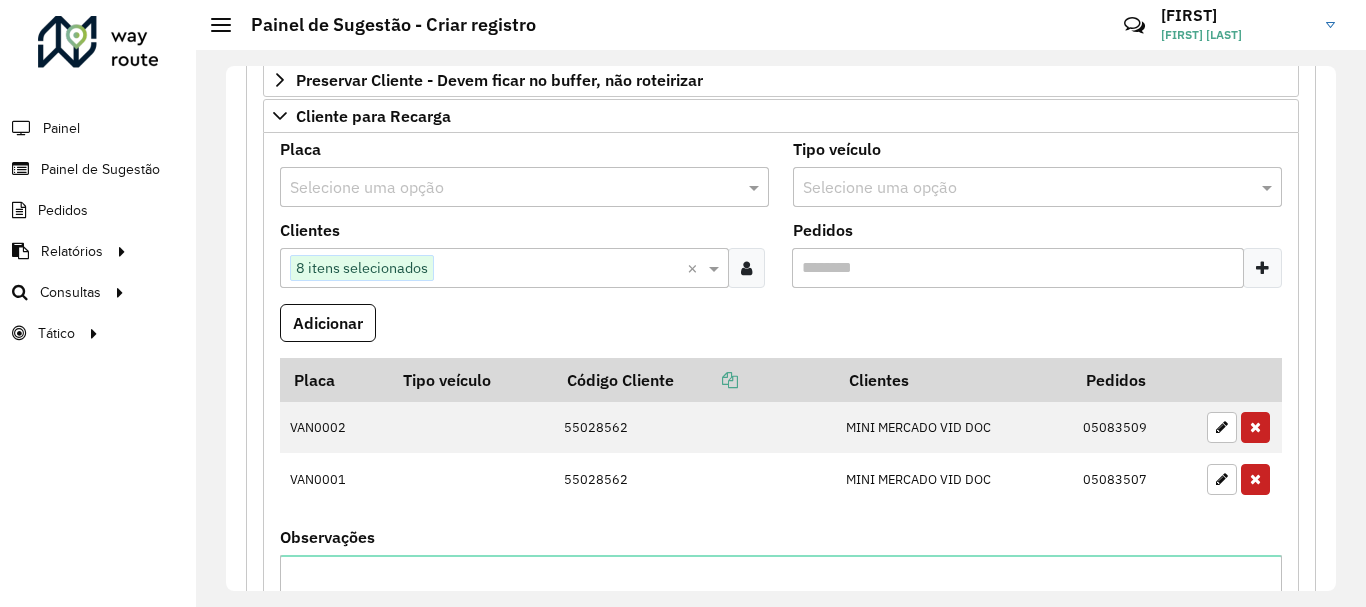 scroll, scrollTop: 300, scrollLeft: 0, axis: vertical 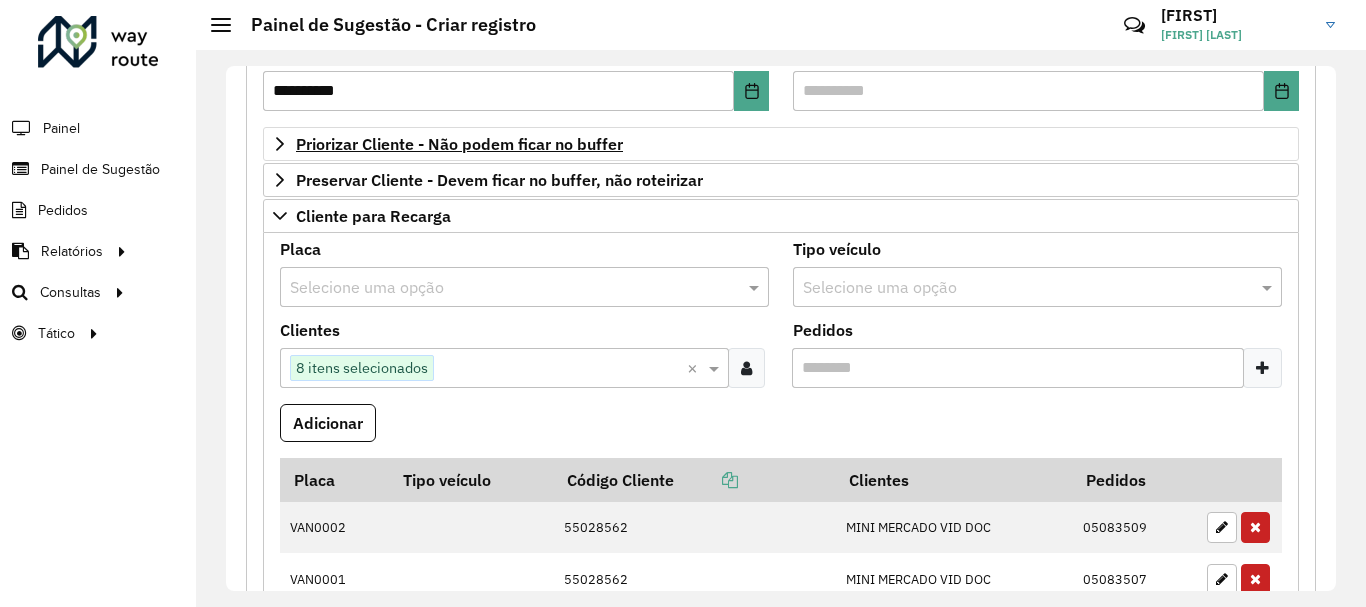 click at bounding box center (504, 288) 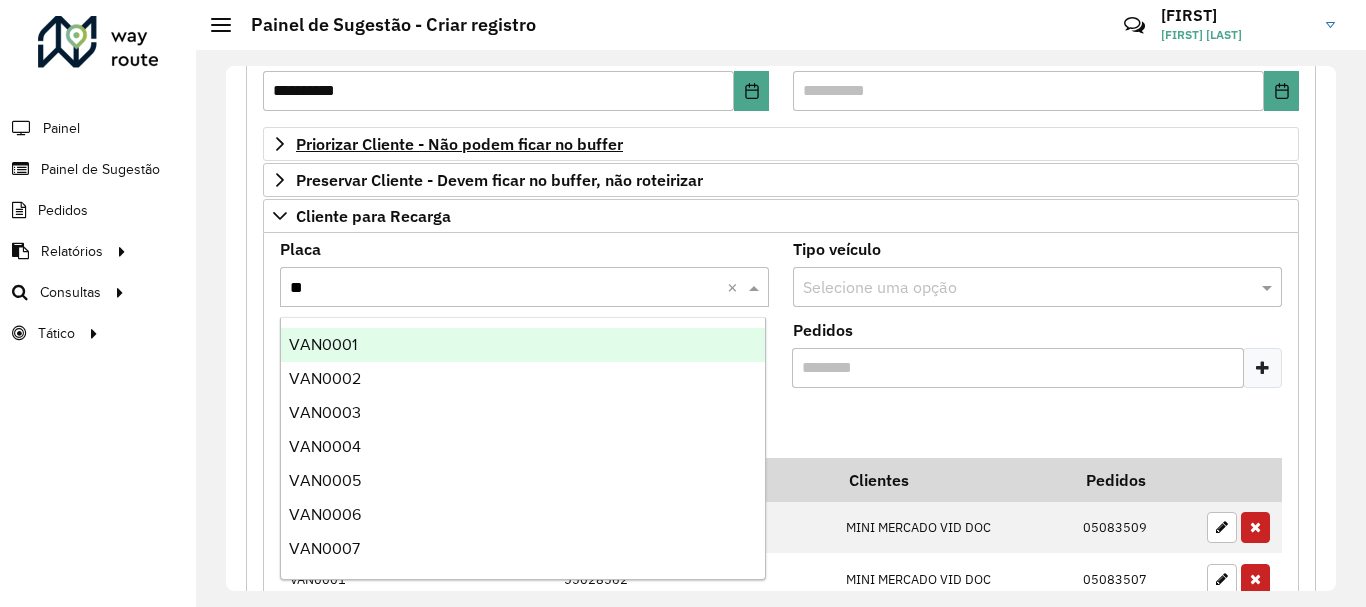 type on "***" 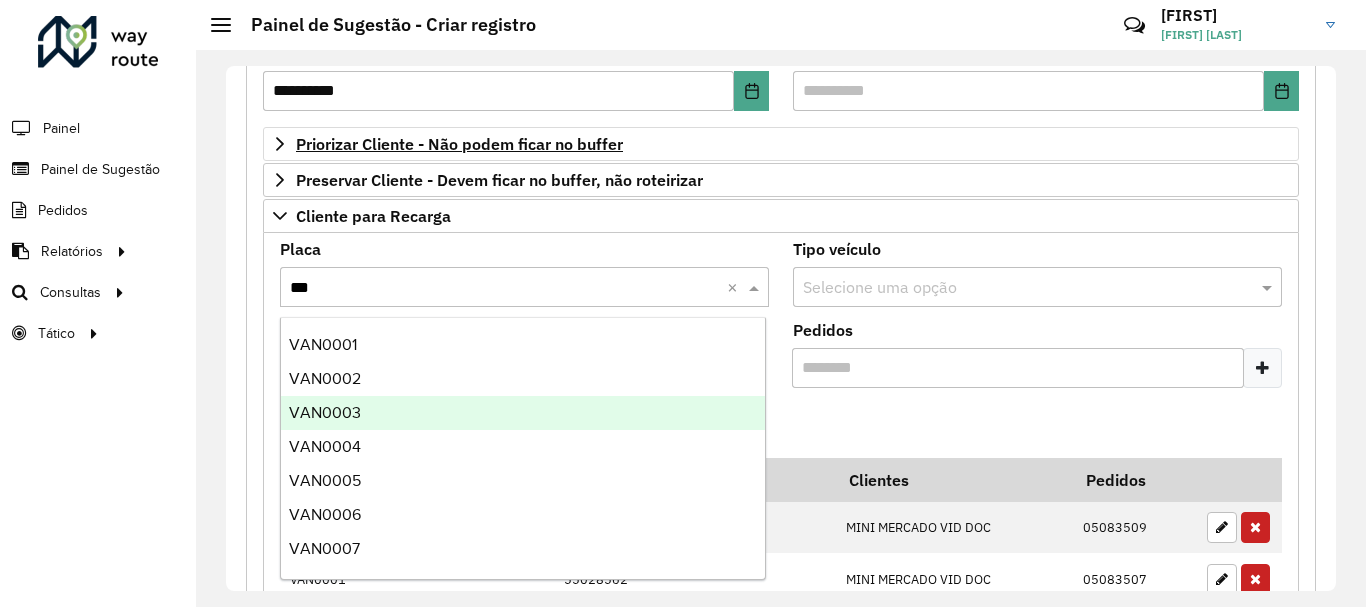 click on "VAN0003" at bounding box center (523, 413) 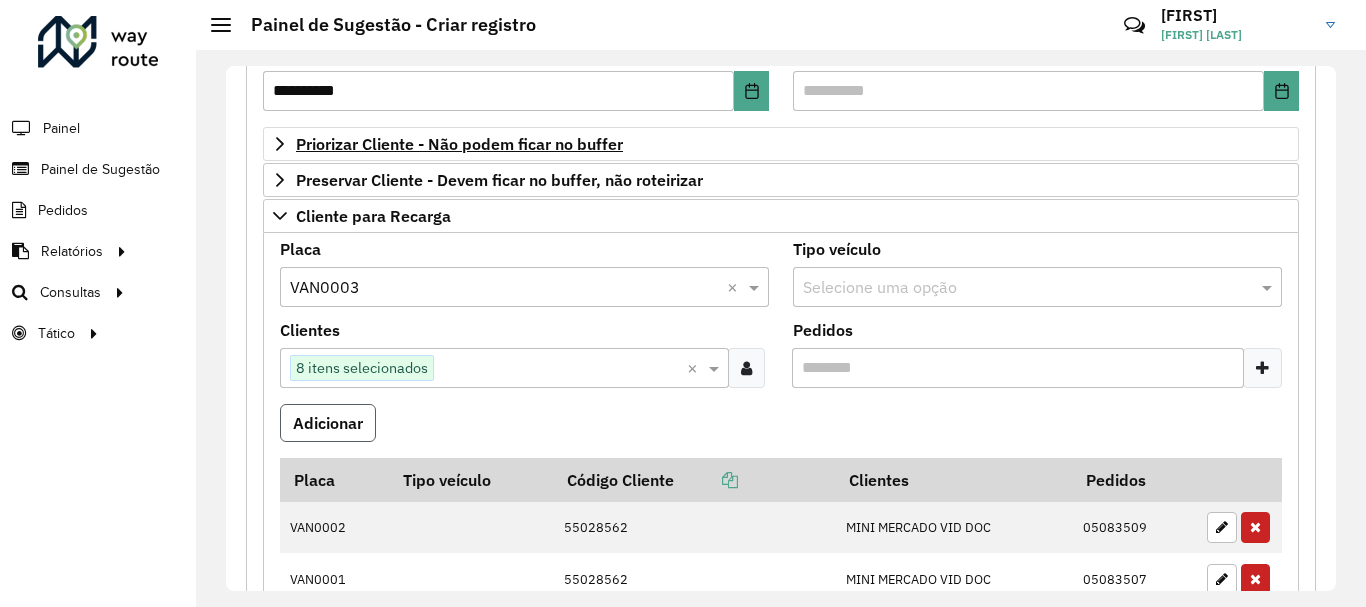 click on "Adicionar" at bounding box center [328, 423] 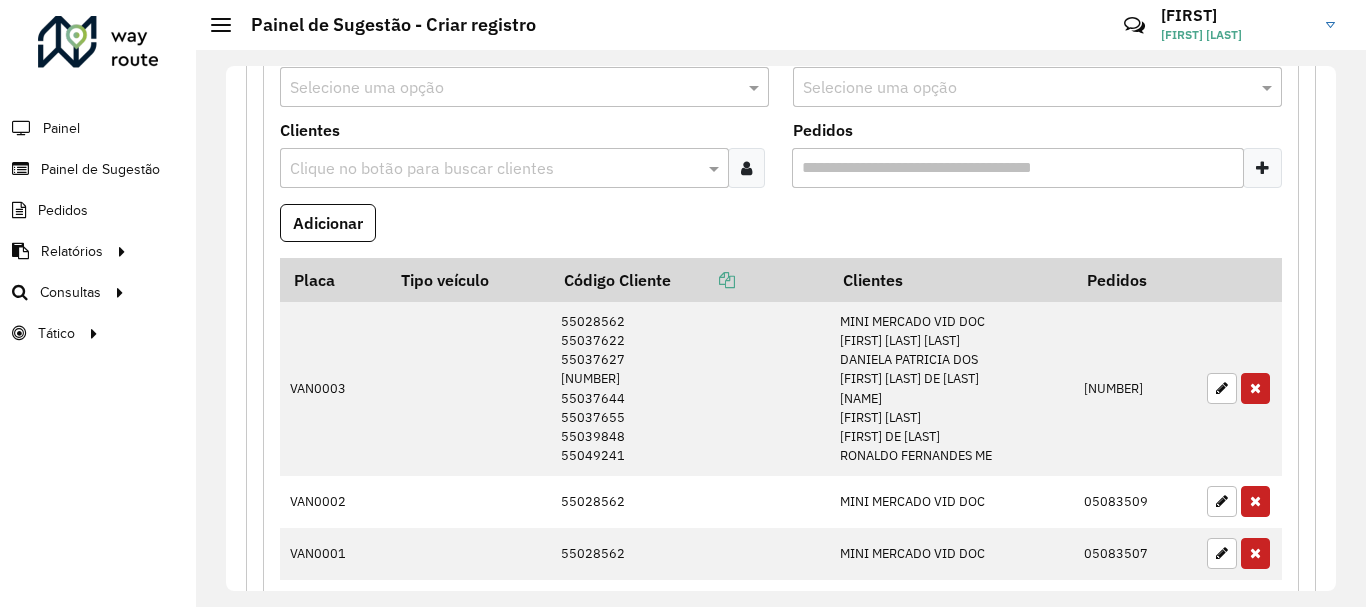 scroll, scrollTop: 600, scrollLeft: 0, axis: vertical 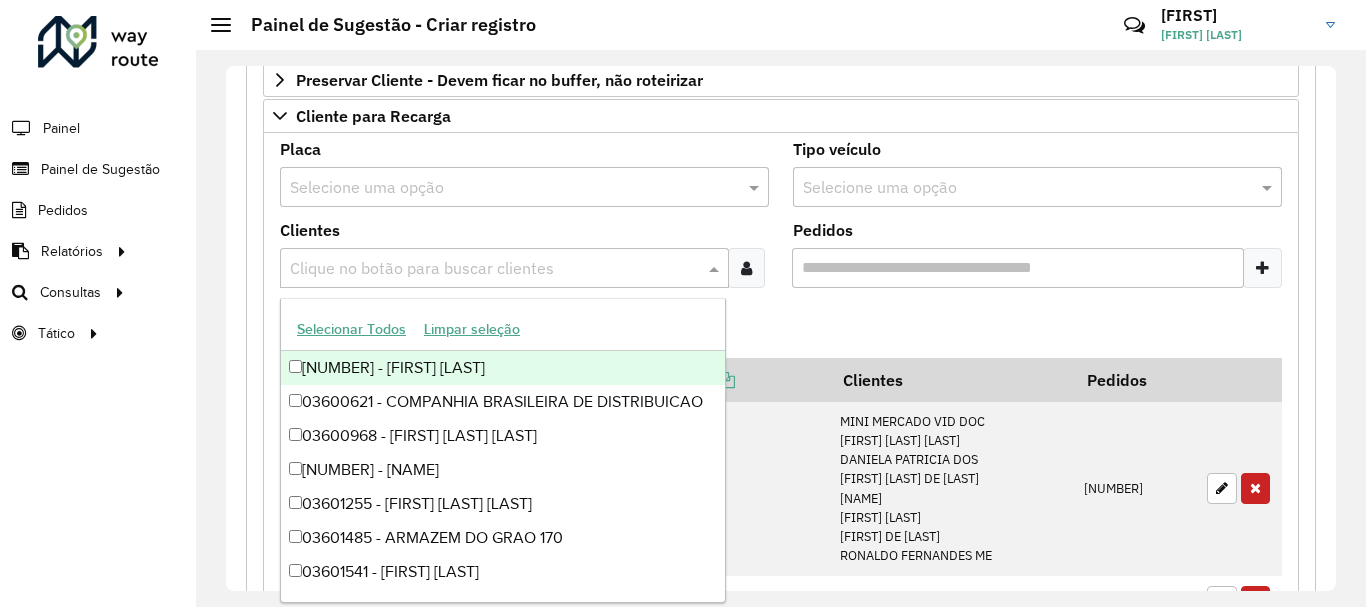 click at bounding box center (494, 269) 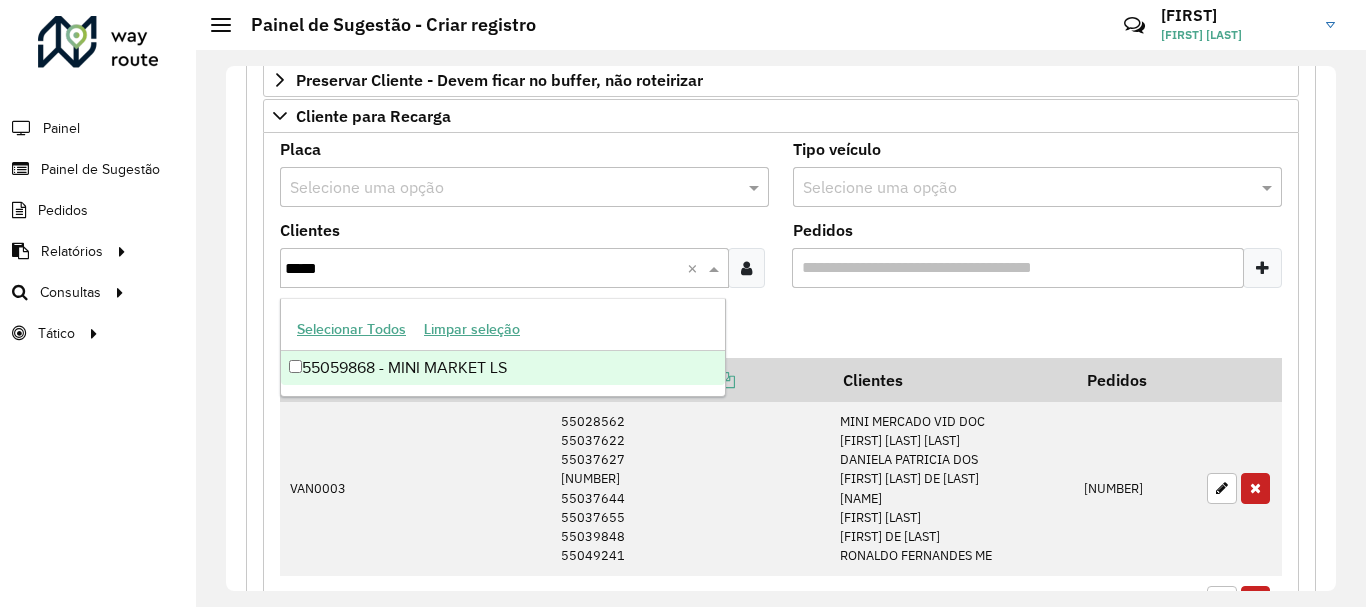 type on "*****" 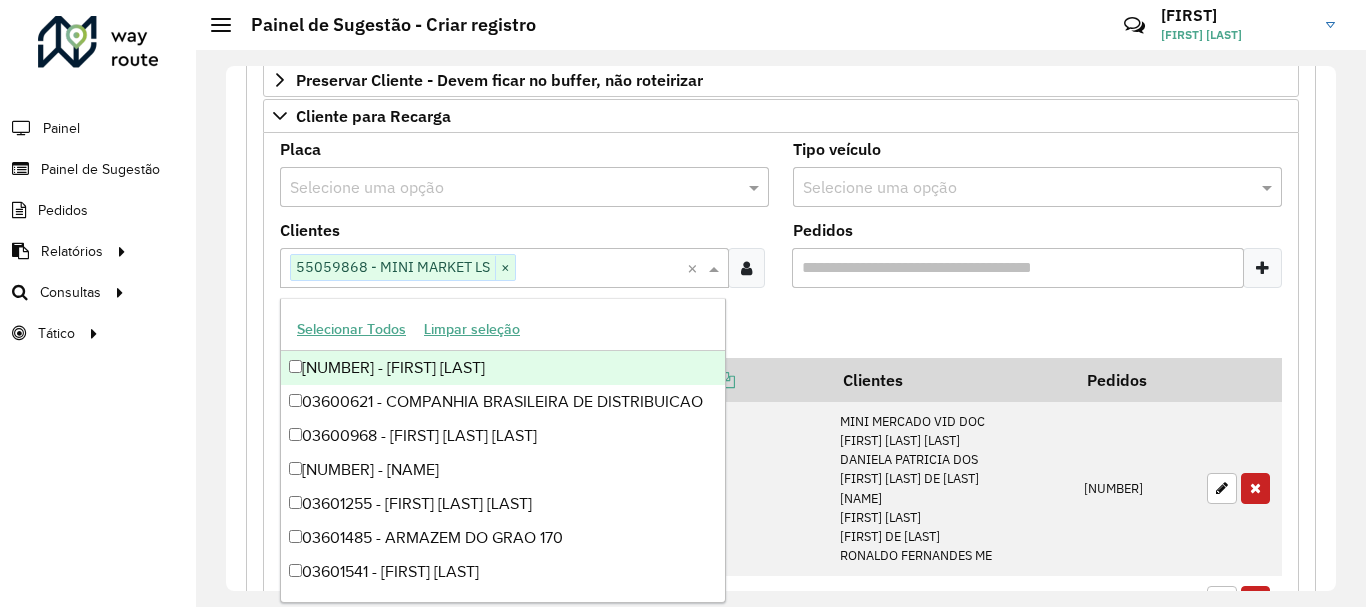 click at bounding box center (1262, 268) 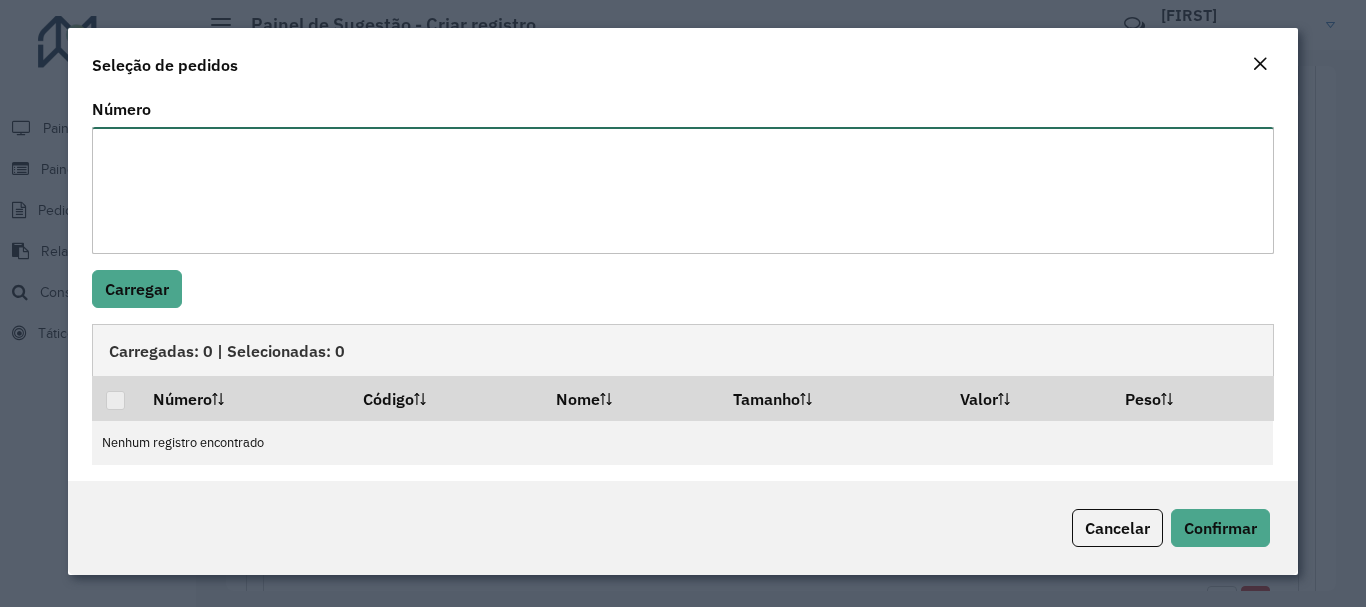 click on "Número" at bounding box center [682, 190] 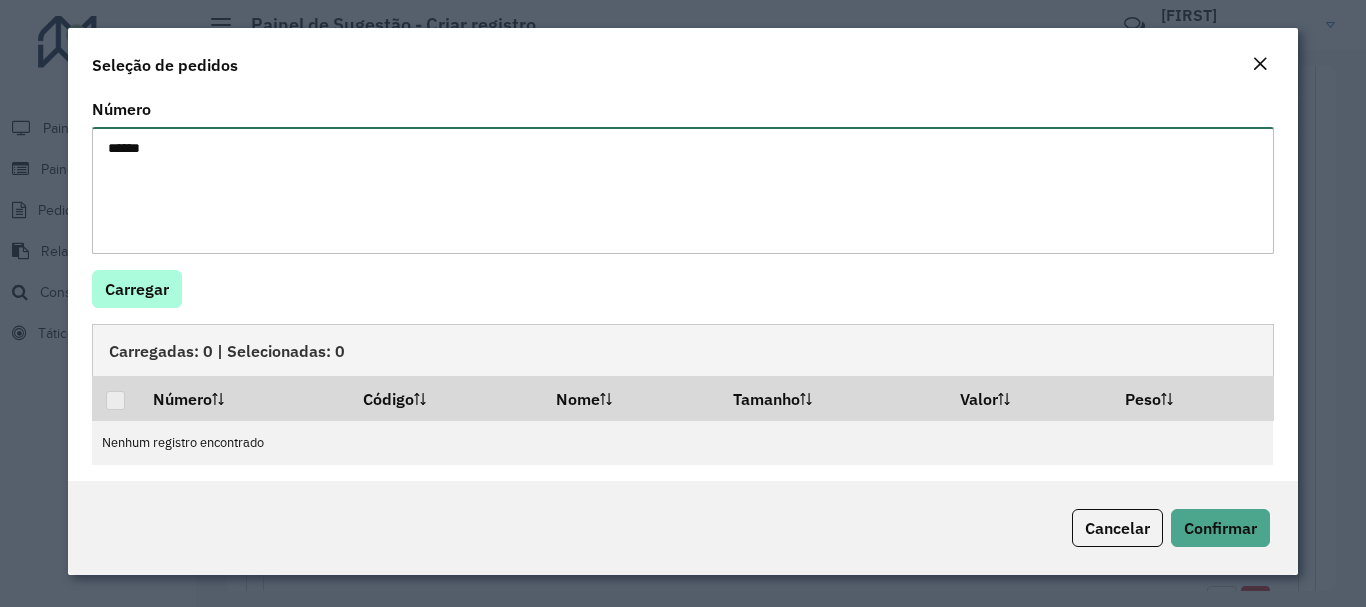 type on "*****" 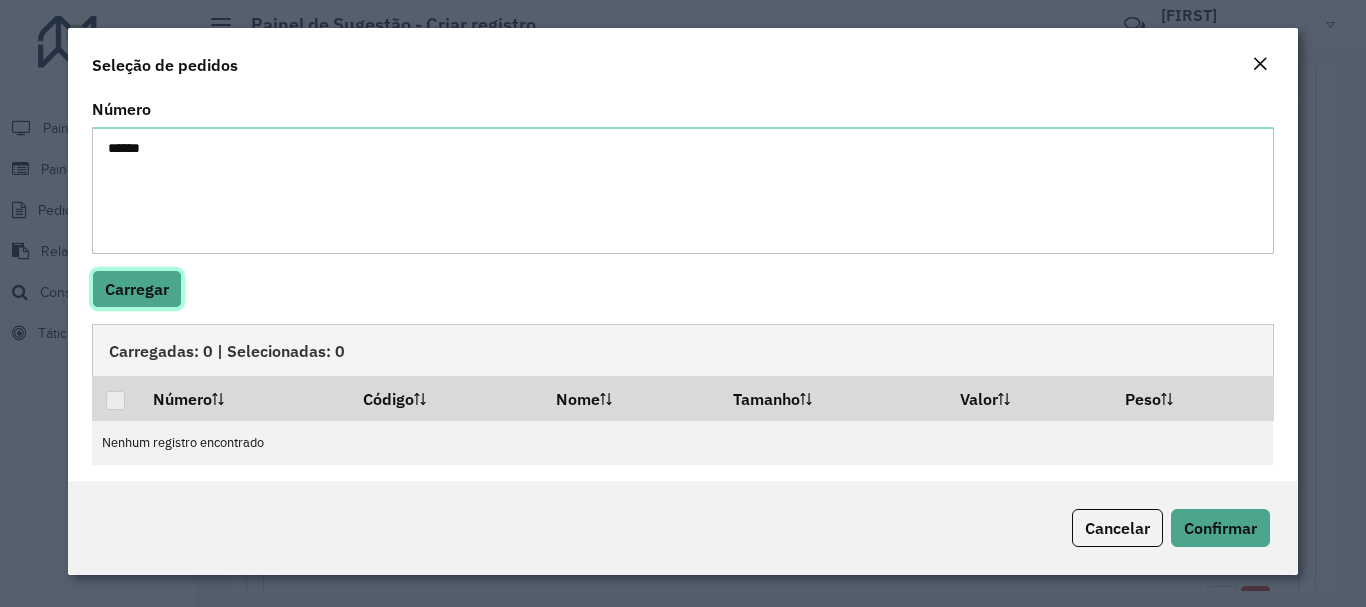 click on "Carregar" 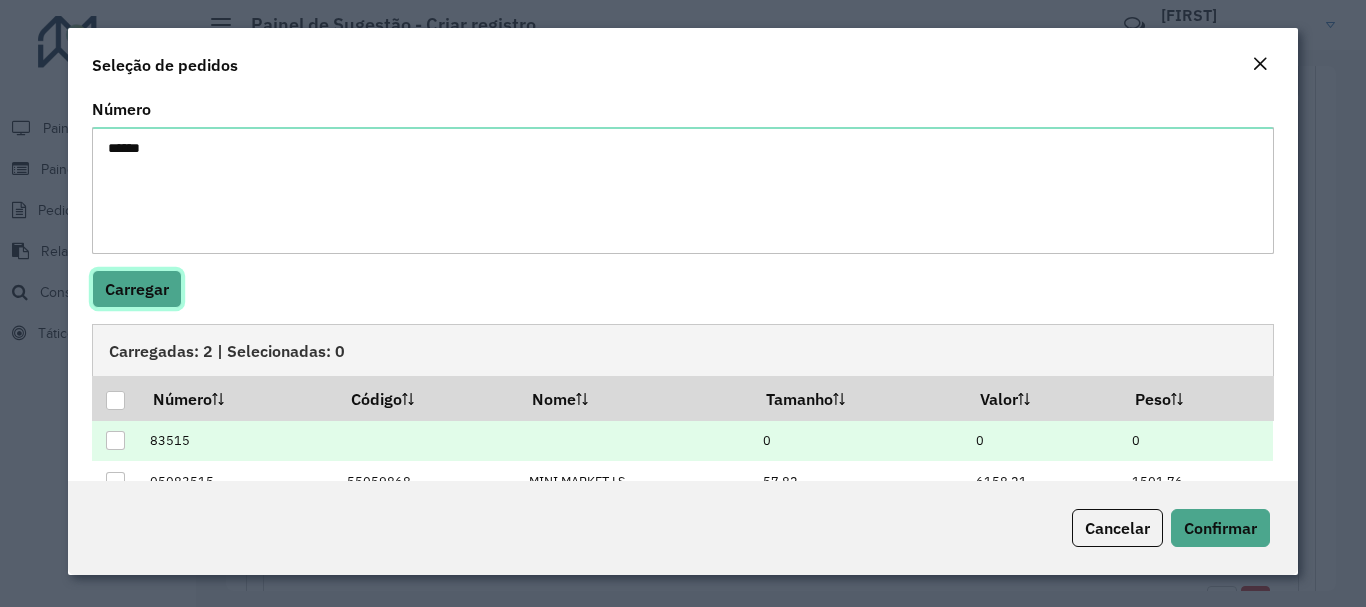scroll, scrollTop: 46, scrollLeft: 0, axis: vertical 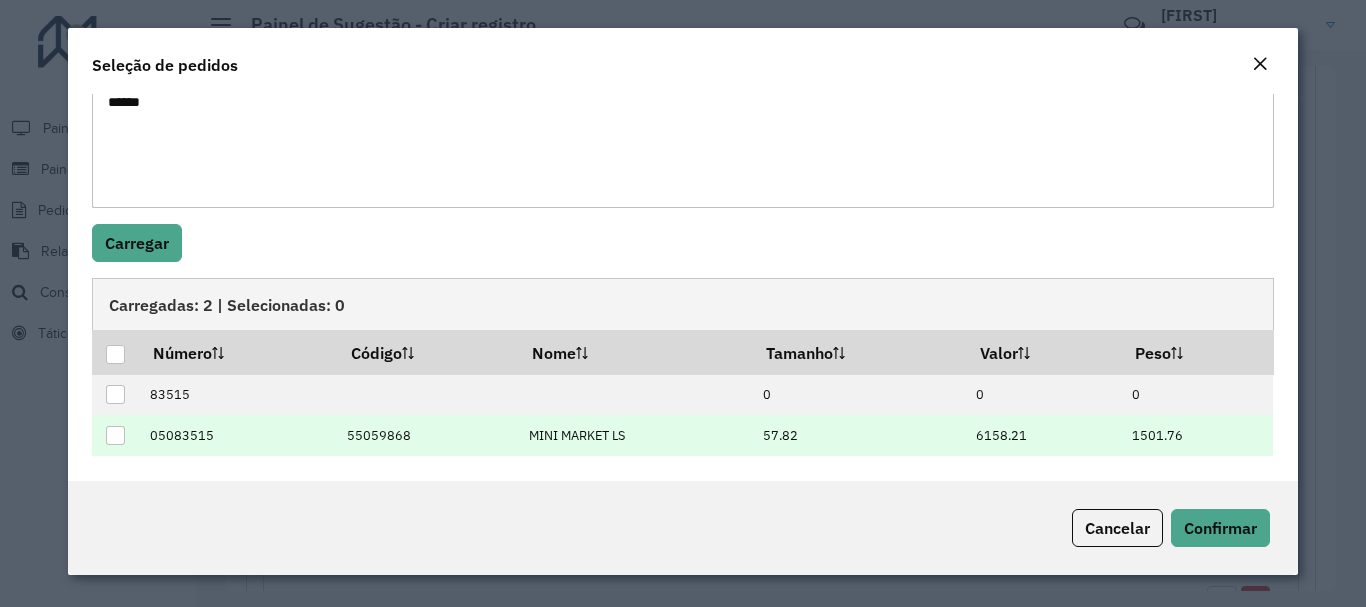 click at bounding box center [115, 435] 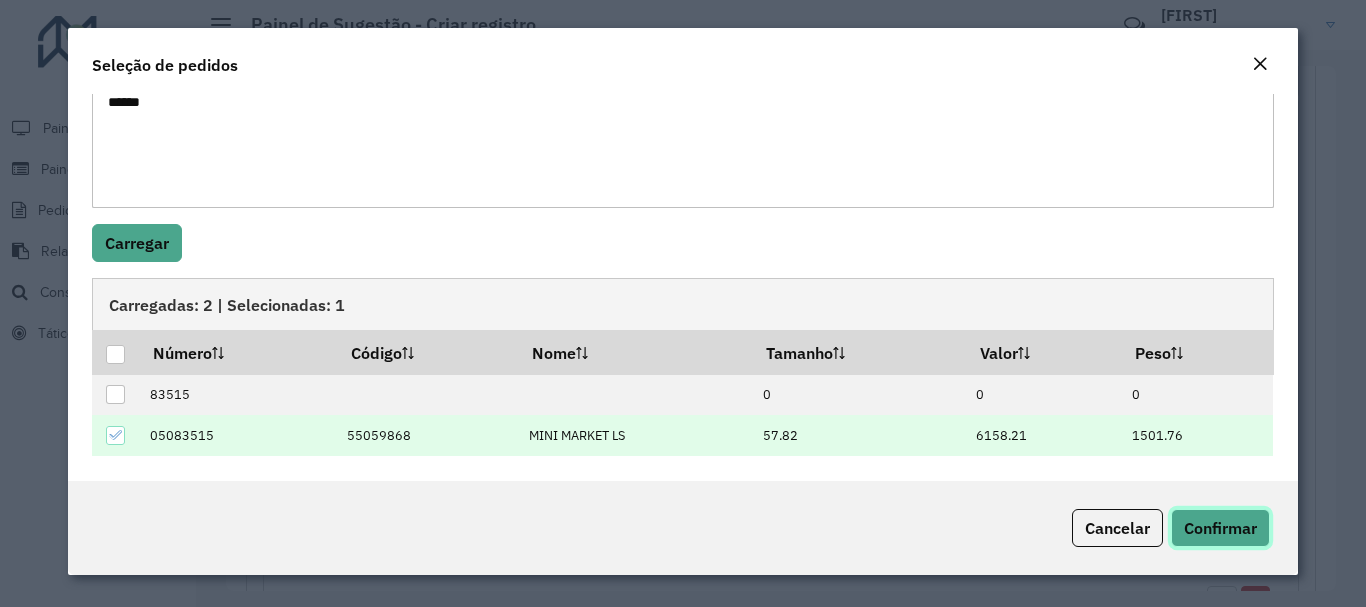 click on "Confirmar" 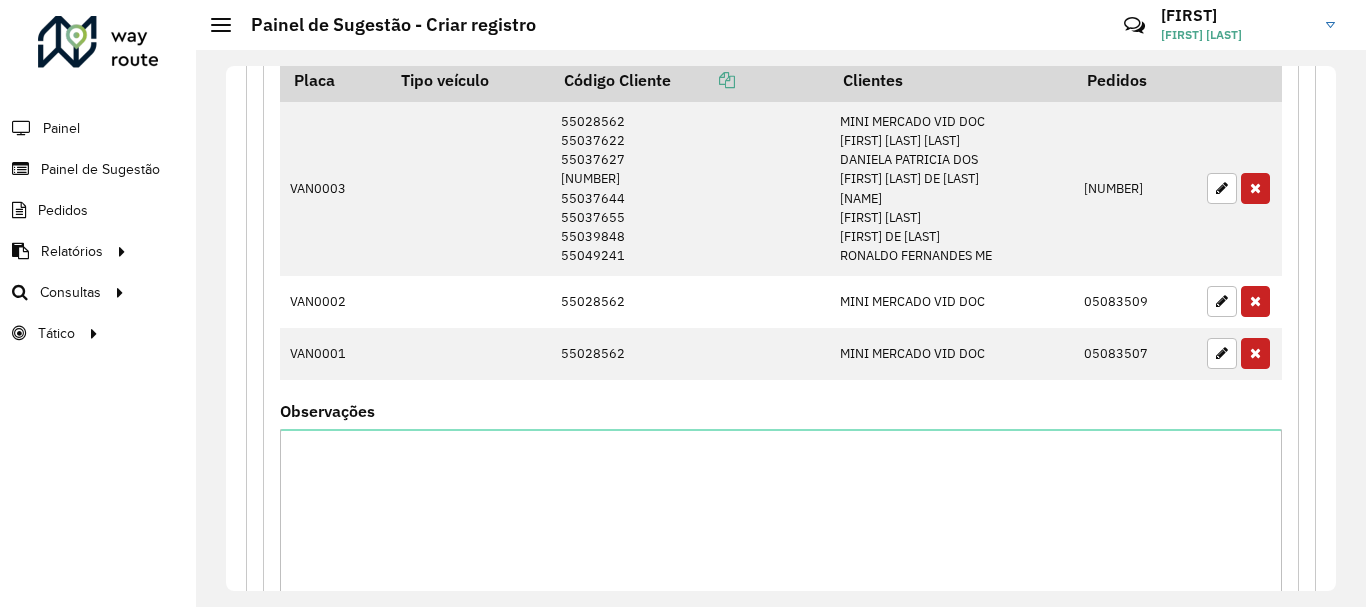 scroll, scrollTop: 500, scrollLeft: 0, axis: vertical 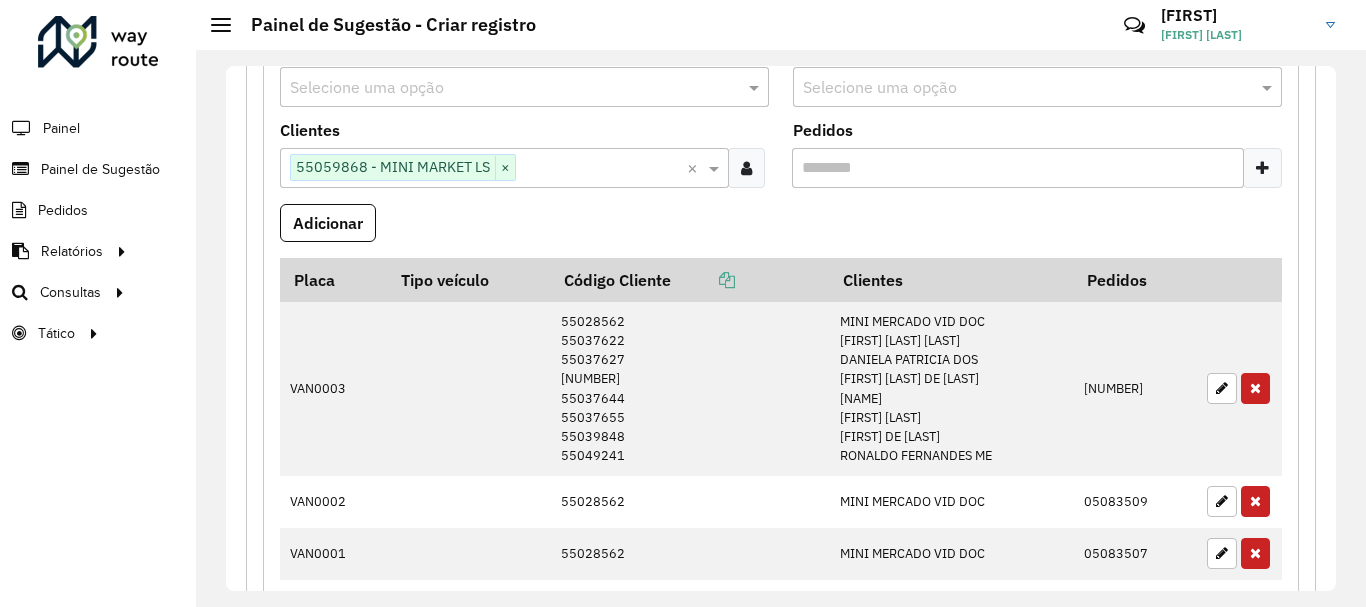 click at bounding box center (504, 88) 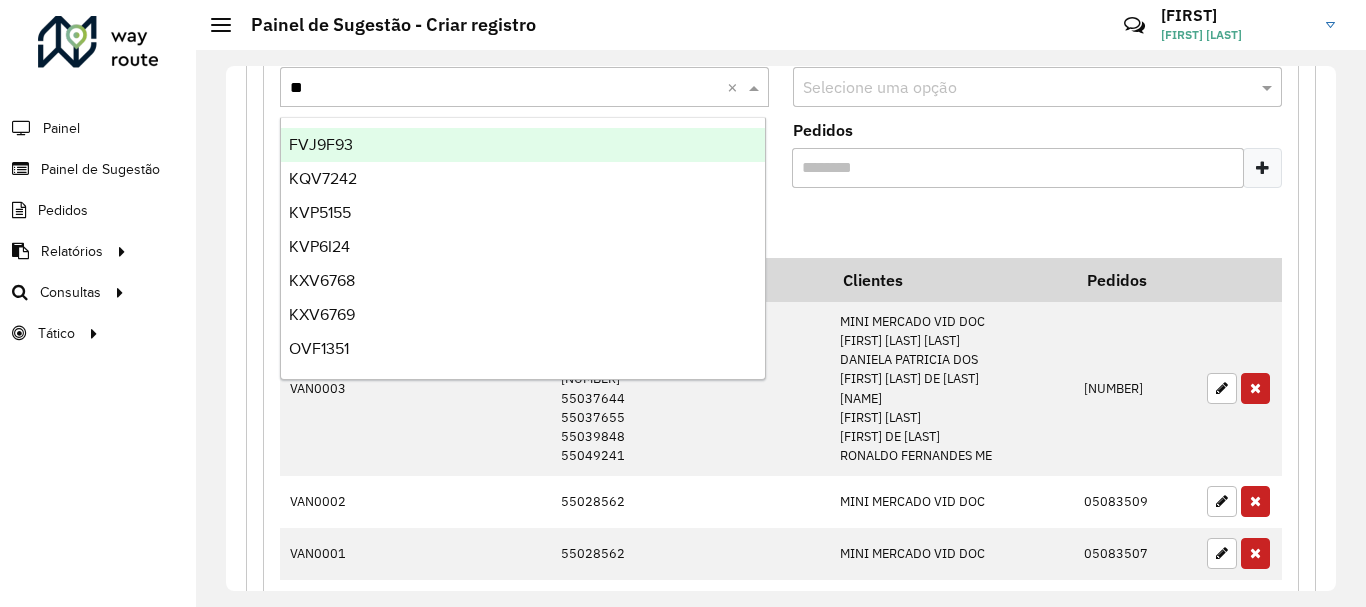 type on "***" 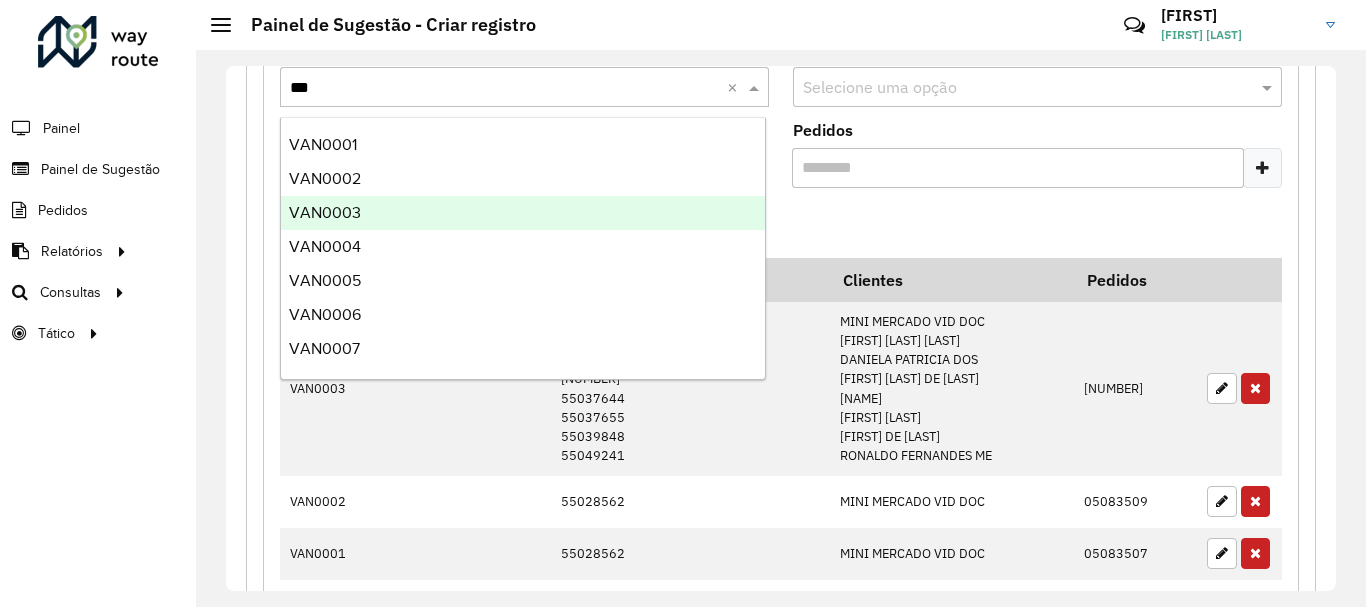click on "VAN0003" at bounding box center [523, 213] 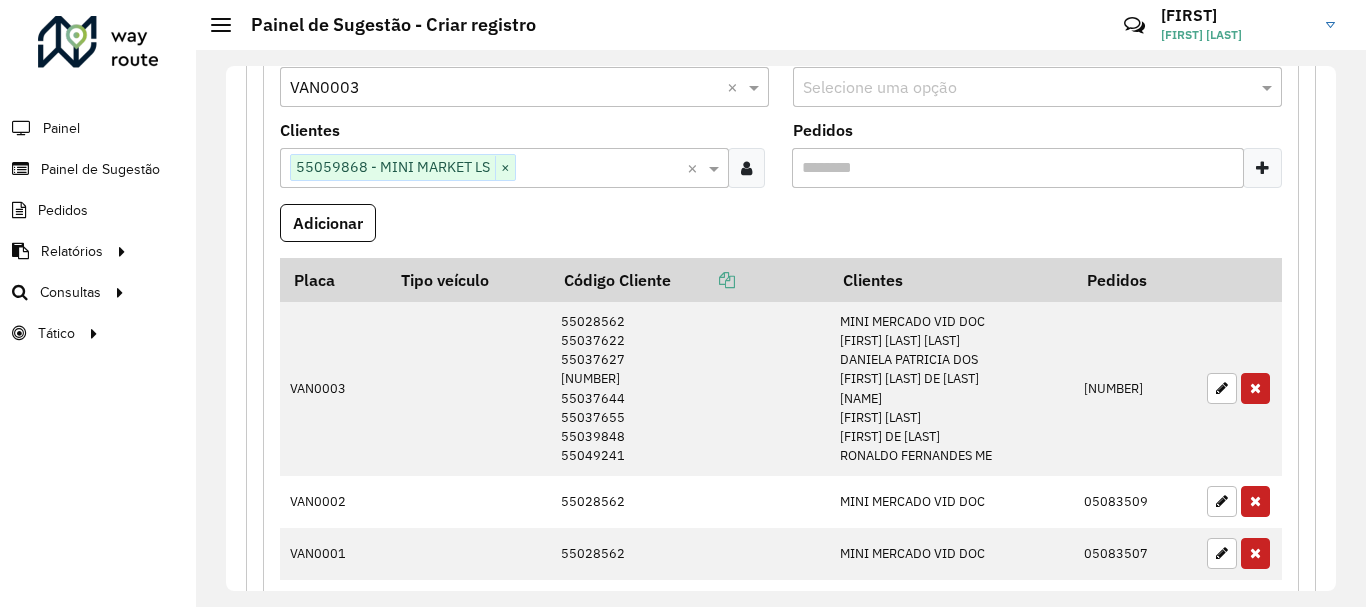 click on "Adicionar" at bounding box center (781, 231) 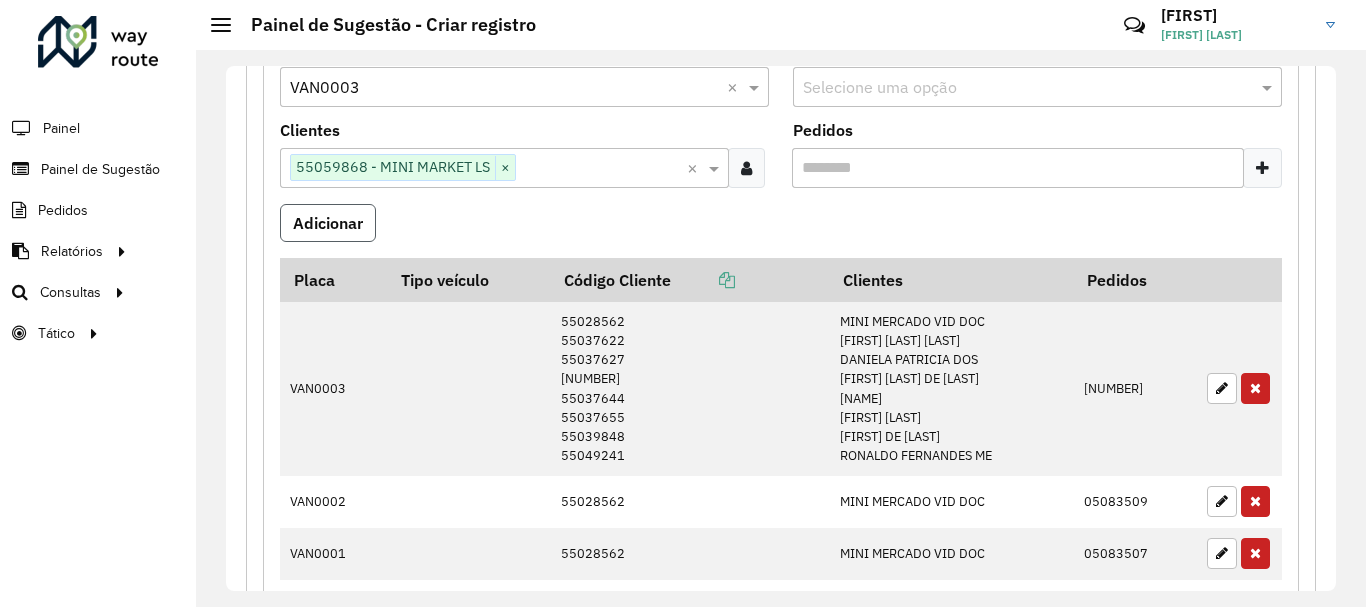 click on "Adicionar" at bounding box center [328, 223] 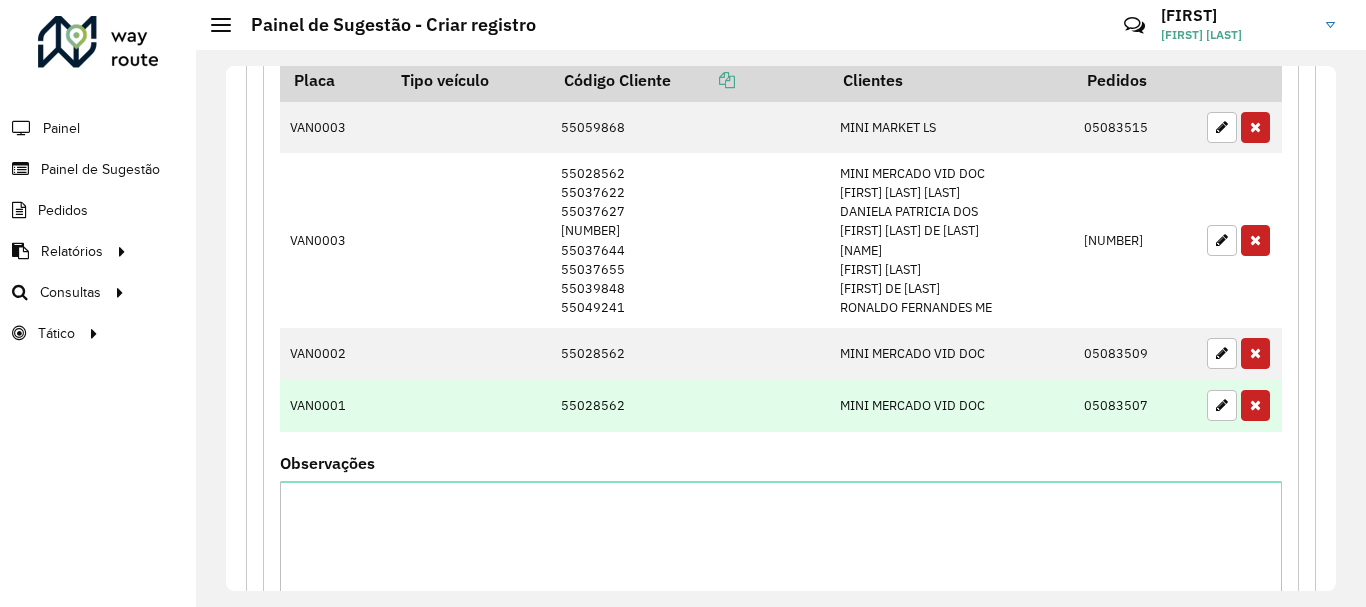 scroll, scrollTop: 400, scrollLeft: 0, axis: vertical 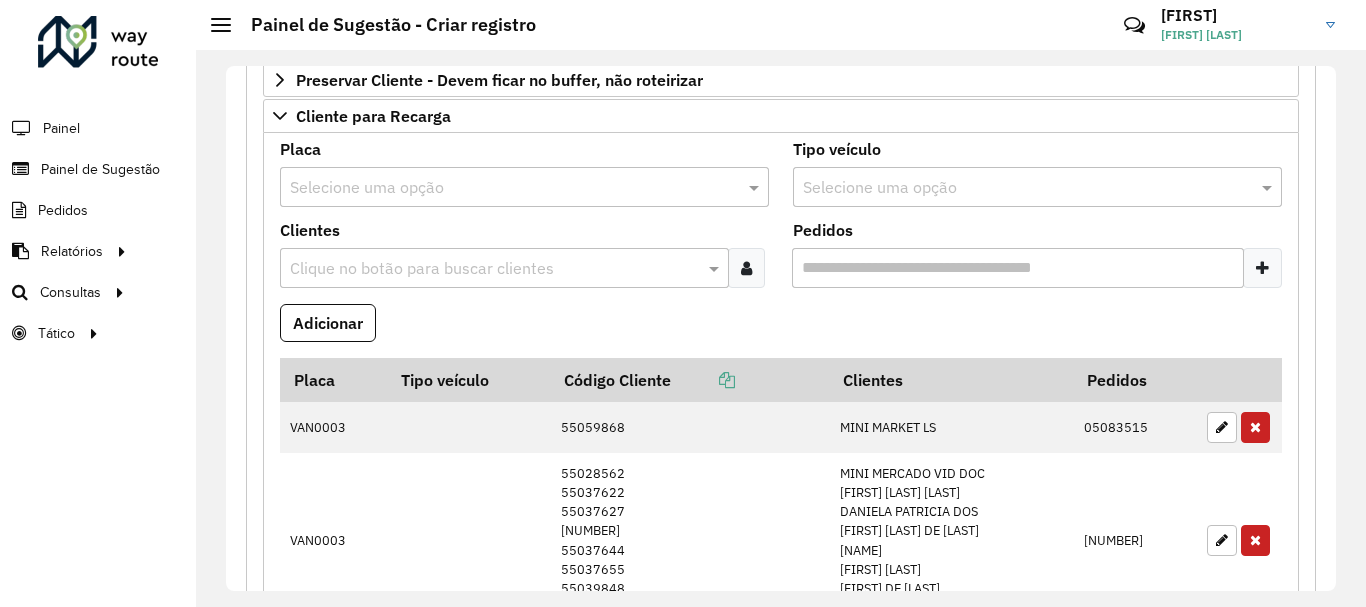 click at bounding box center (746, 268) 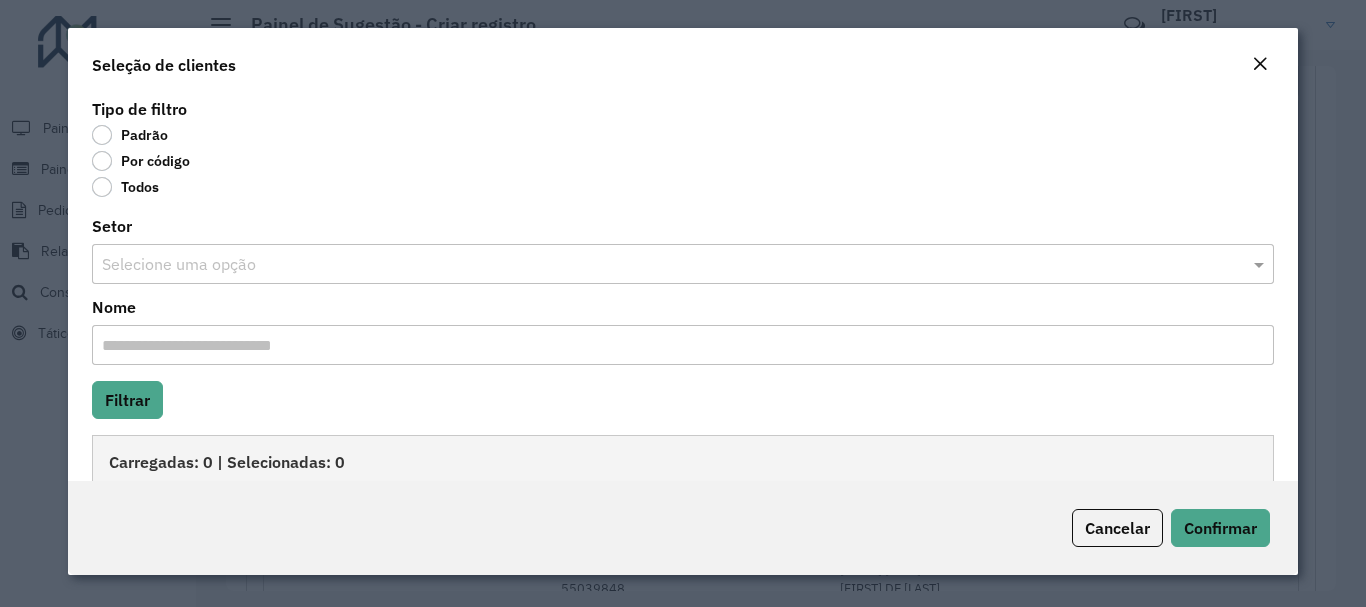 click on "Por código" 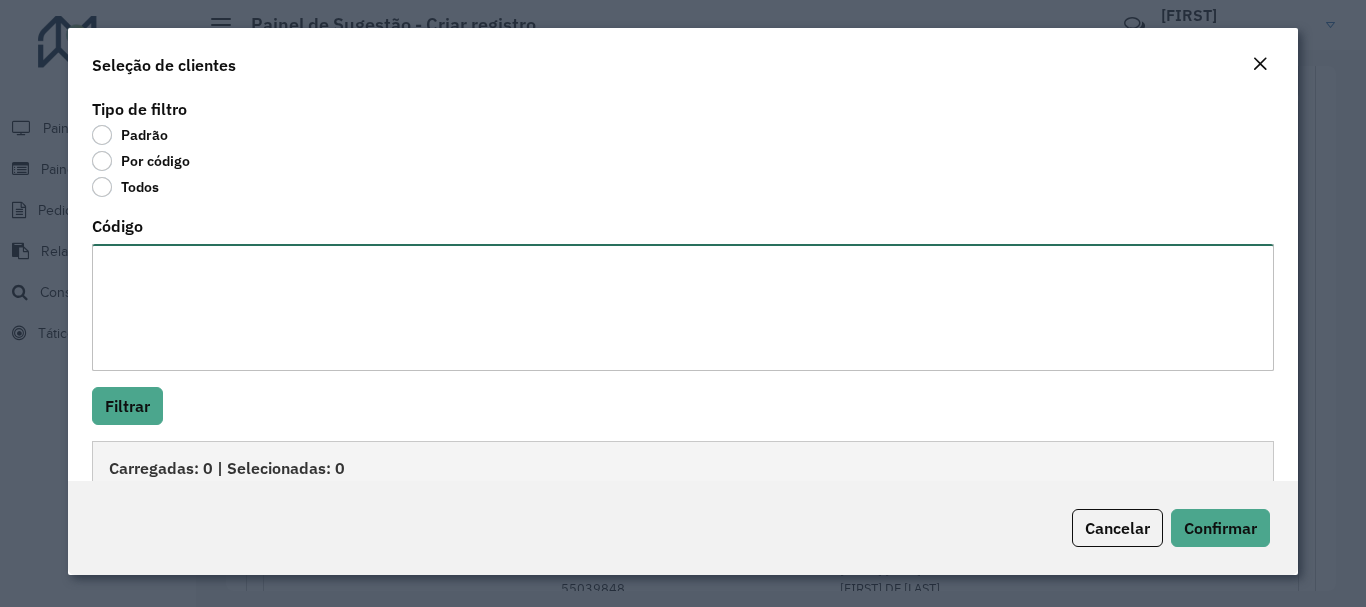 click on "Código" at bounding box center (682, 307) 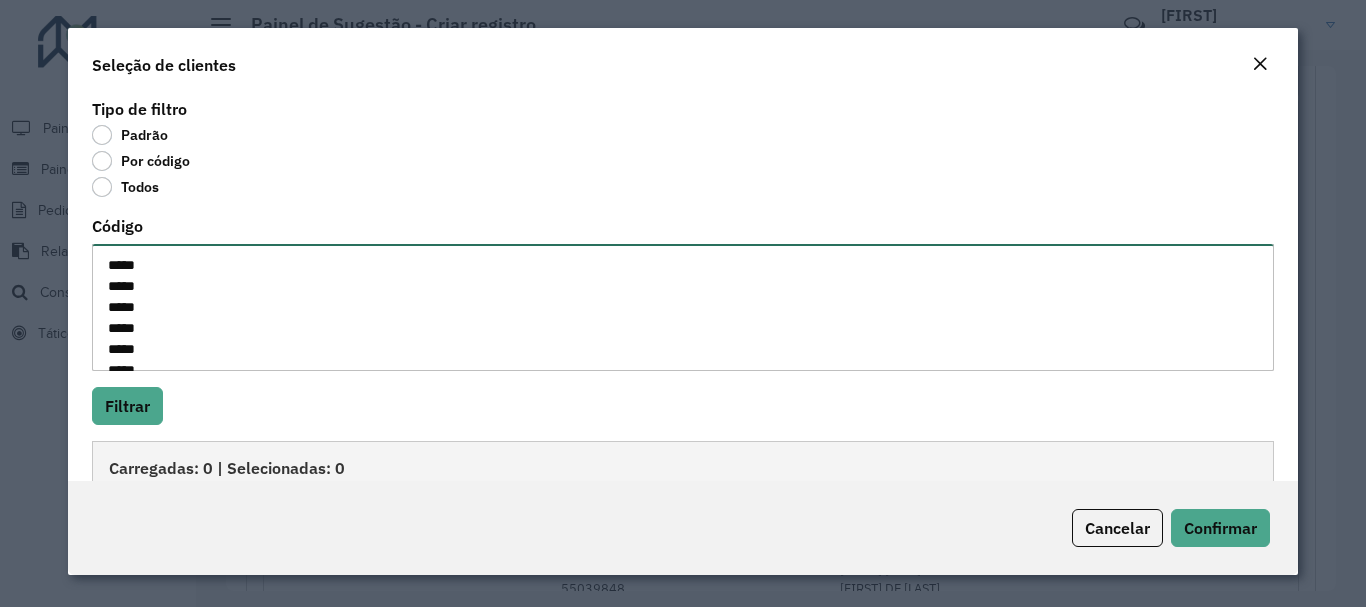 scroll, scrollTop: 449, scrollLeft: 0, axis: vertical 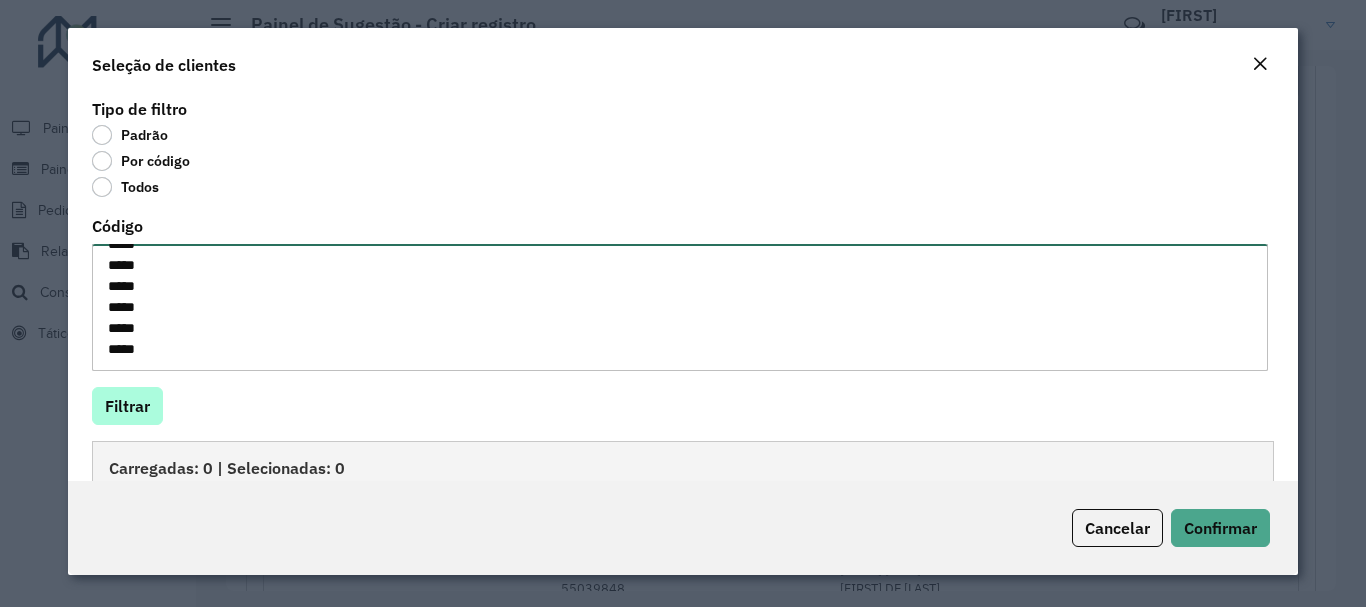 type on "*****
*****
*****
*****
*****
*****
*****
*****
*****
*****
*****
*****
*****
*****
****
*****
*****
*****
*****
*****
*****
*****
*****
*****
*****
****" 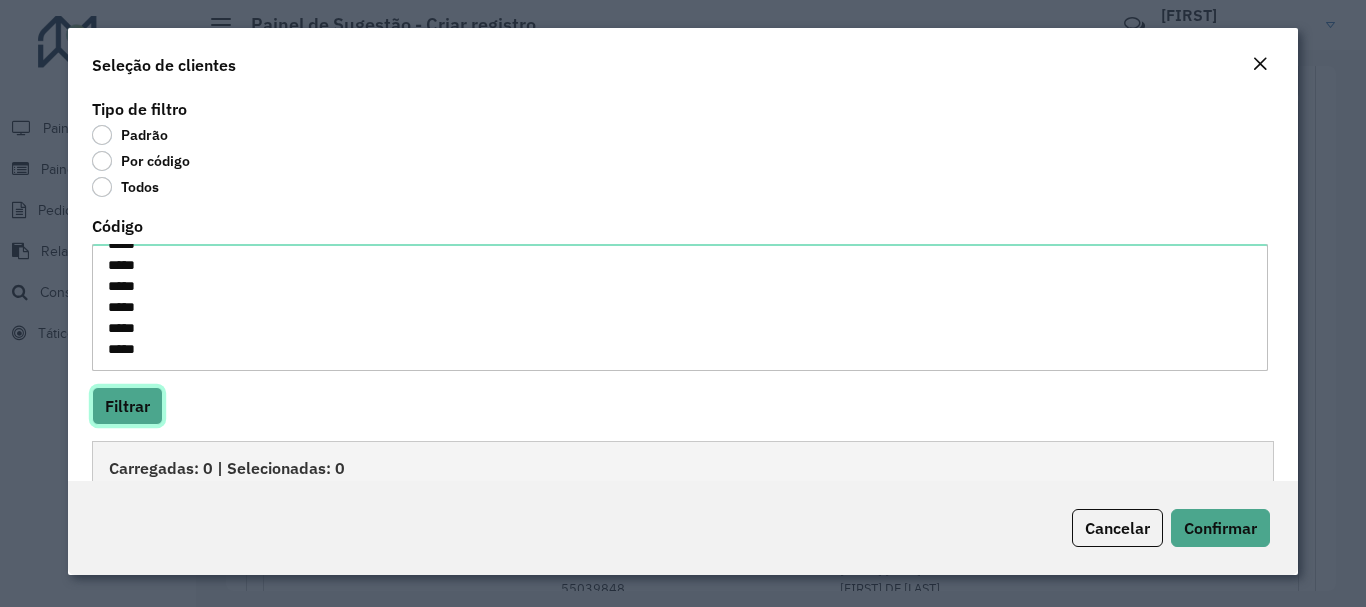 click on "Filtrar" 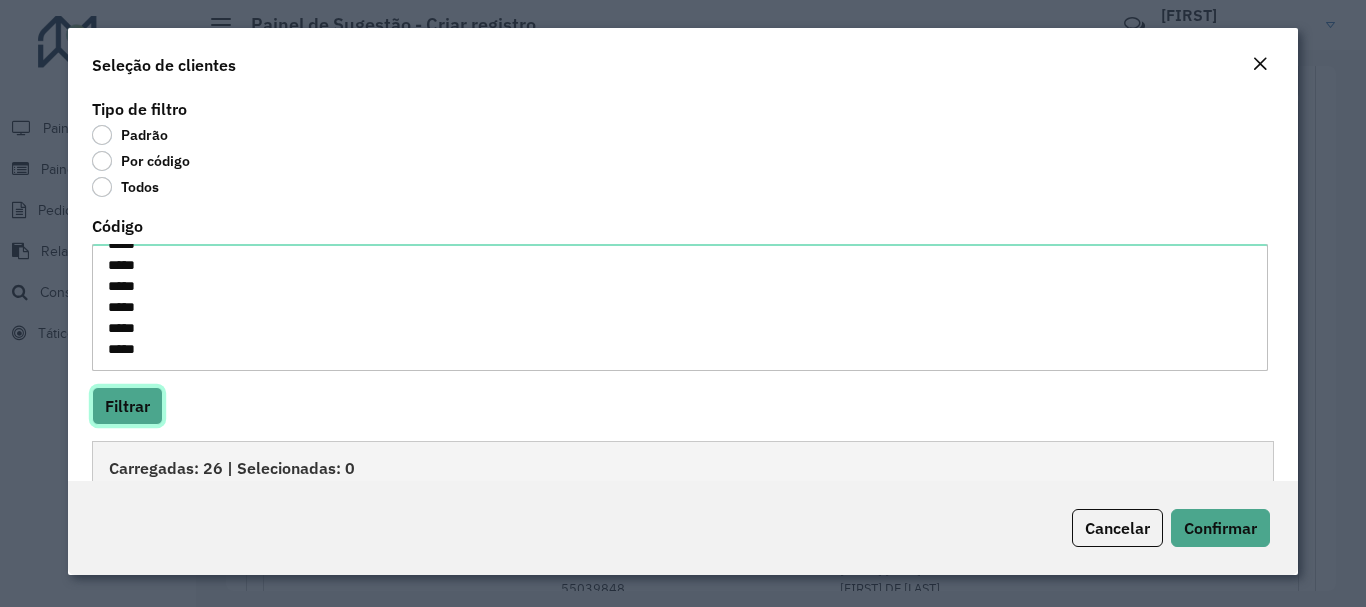 scroll, scrollTop: 462, scrollLeft: 0, axis: vertical 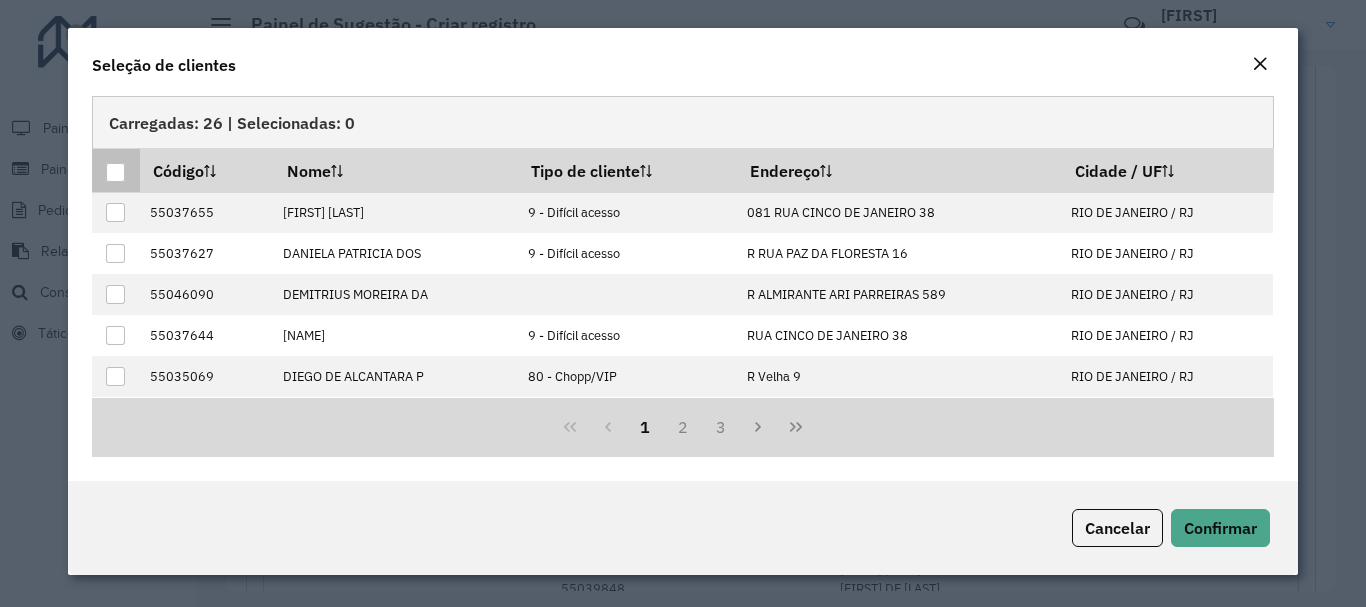 click at bounding box center [115, 172] 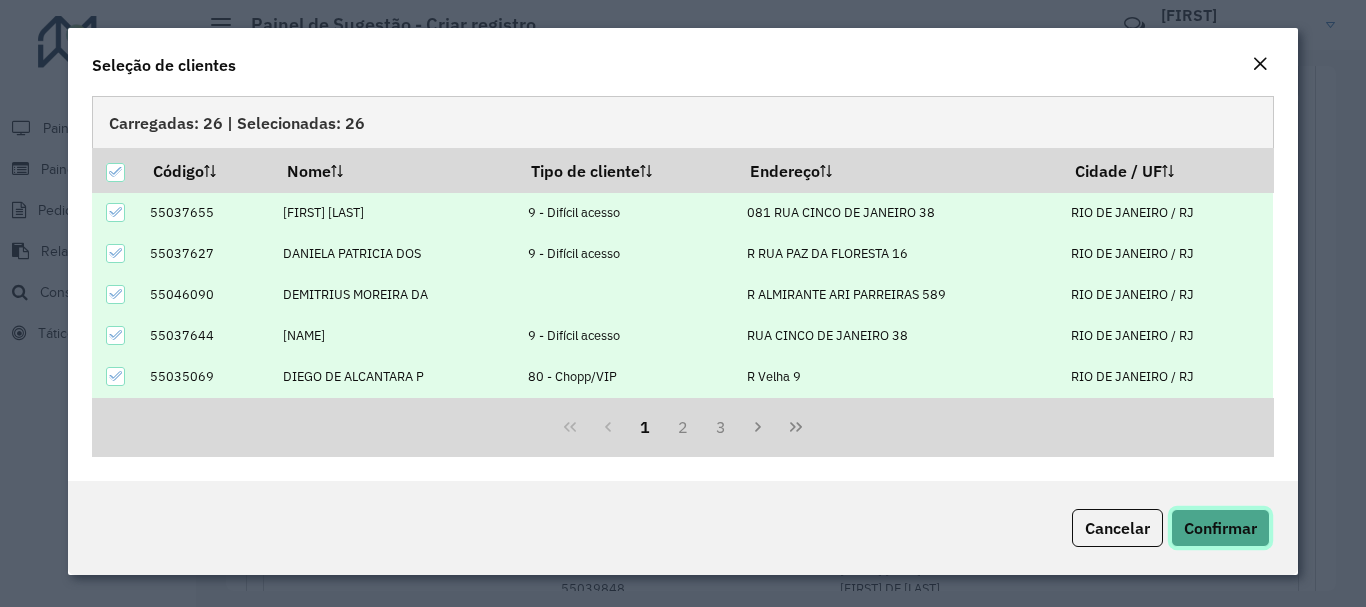 click on "Confirmar" 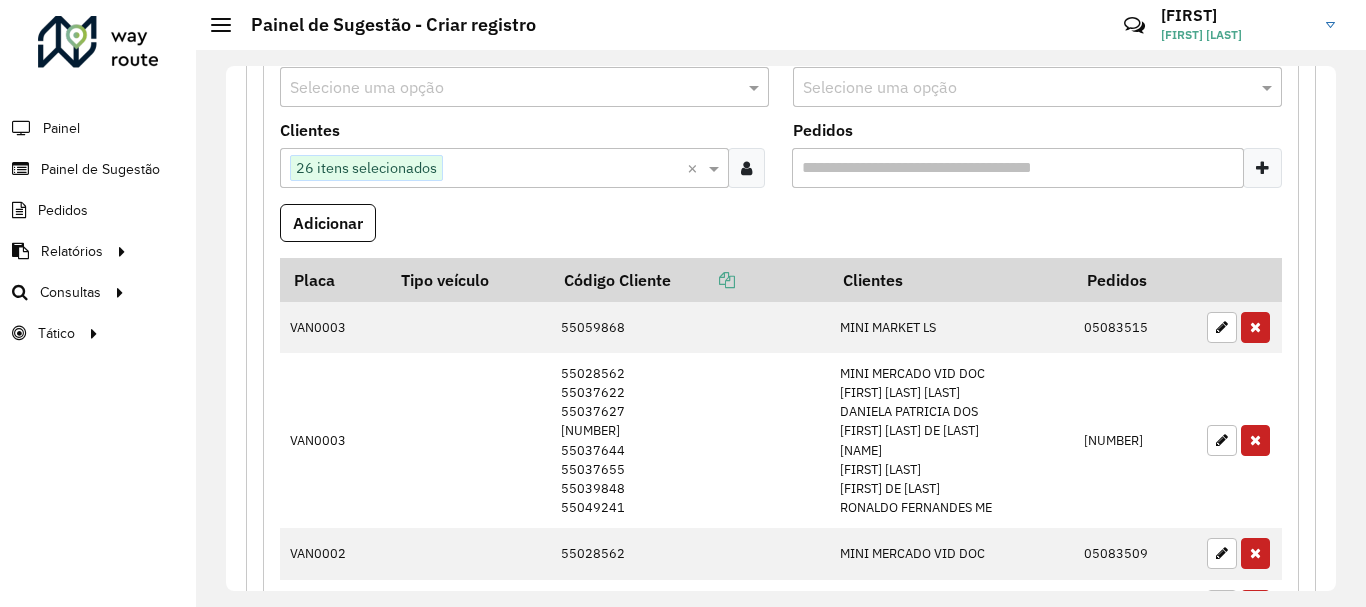 scroll, scrollTop: 300, scrollLeft: 0, axis: vertical 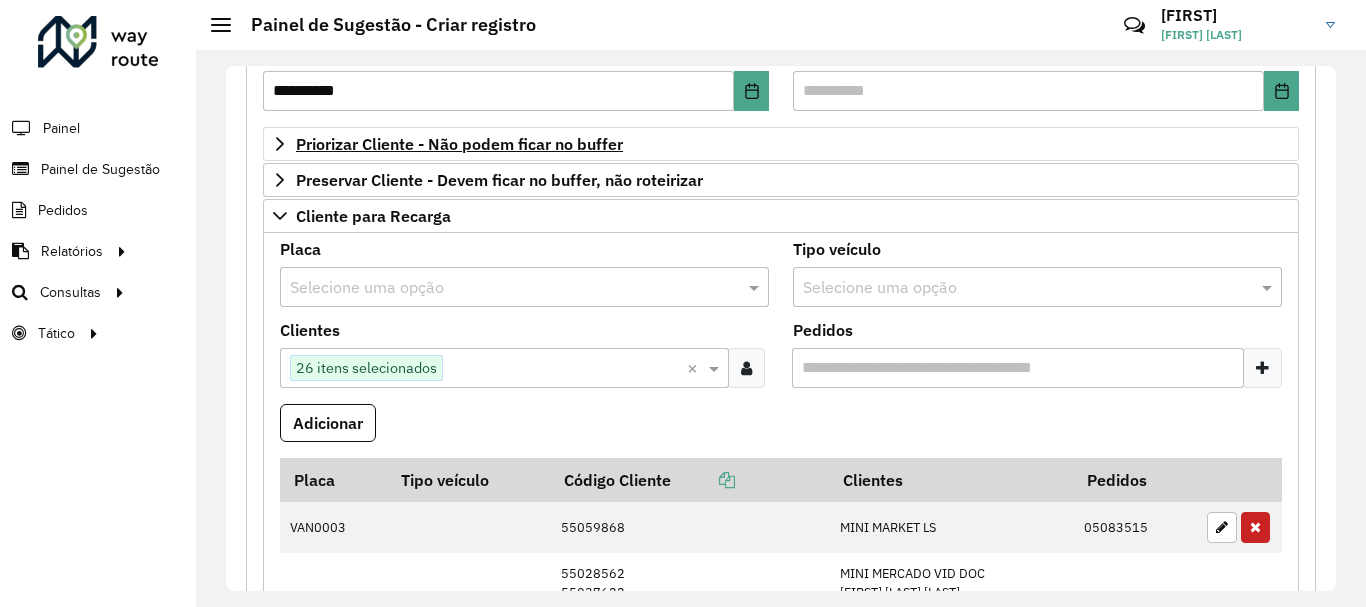 click at bounding box center [504, 288] 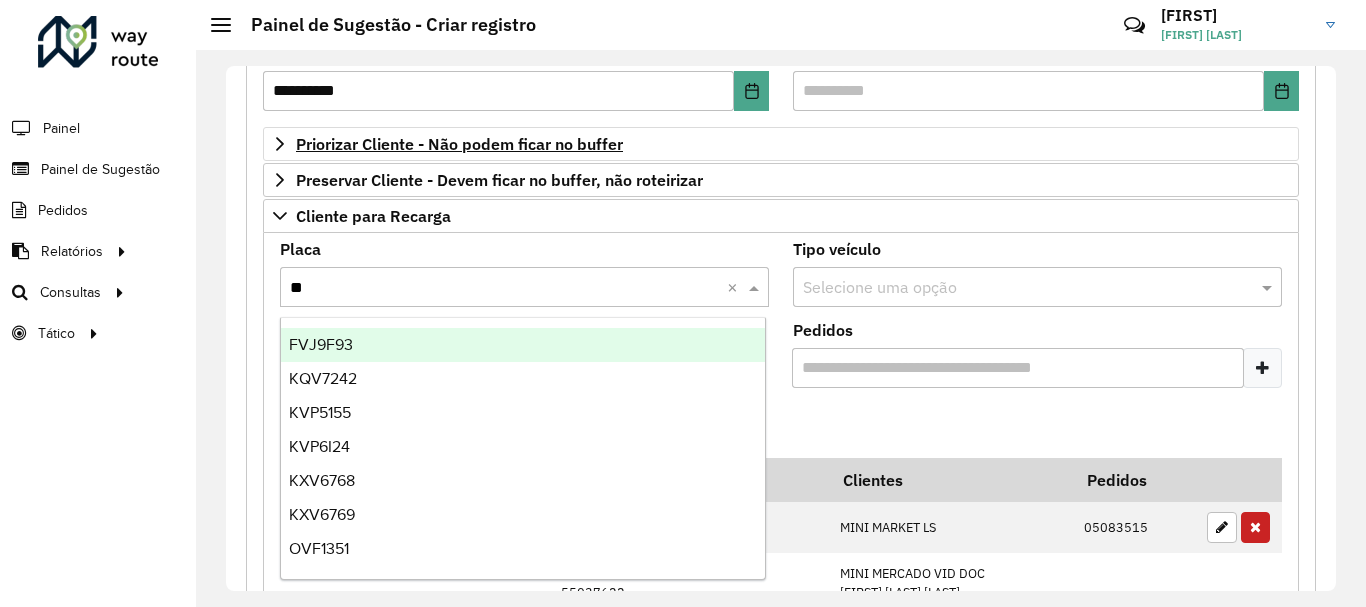 type on "***" 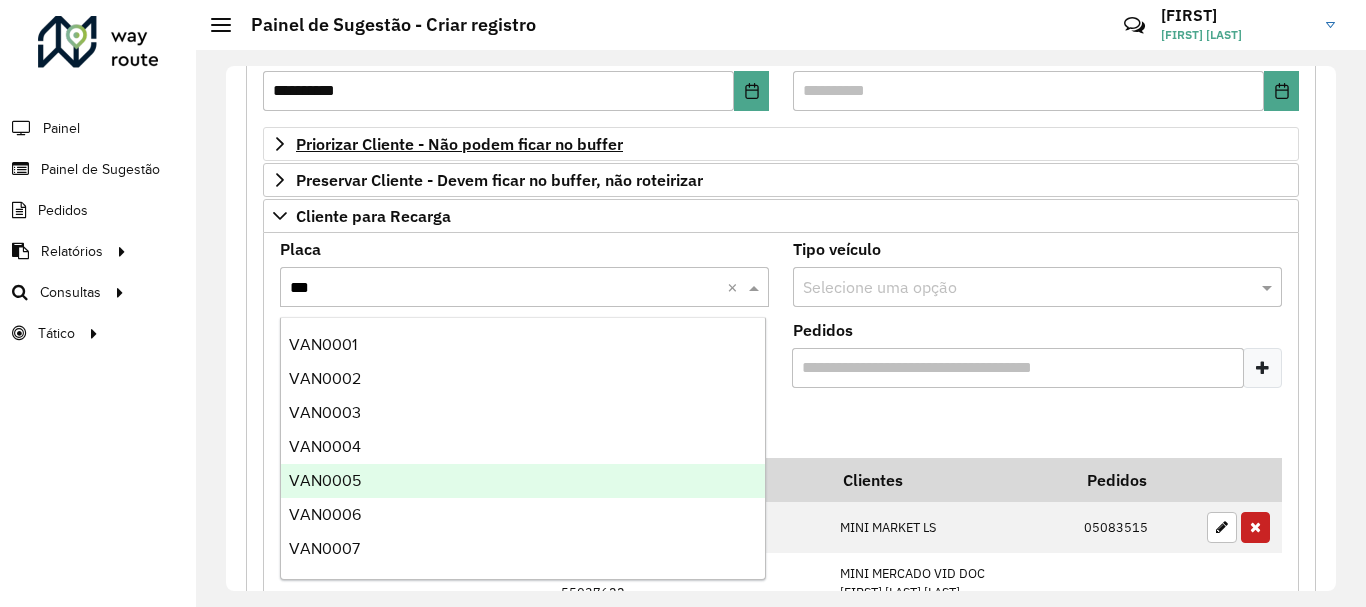 click on "VAN0005" at bounding box center (523, 481) 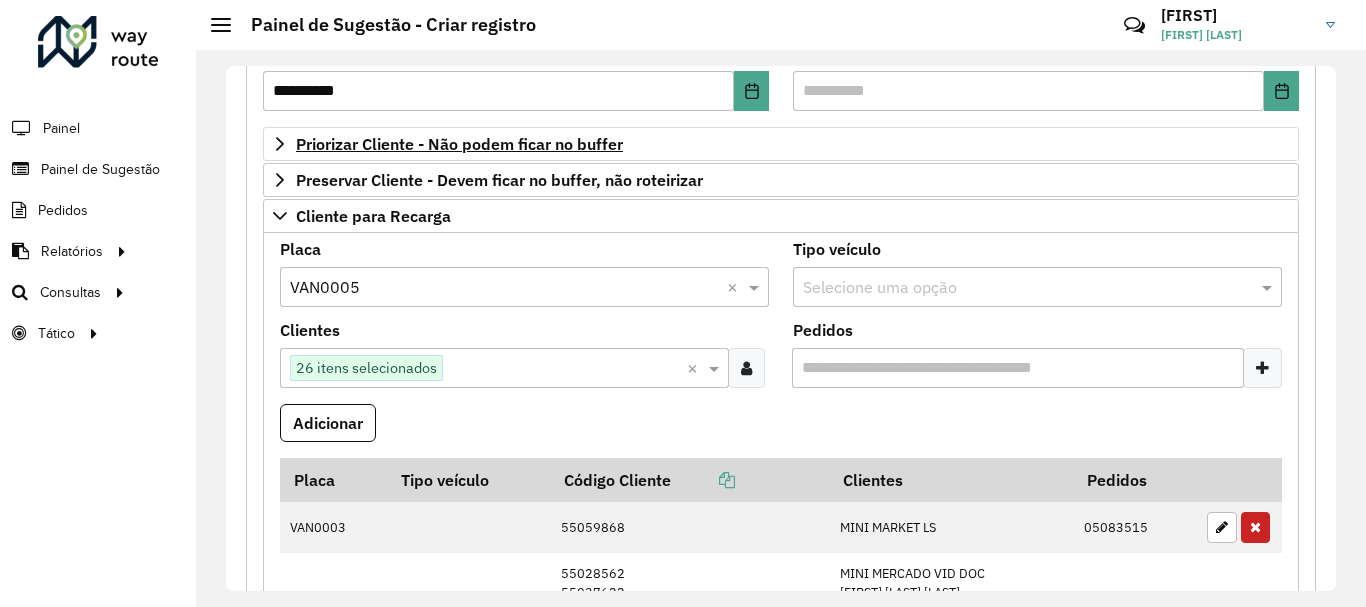 click at bounding box center (504, 288) 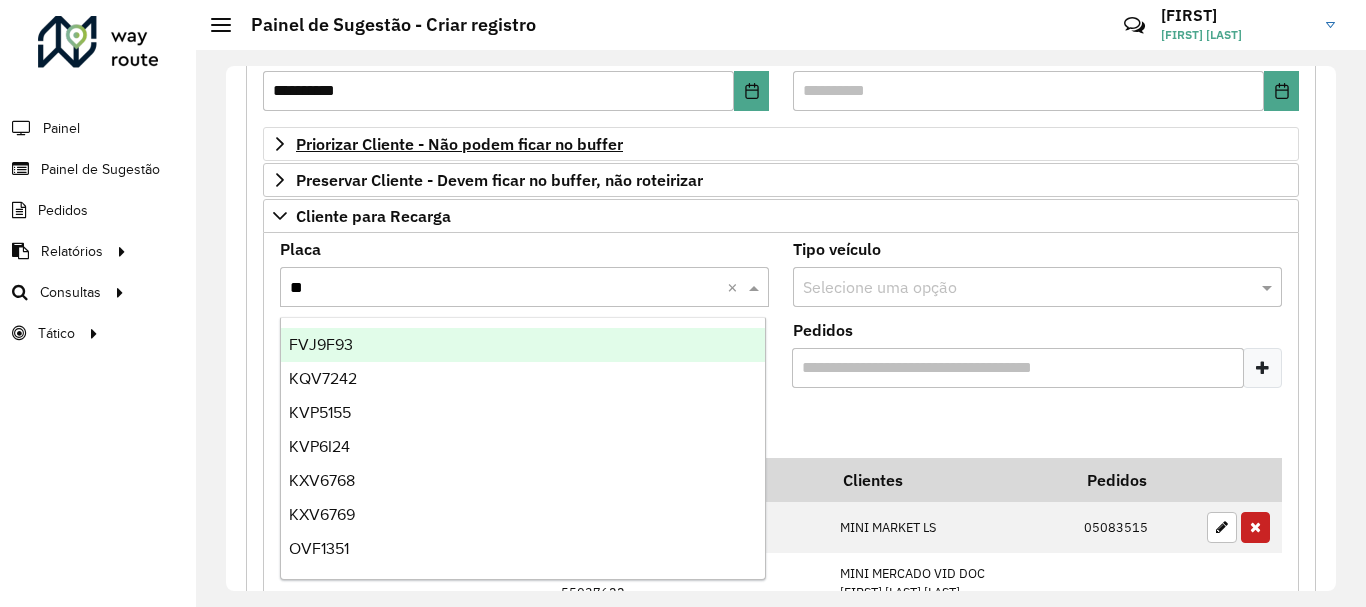 type on "***" 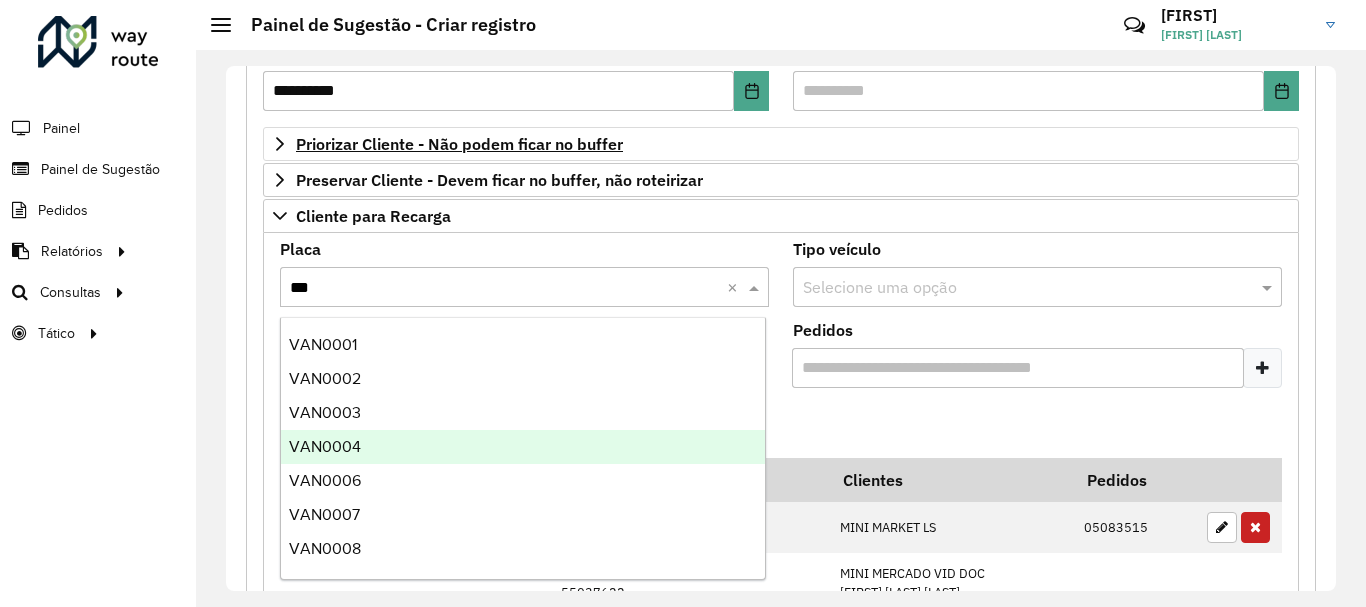 click on "VAN0004" at bounding box center (523, 447) 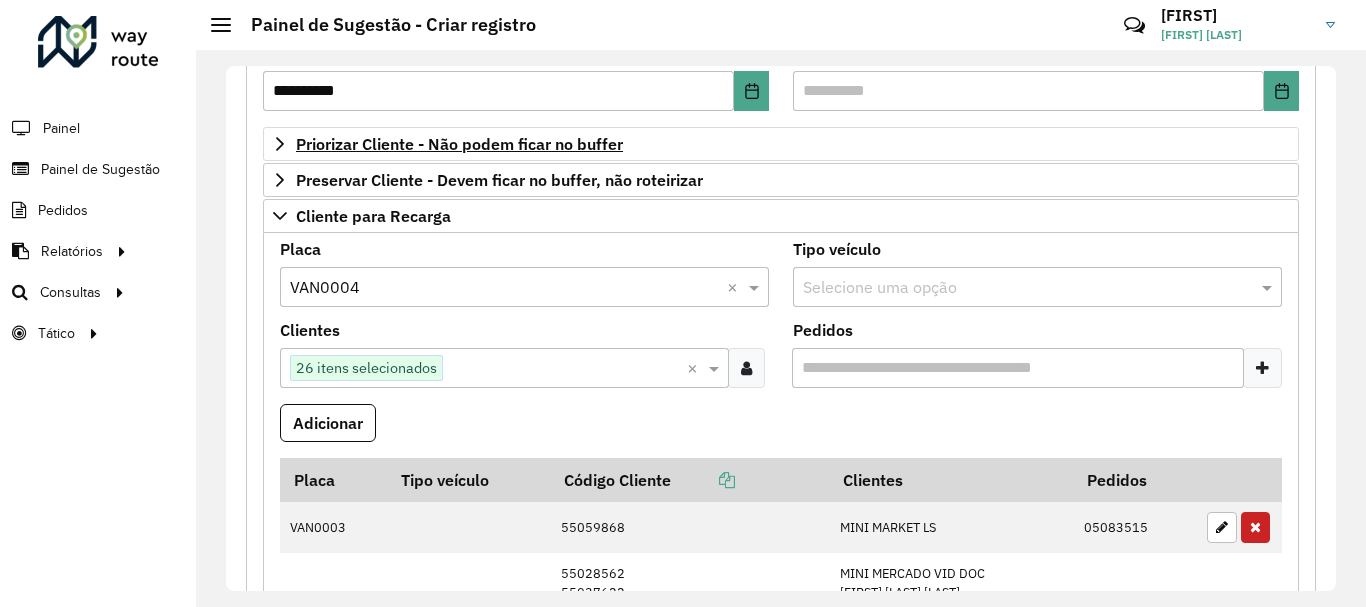 click on "Adicionar" at bounding box center (781, 431) 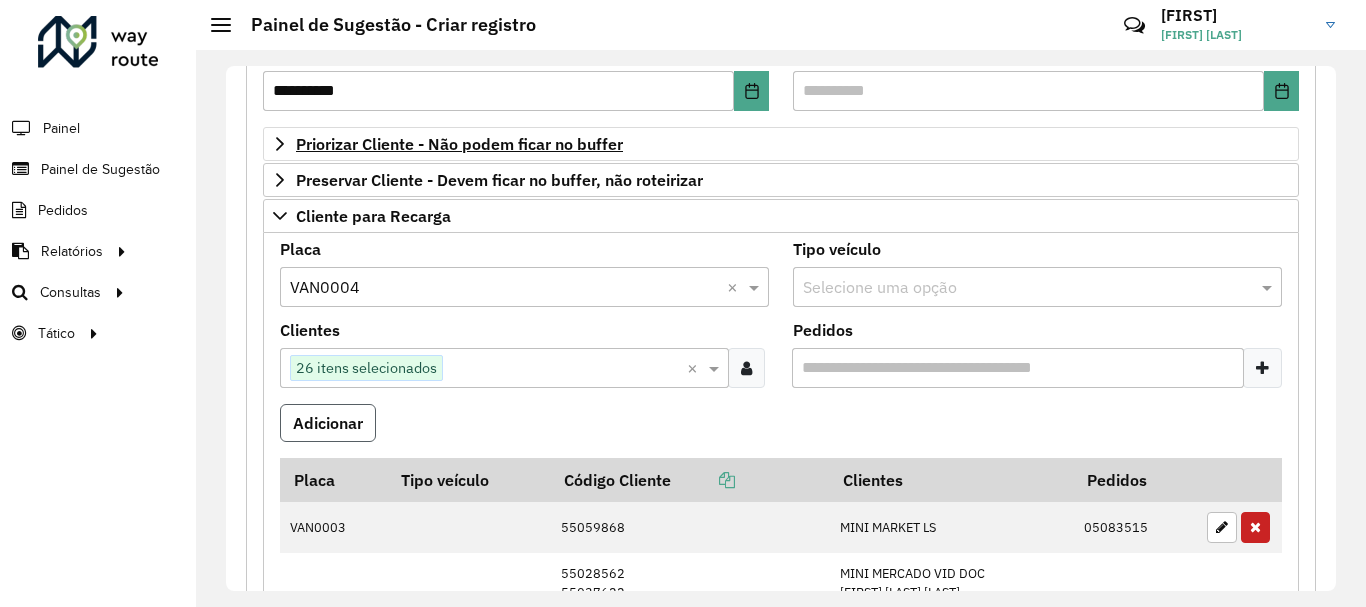 click on "Adicionar" at bounding box center (328, 423) 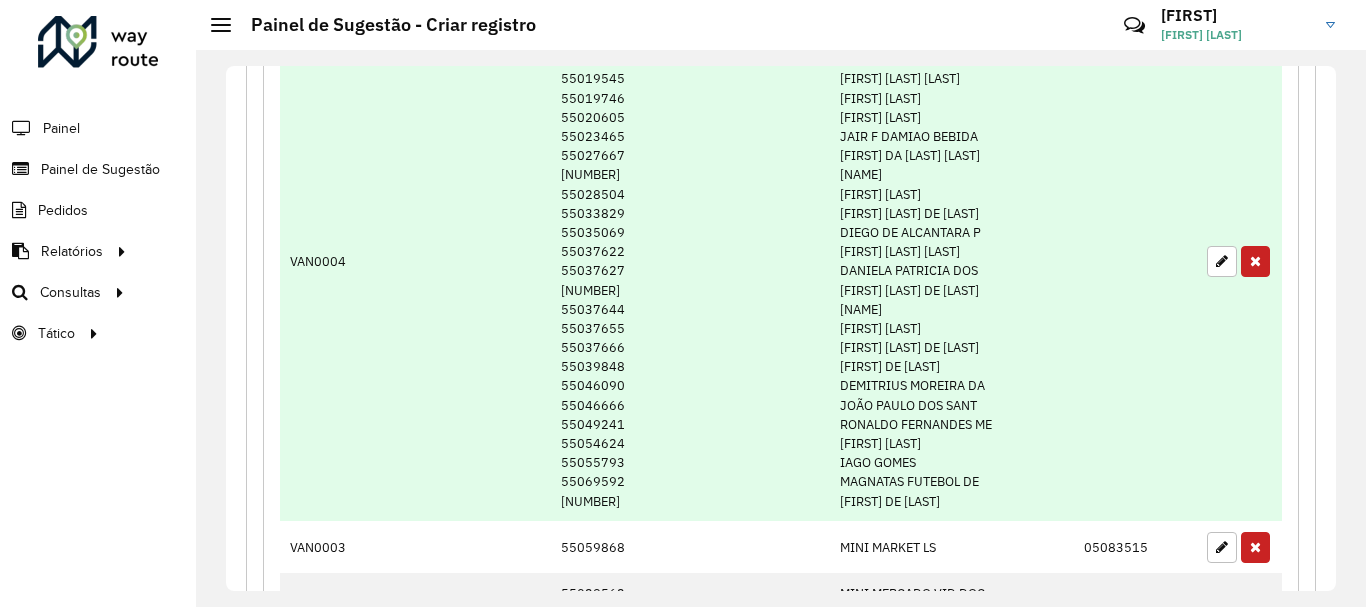 scroll, scrollTop: 700, scrollLeft: 0, axis: vertical 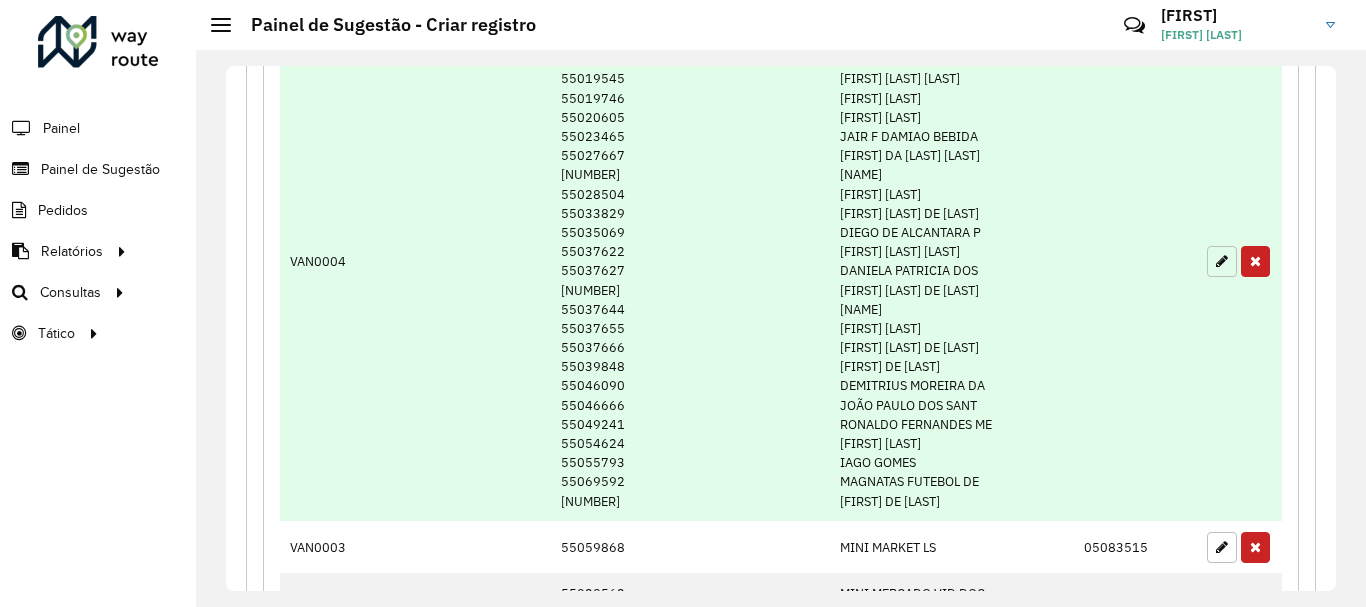 click at bounding box center (1222, 261) 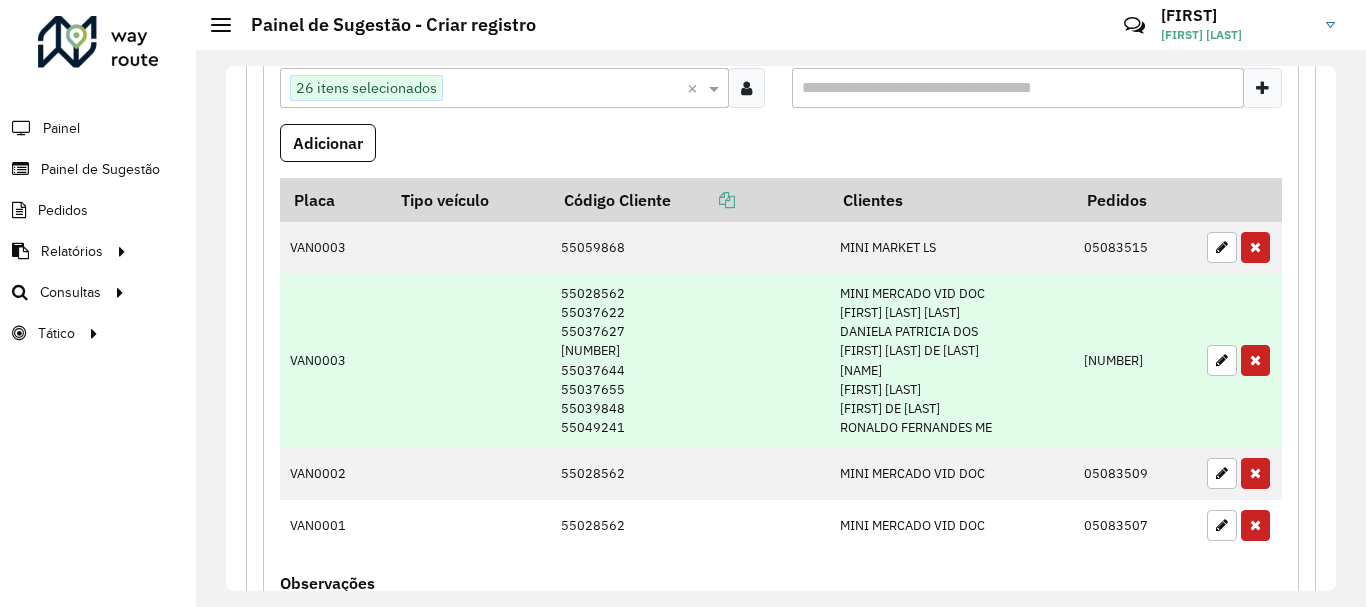 scroll, scrollTop: 380, scrollLeft: 0, axis: vertical 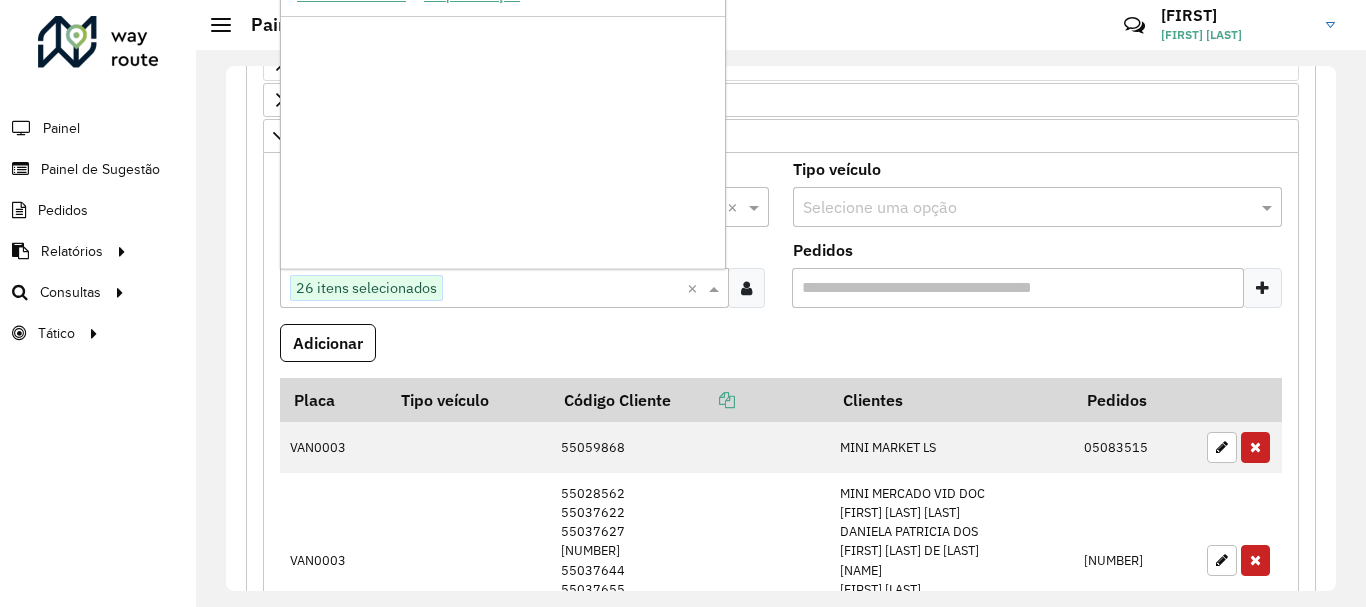 click at bounding box center (716, 288) 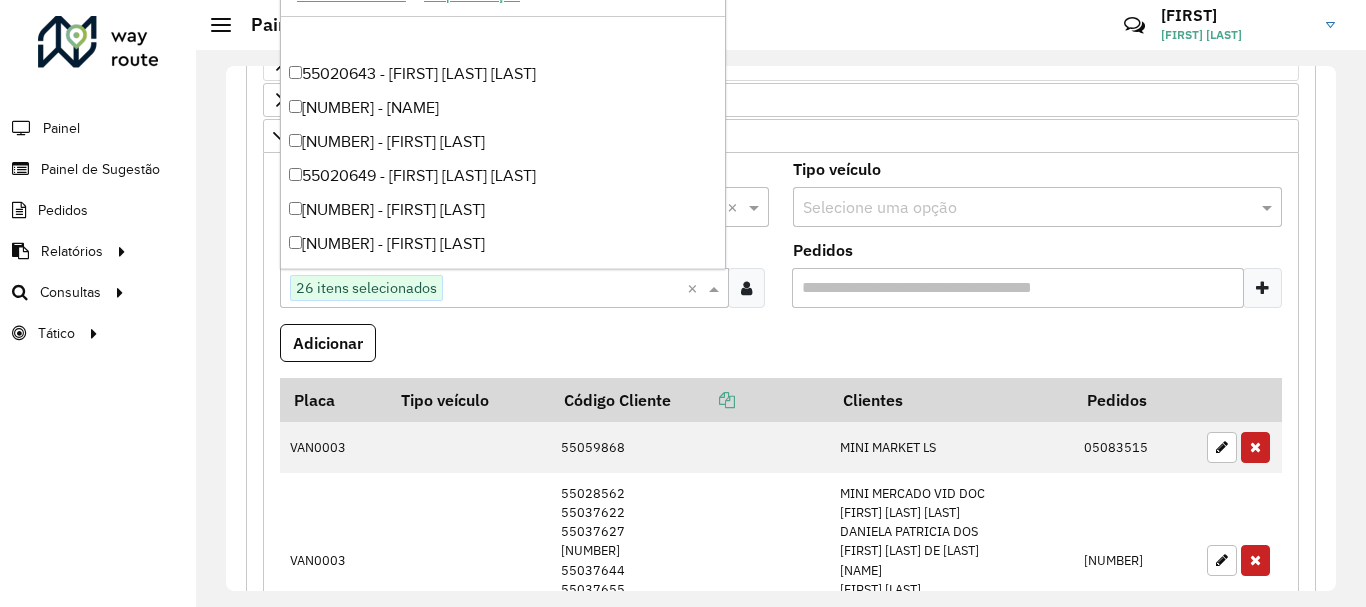 scroll, scrollTop: 505094, scrollLeft: 0, axis: vertical 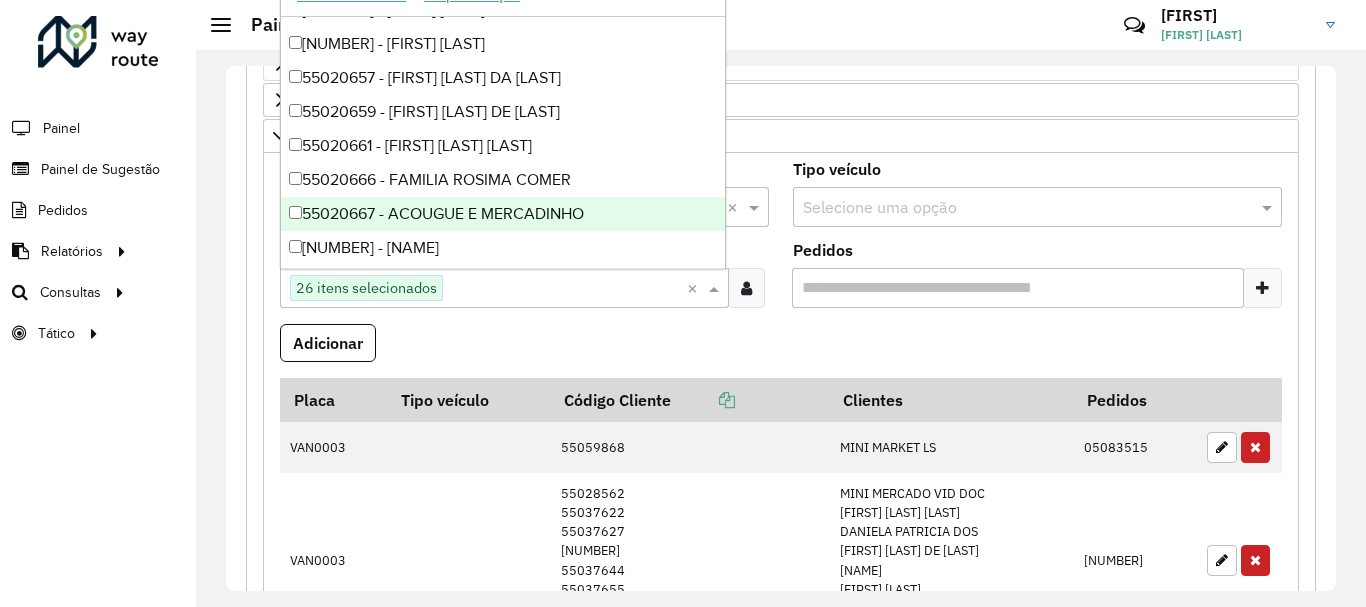 click at bounding box center (746, 288) 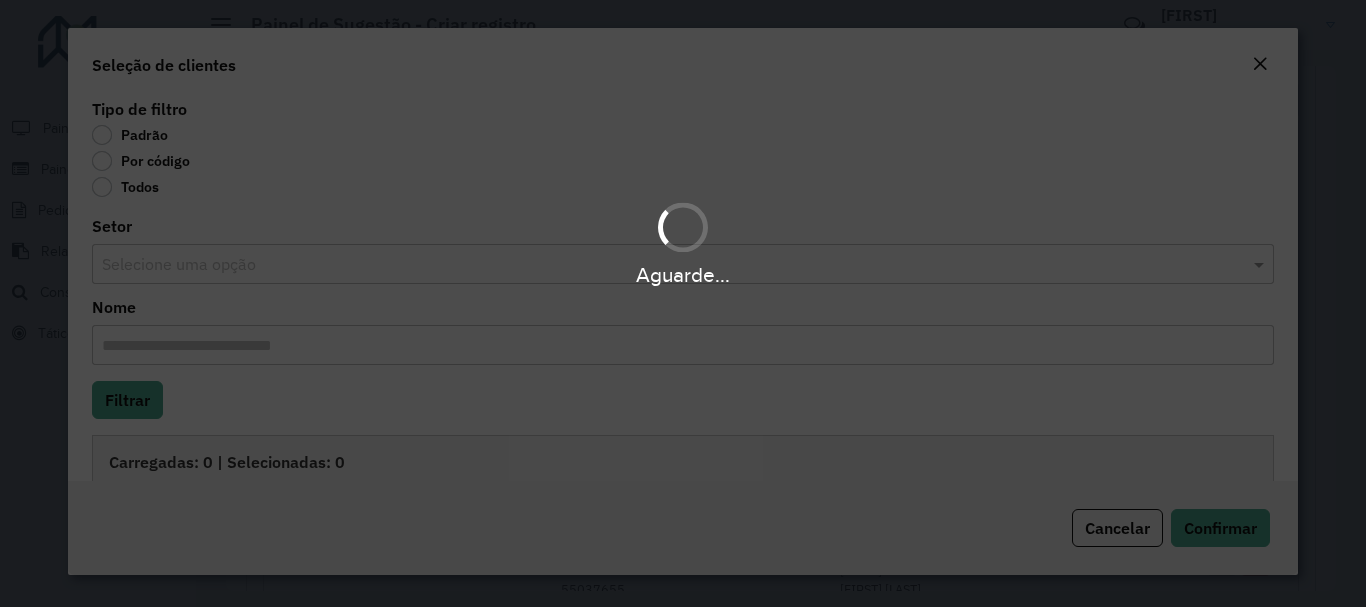 click on "Aguarde..." at bounding box center [683, 303] 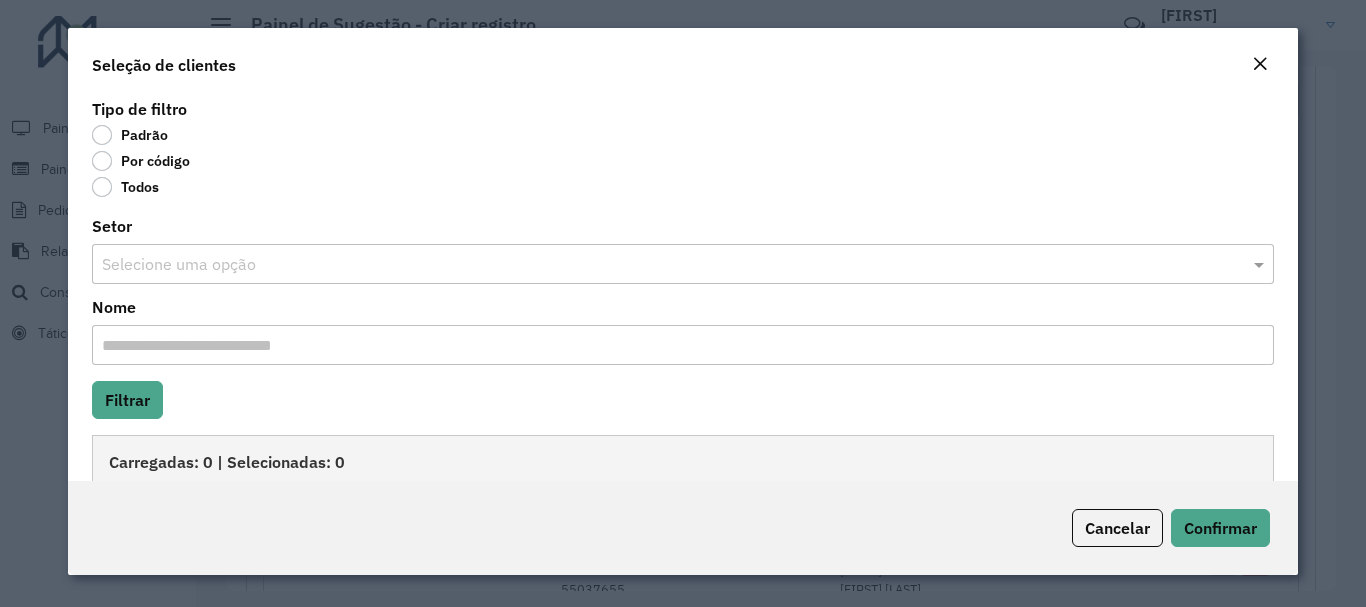 click on "Por código" 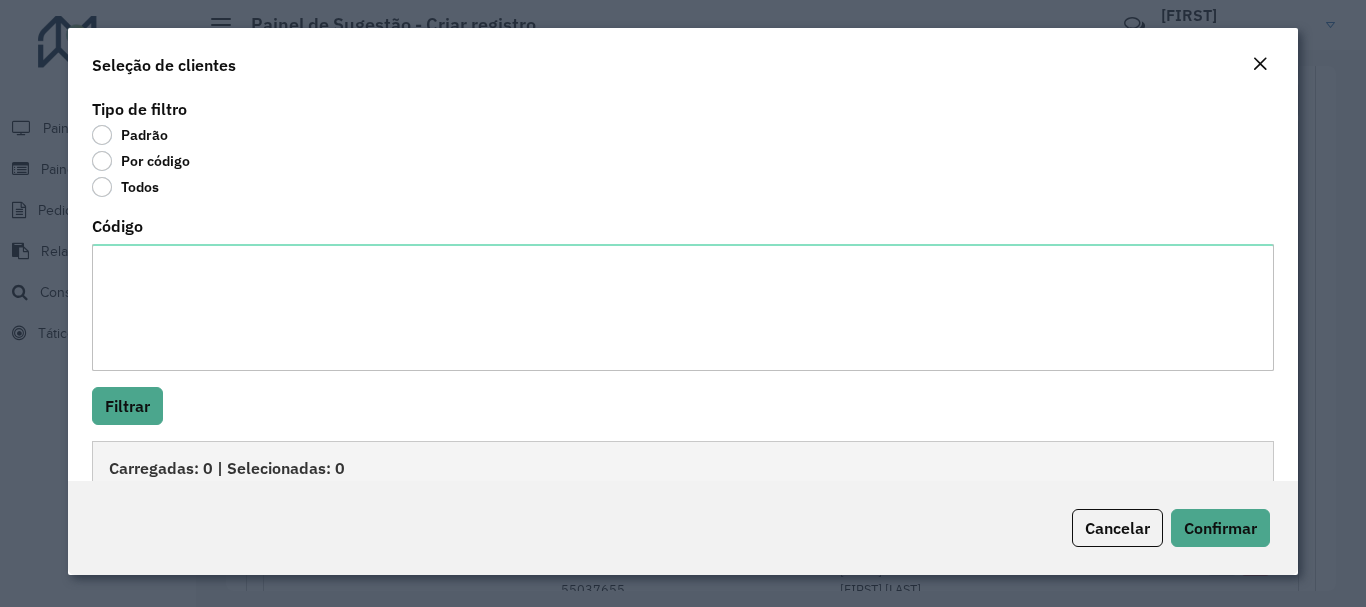 scroll, scrollTop: 126, scrollLeft: 0, axis: vertical 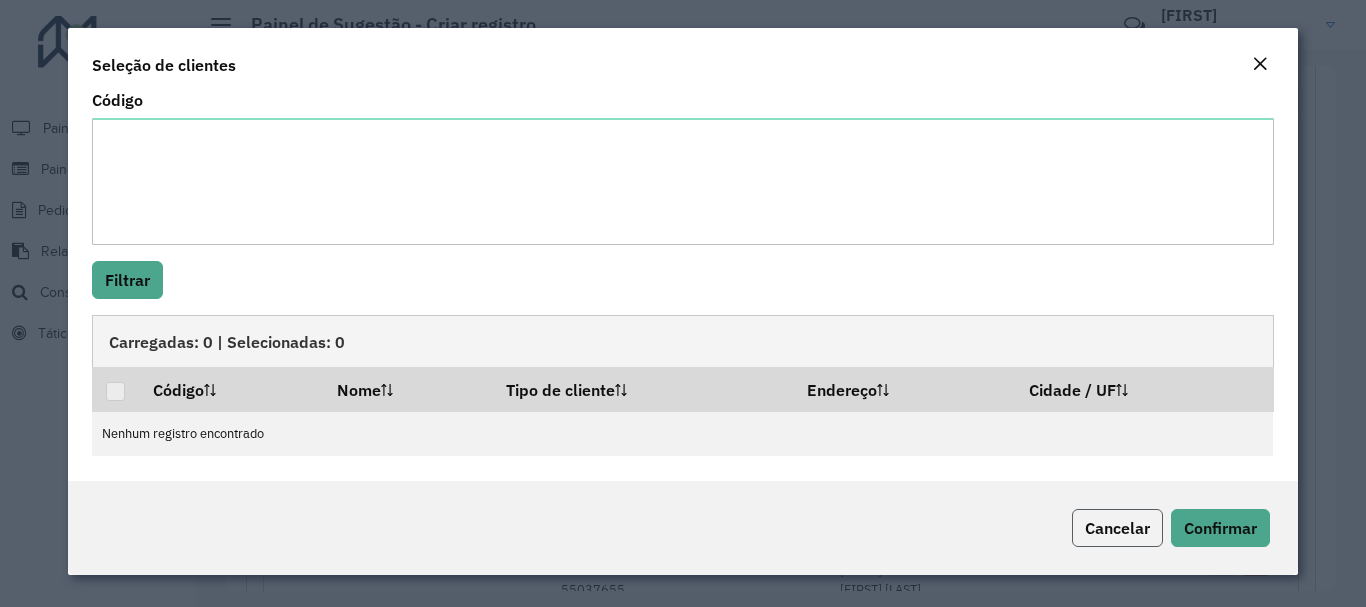 click on "Cancelar" 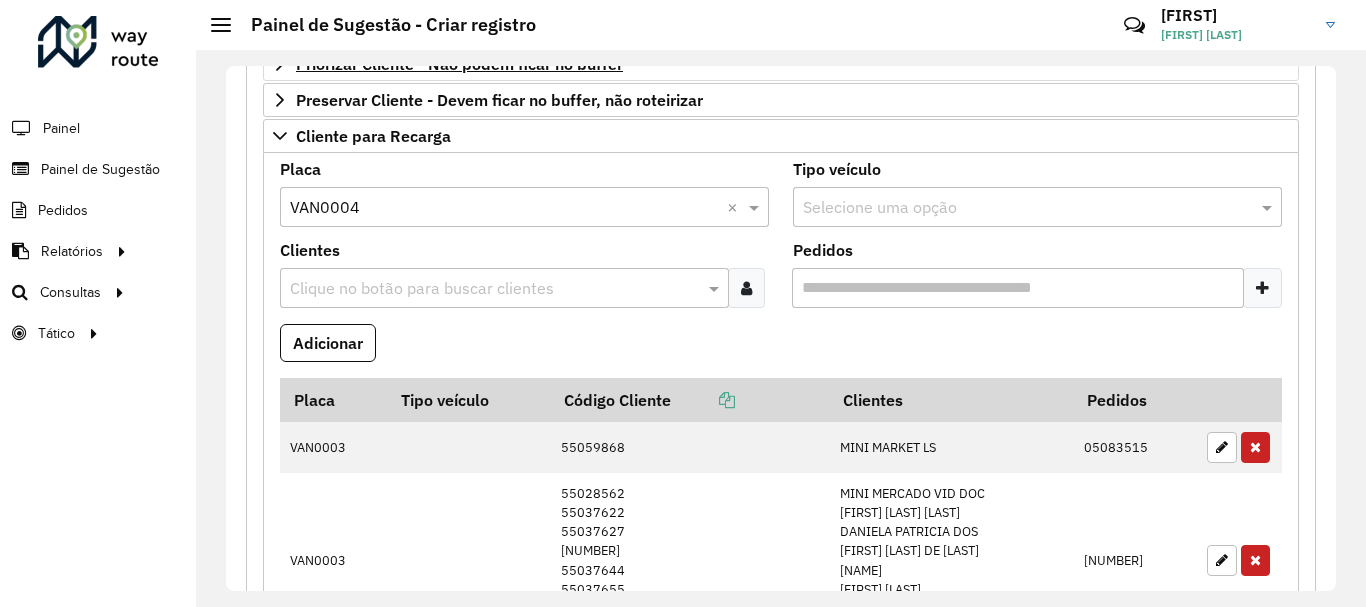 click at bounding box center [746, 288] 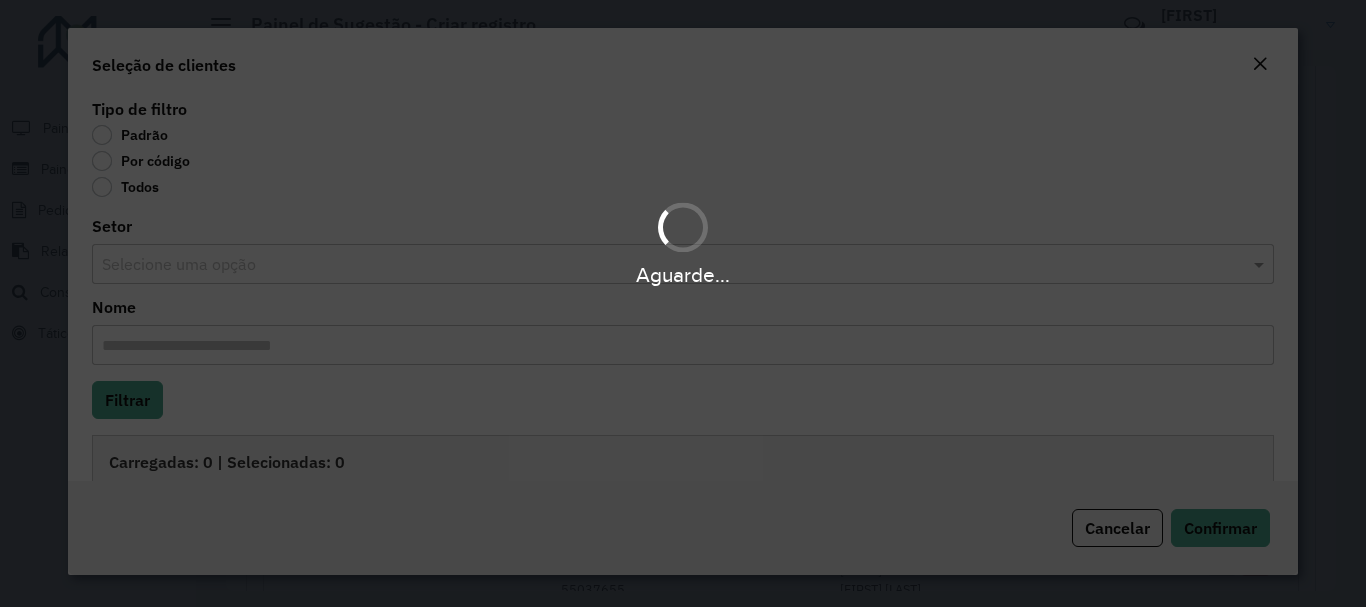 click on "Aguarde..." at bounding box center (683, 303) 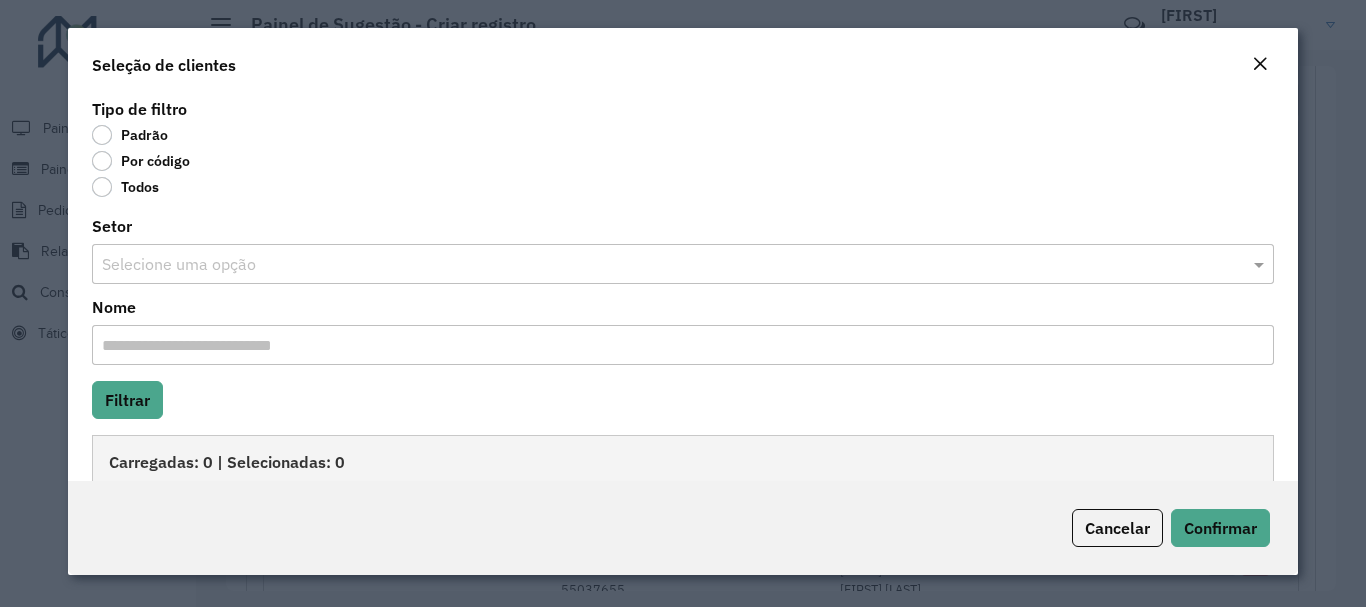 click on "Por código" 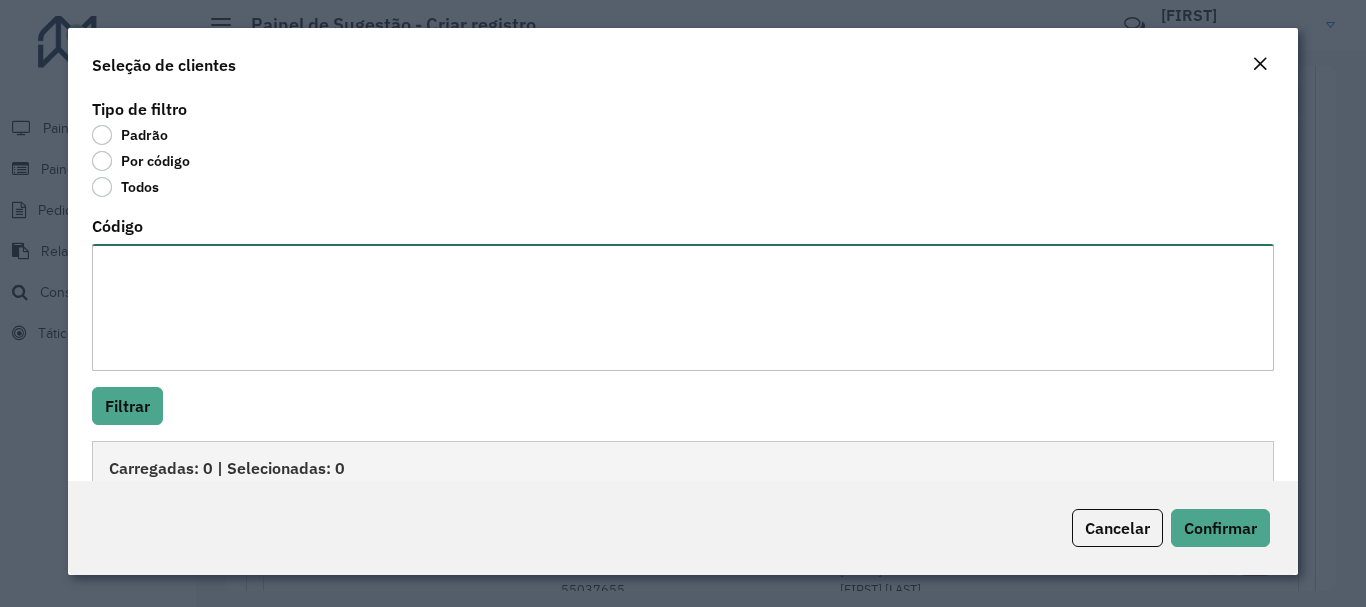 click on "Código" at bounding box center (682, 307) 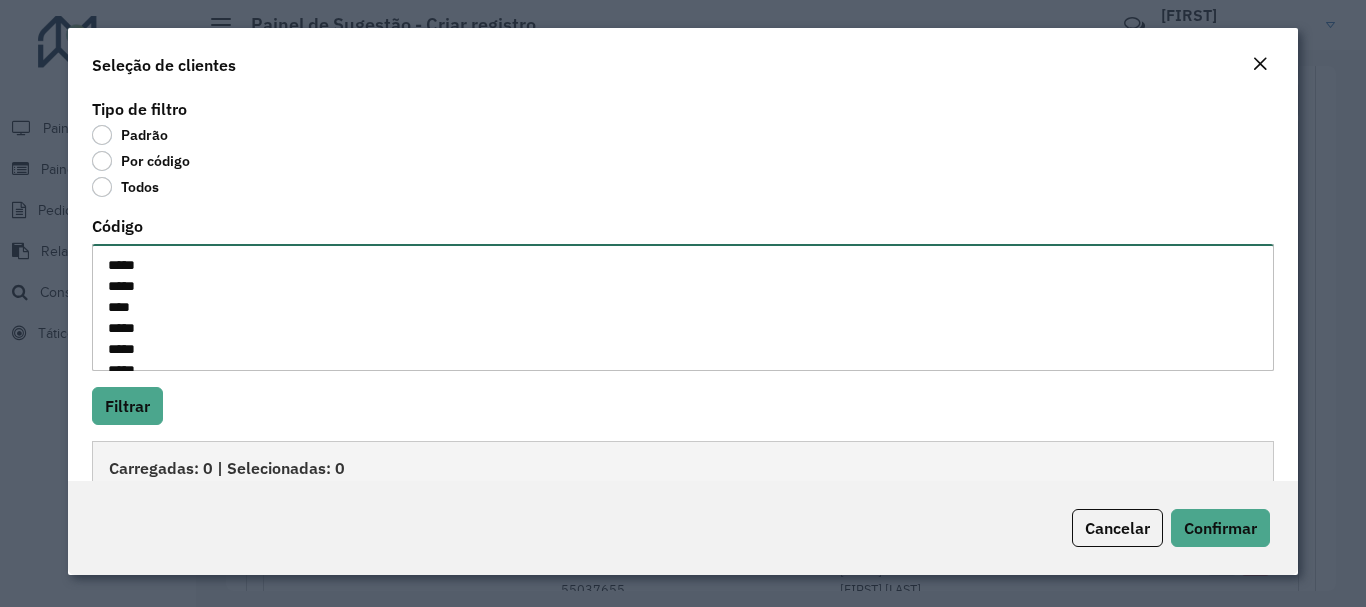 scroll, scrollTop: 71, scrollLeft: 0, axis: vertical 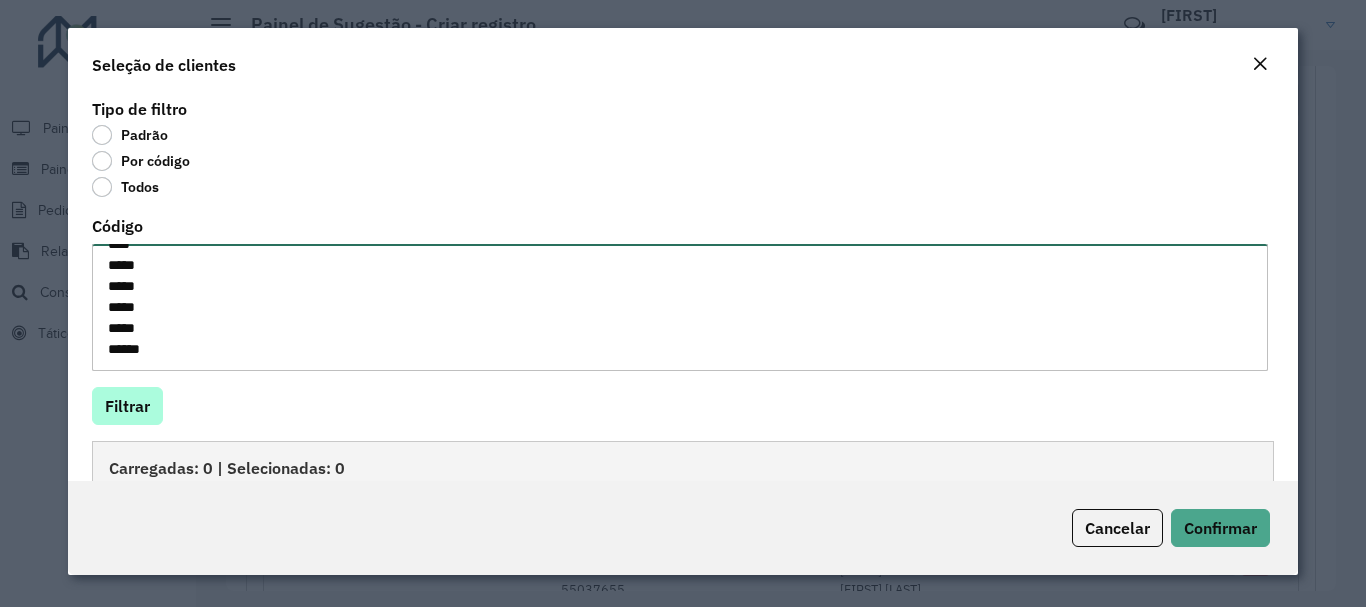 type on "*****
*****
****
*****
*****
*****
*****
*****" 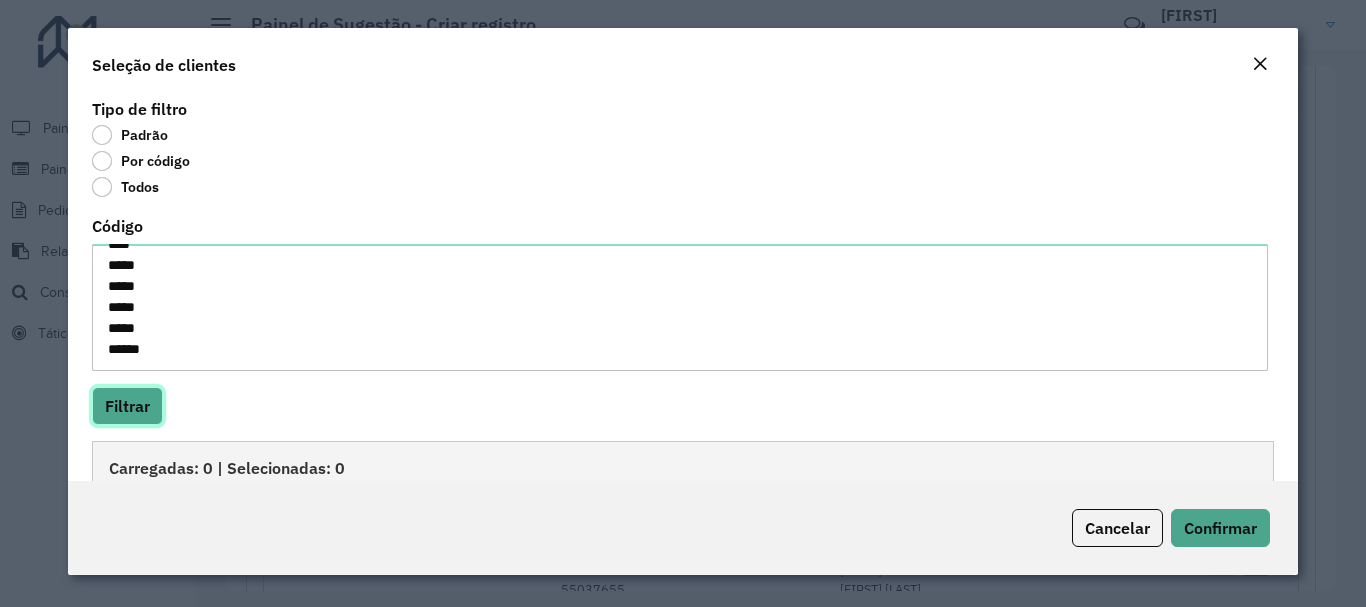 click on "Filtrar" 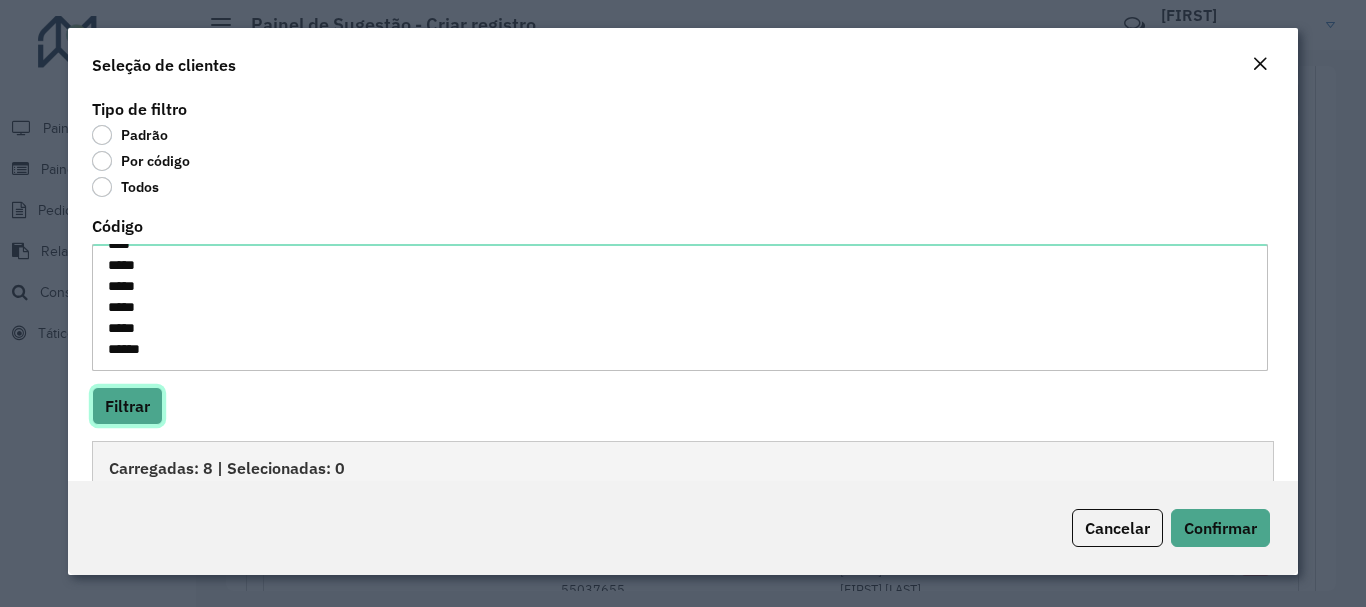 scroll, scrollTop: 84, scrollLeft: 0, axis: vertical 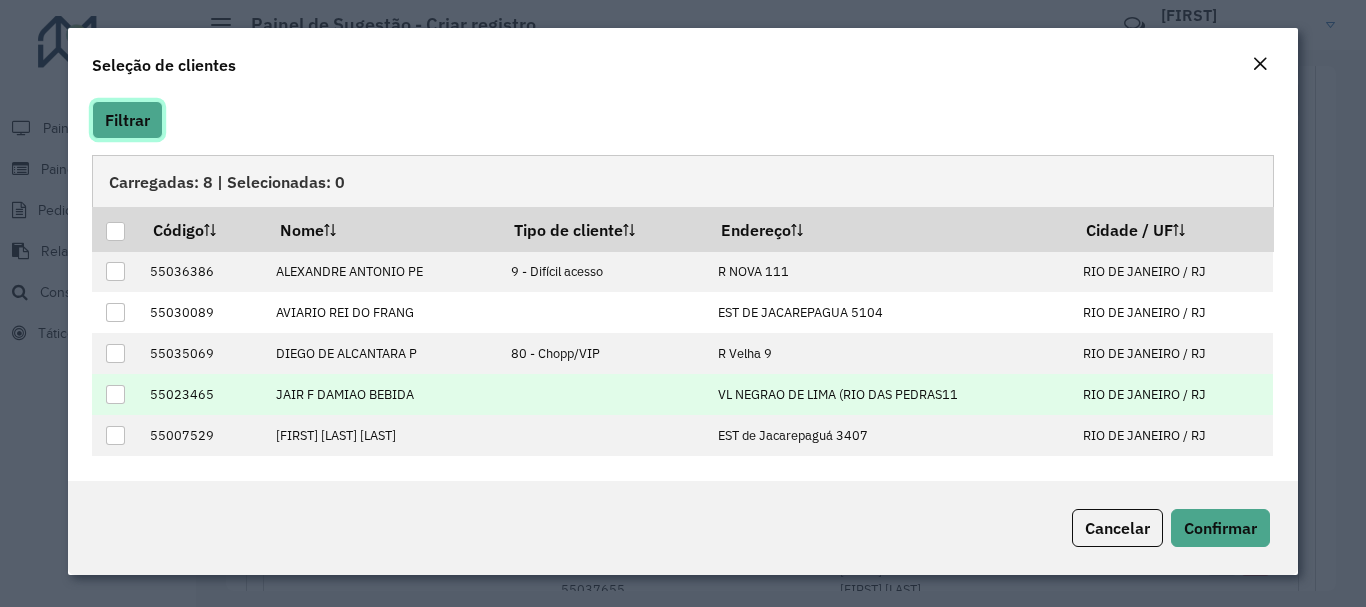 type 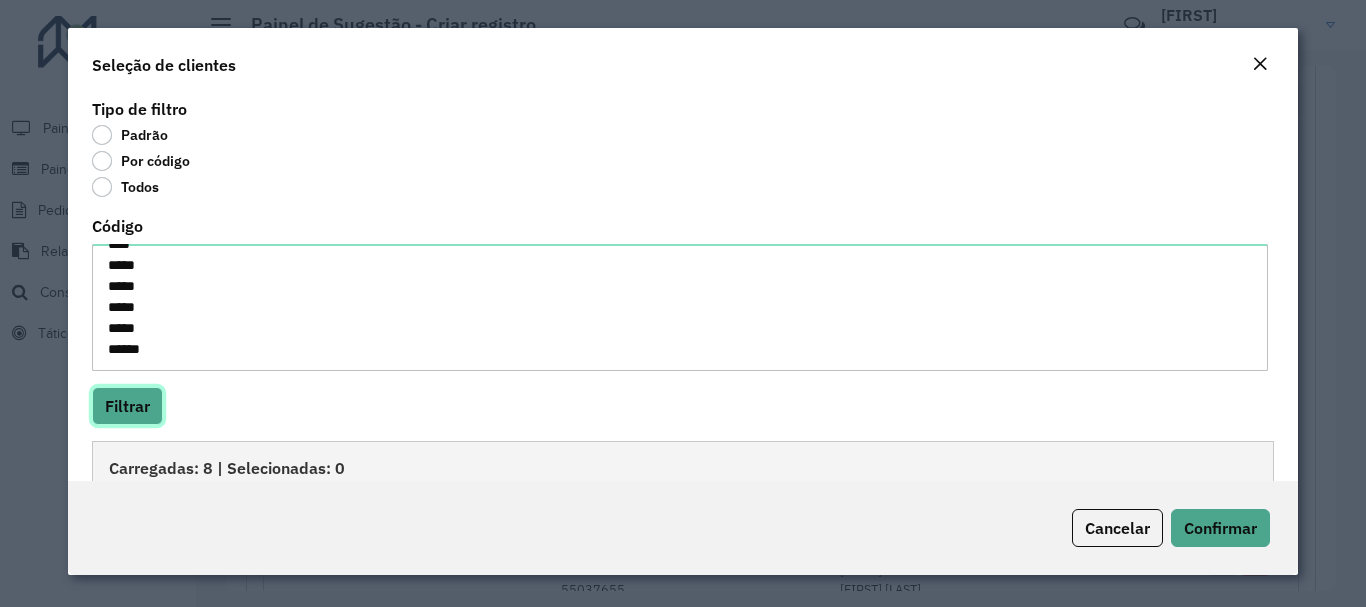 scroll, scrollTop: 286, scrollLeft: 0, axis: vertical 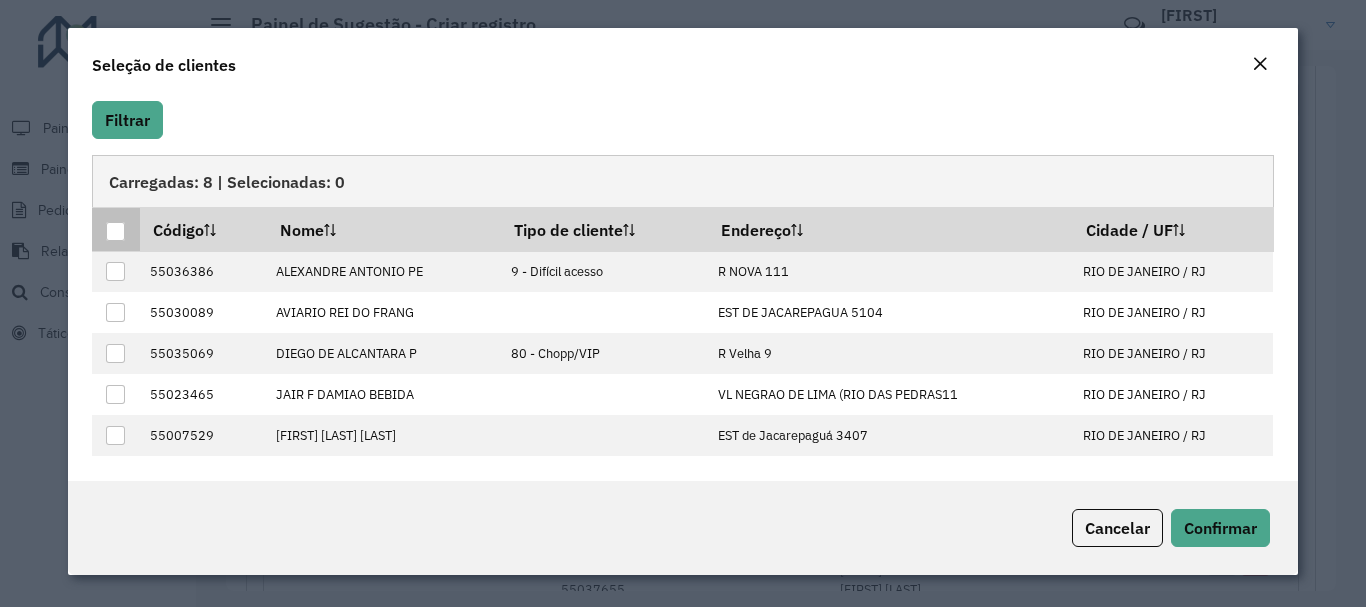 click at bounding box center (115, 231) 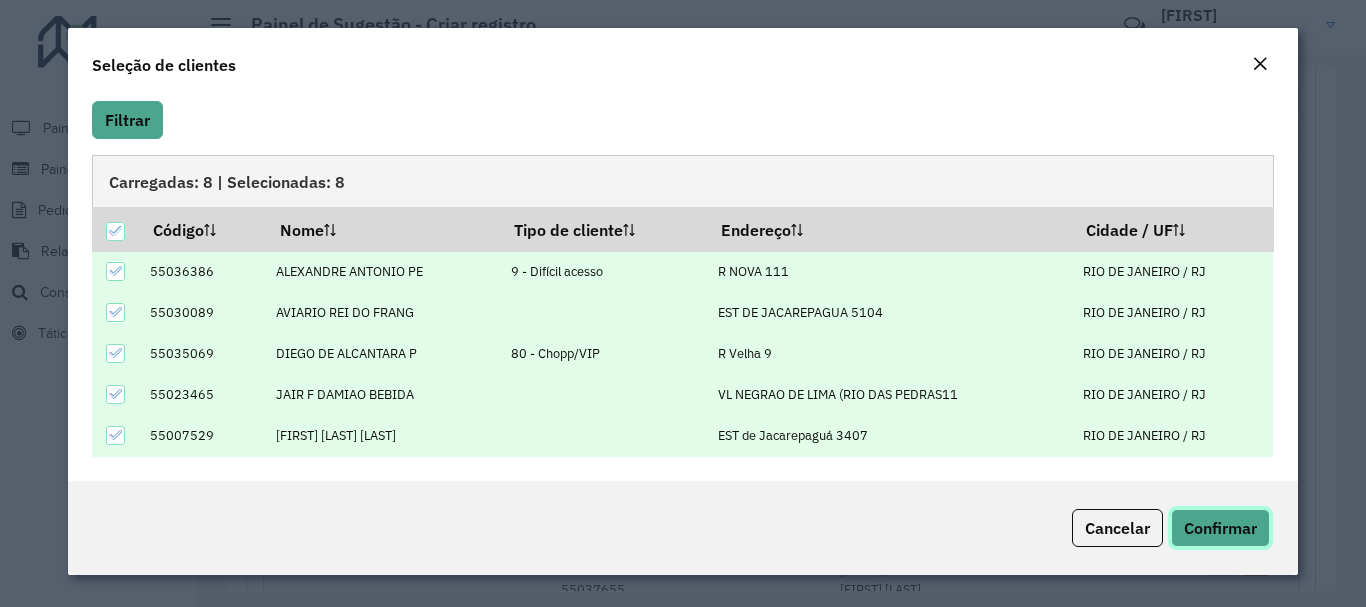 click on "Confirmar" 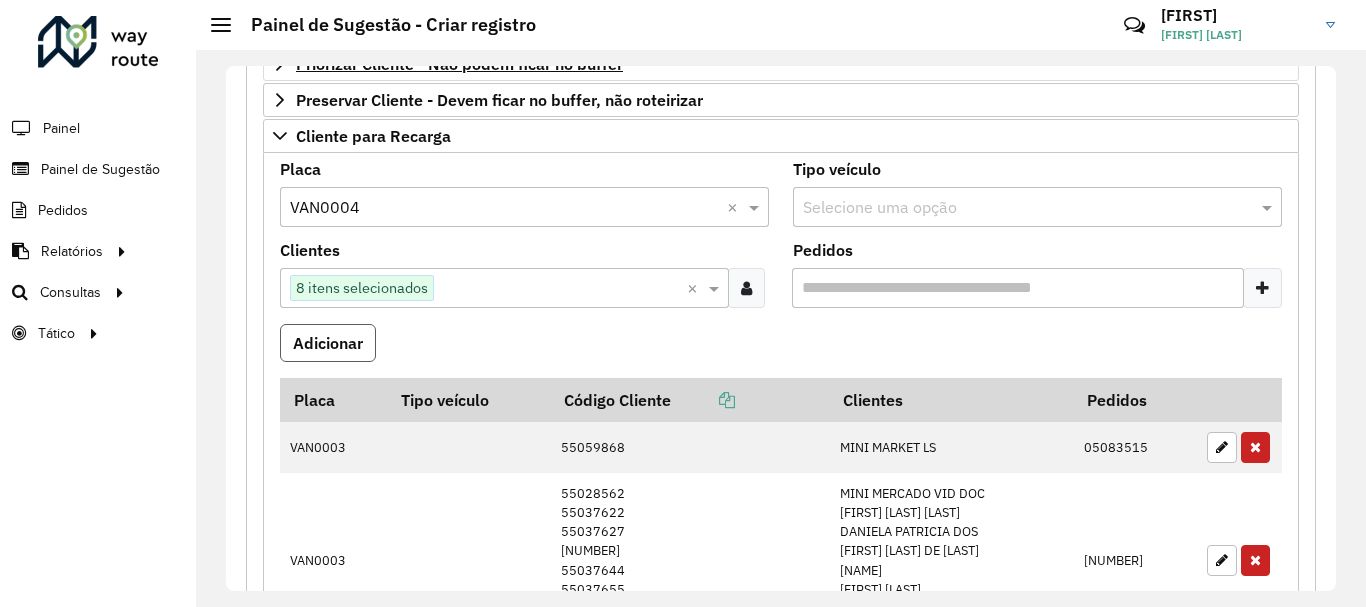 click on "Adicionar" at bounding box center (328, 343) 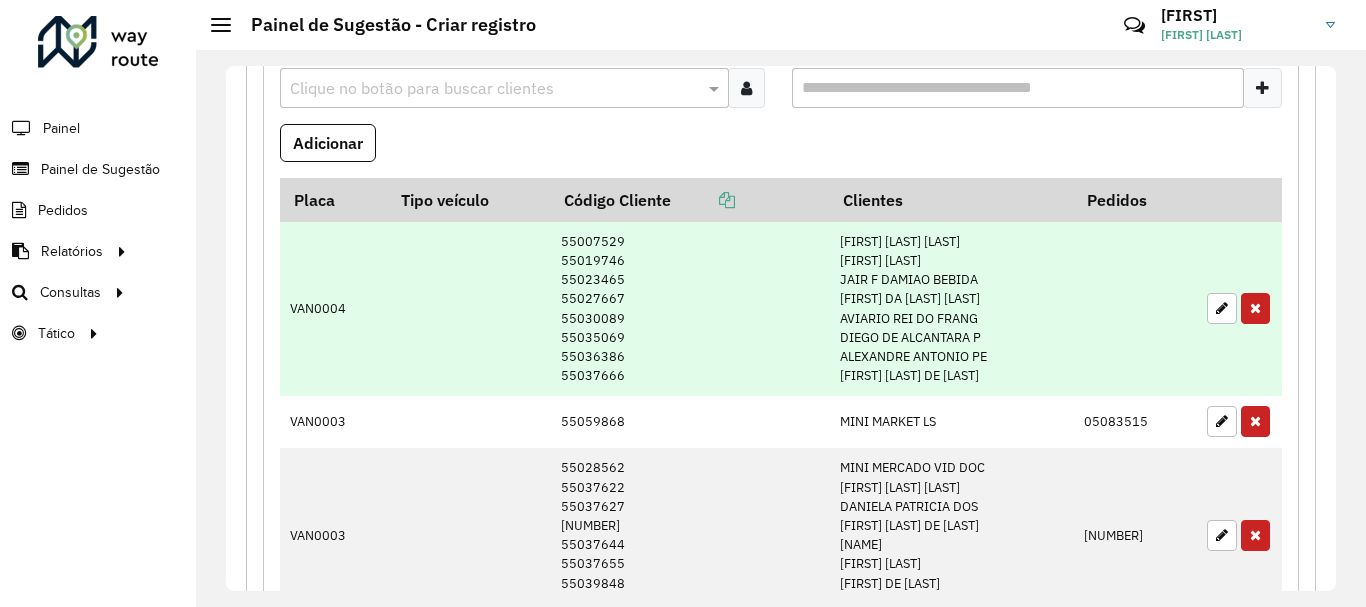scroll, scrollTop: 780, scrollLeft: 0, axis: vertical 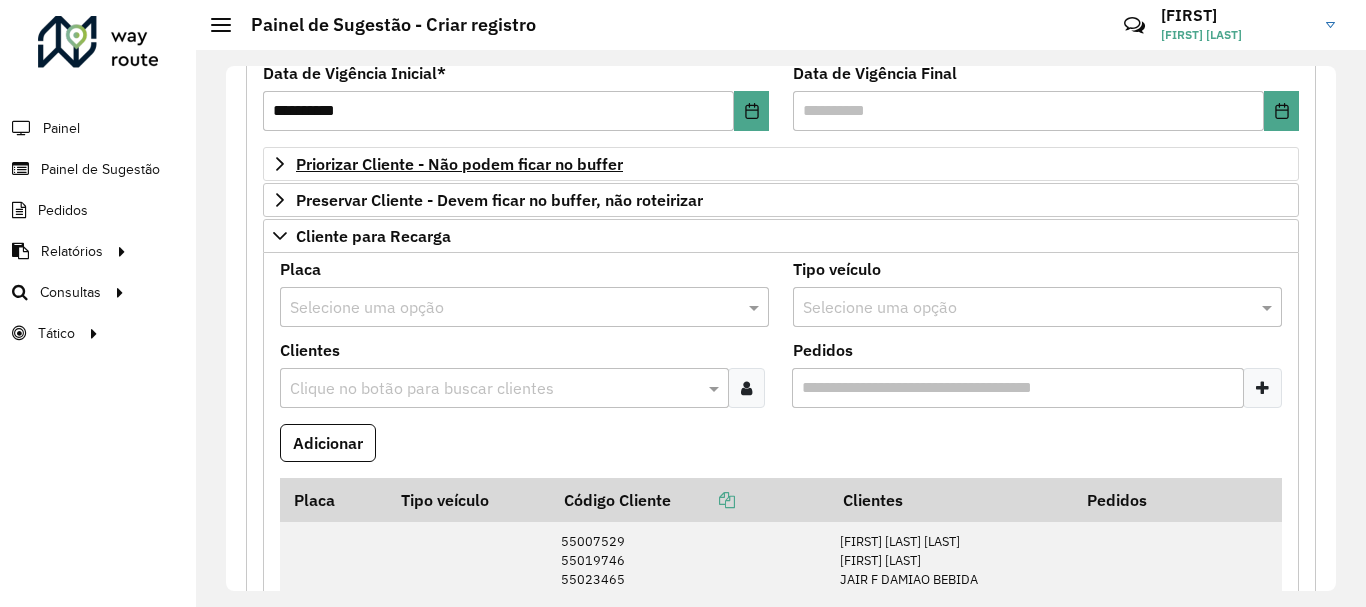 click at bounding box center [746, 388] 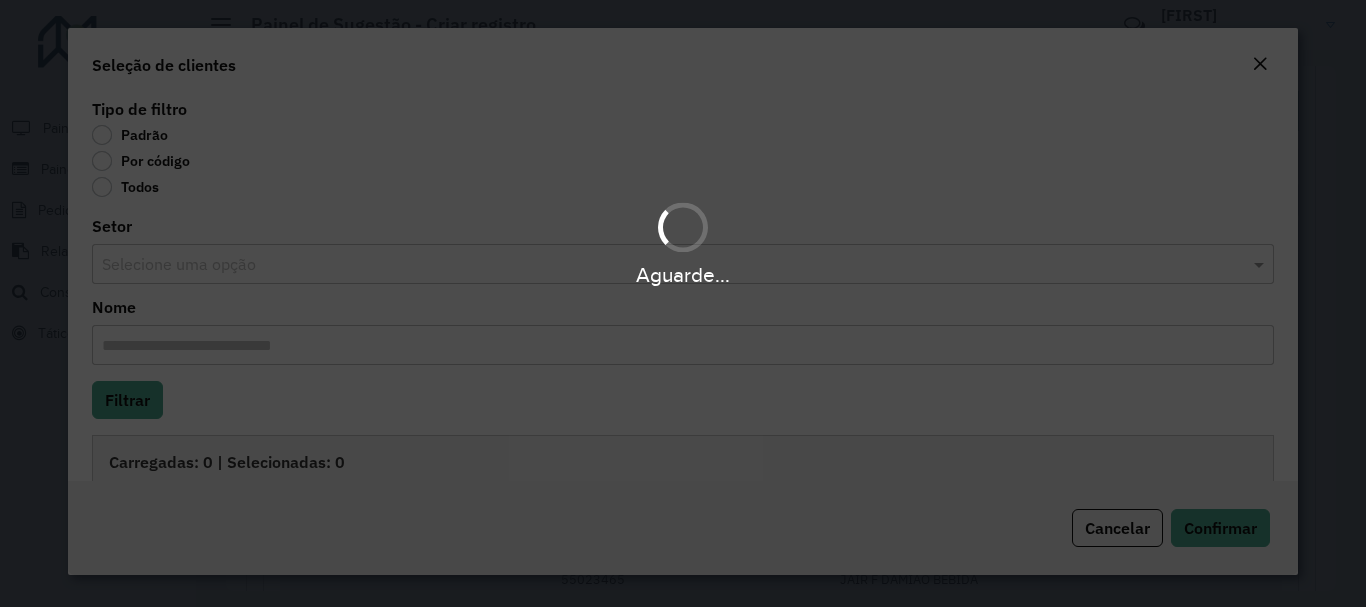 click on "Aguarde..." at bounding box center (683, 303) 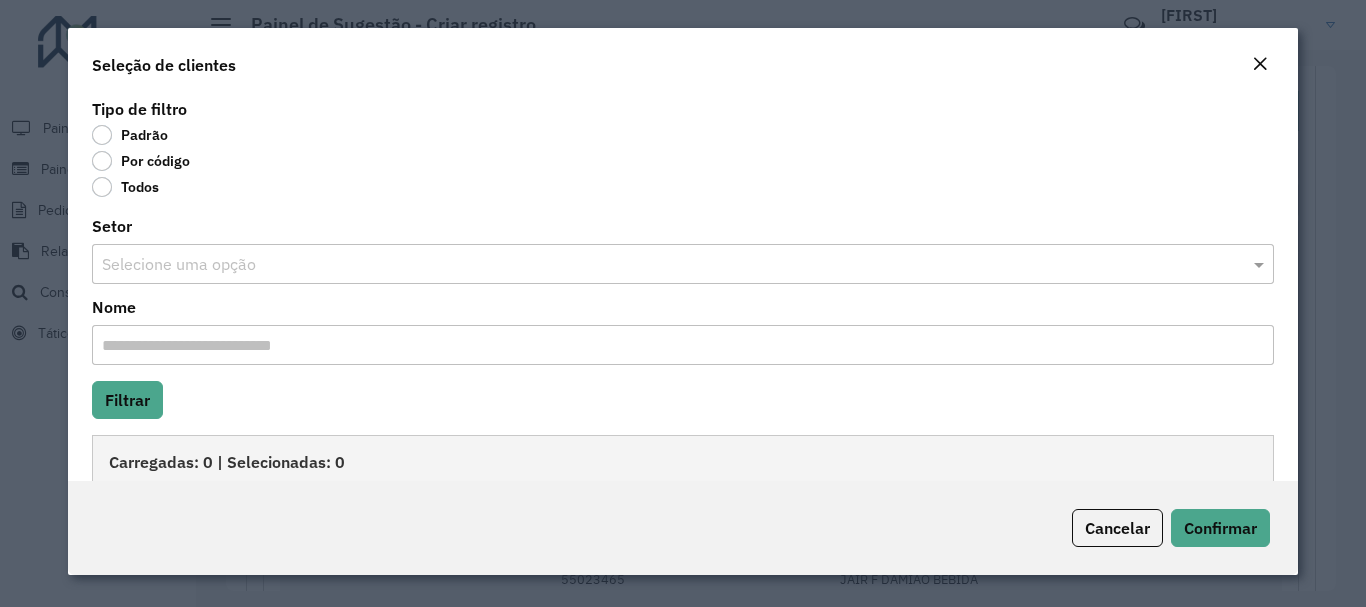 click on "Por código" 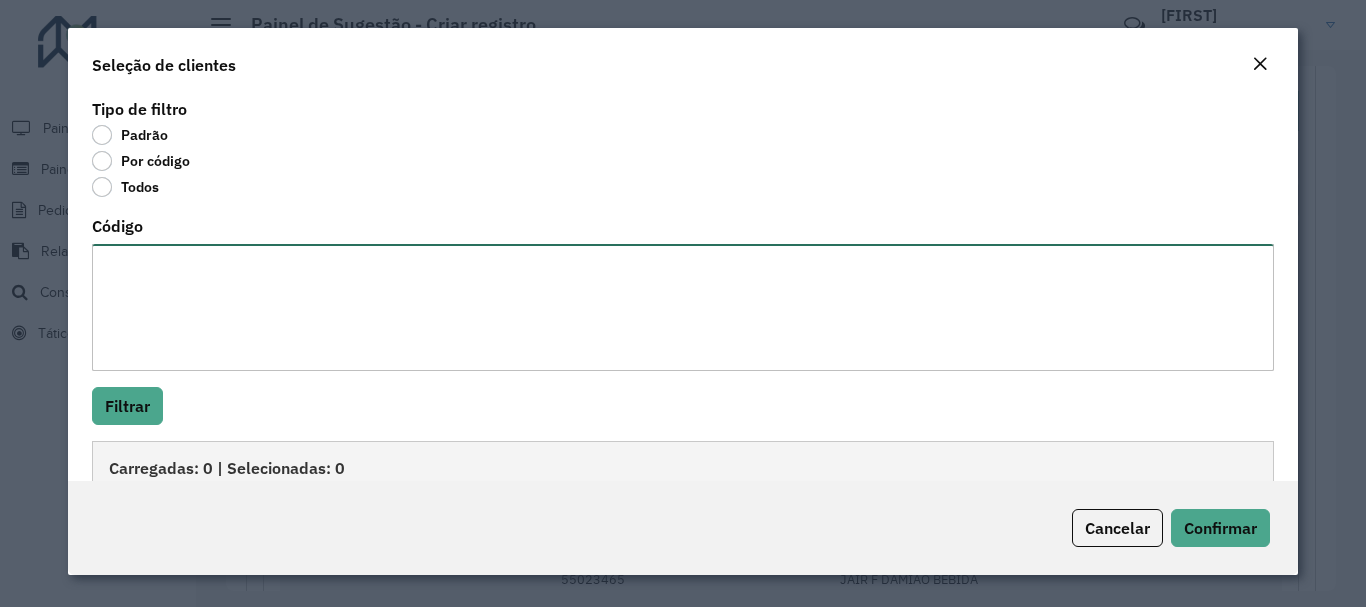 click on "Código" at bounding box center [682, 307] 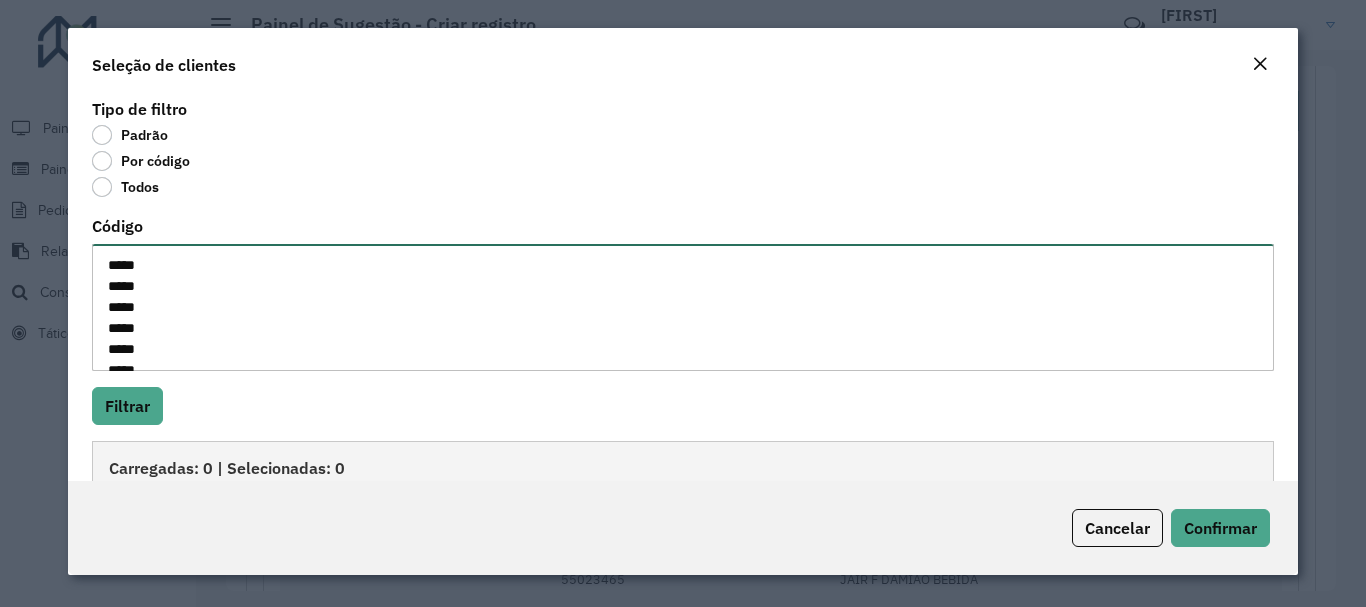 scroll, scrollTop: 155, scrollLeft: 0, axis: vertical 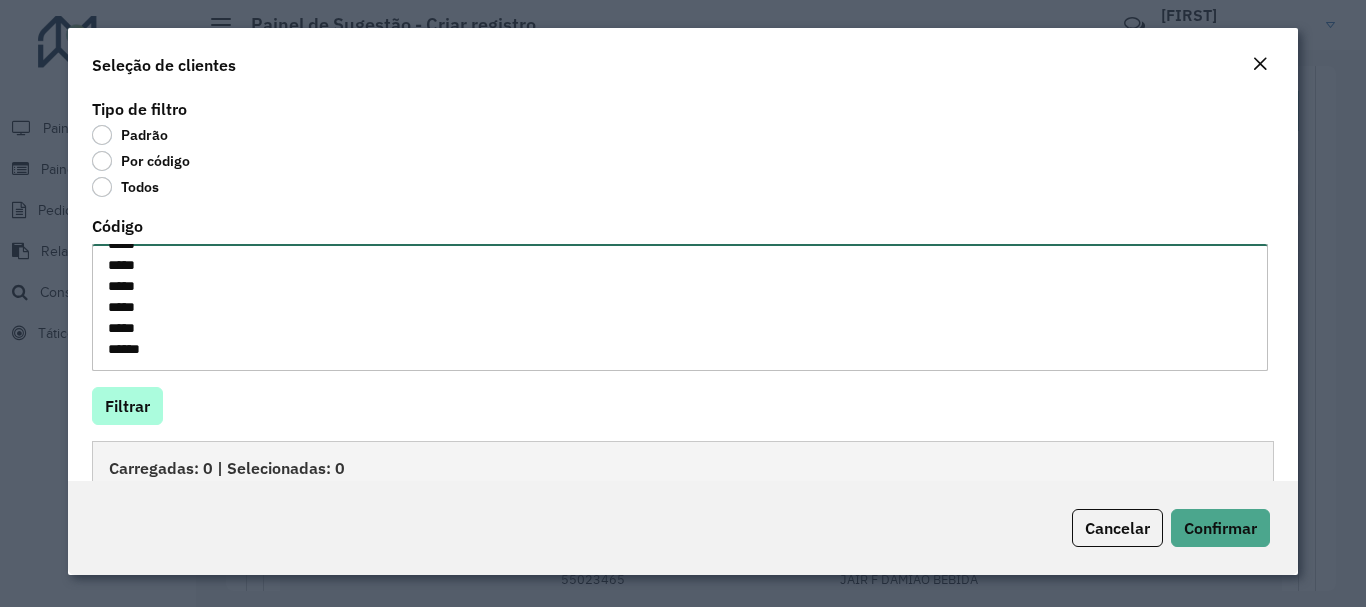 type on "*****
*****
*****
*****
*****
*****
*****
*****
*****
*****
*****
*****" 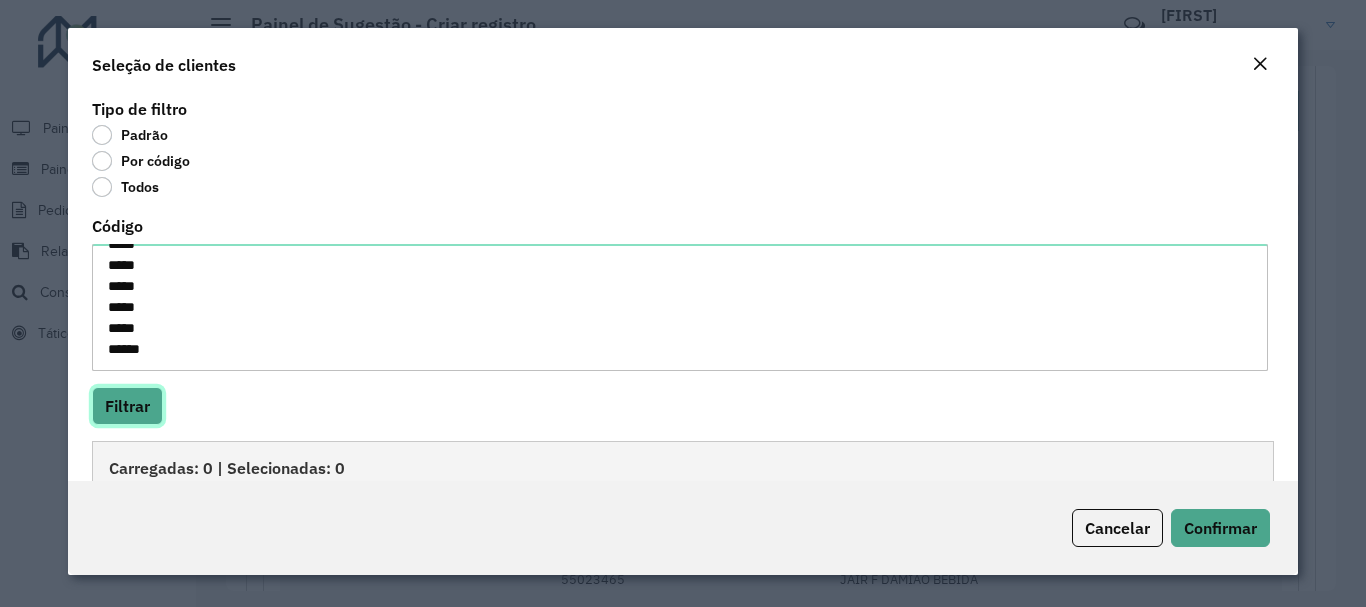 click on "Filtrar" 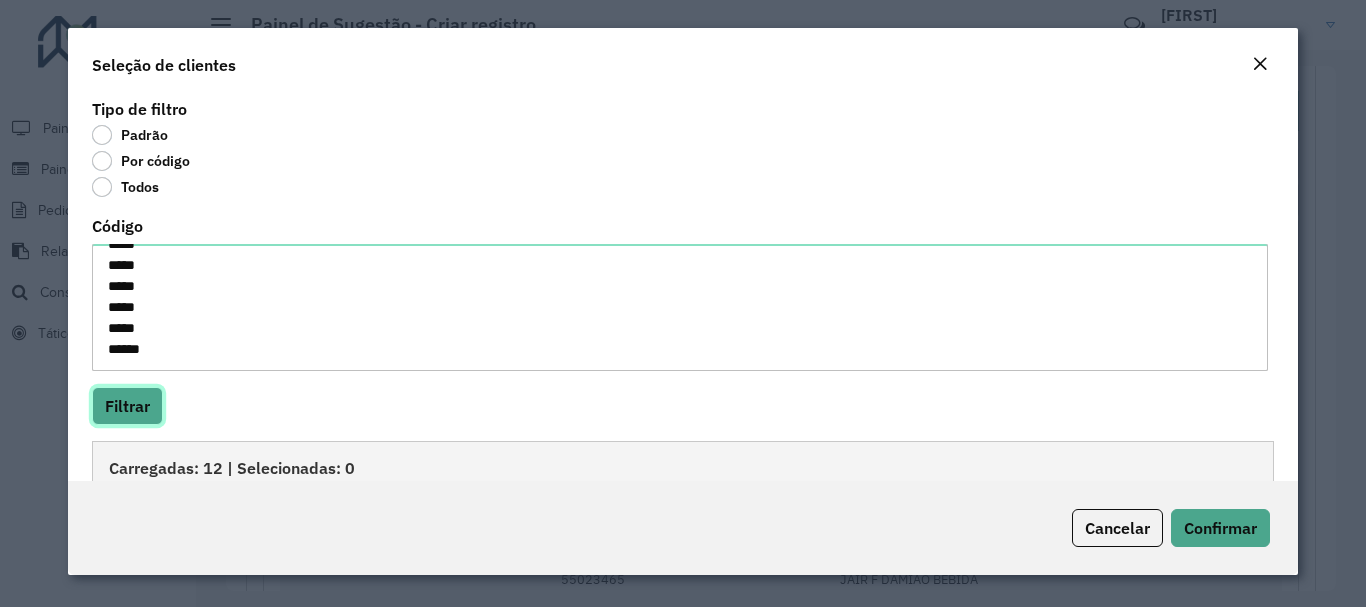 scroll, scrollTop: 345, scrollLeft: 0, axis: vertical 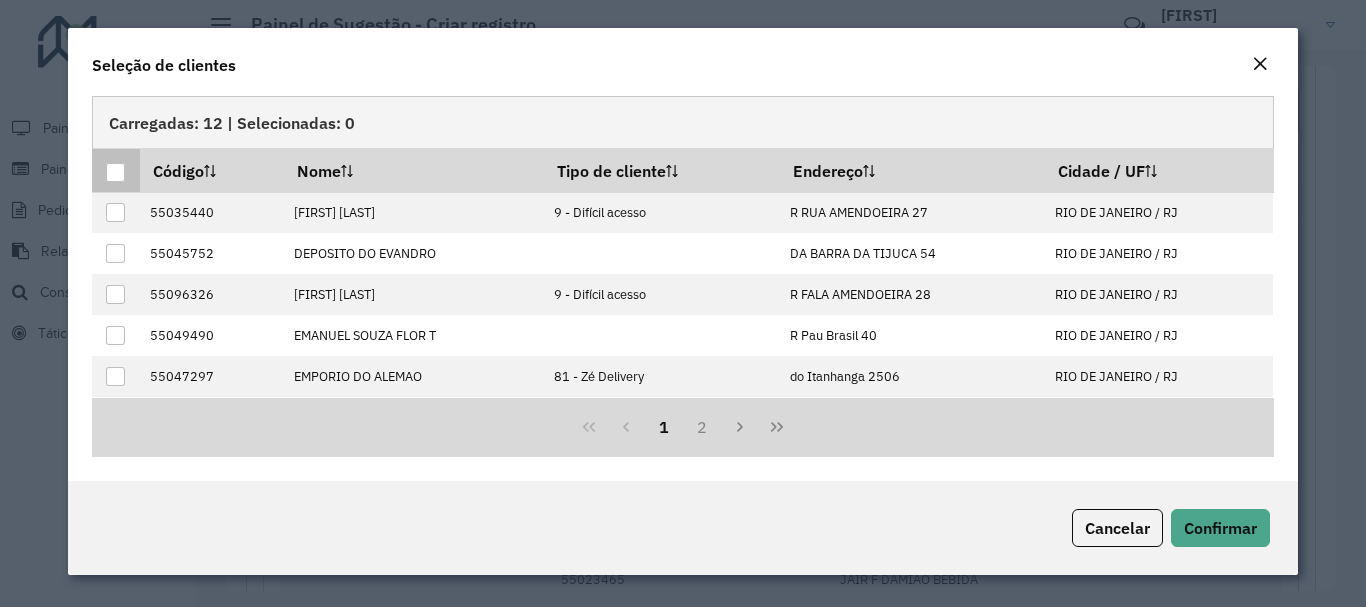 click at bounding box center [115, 172] 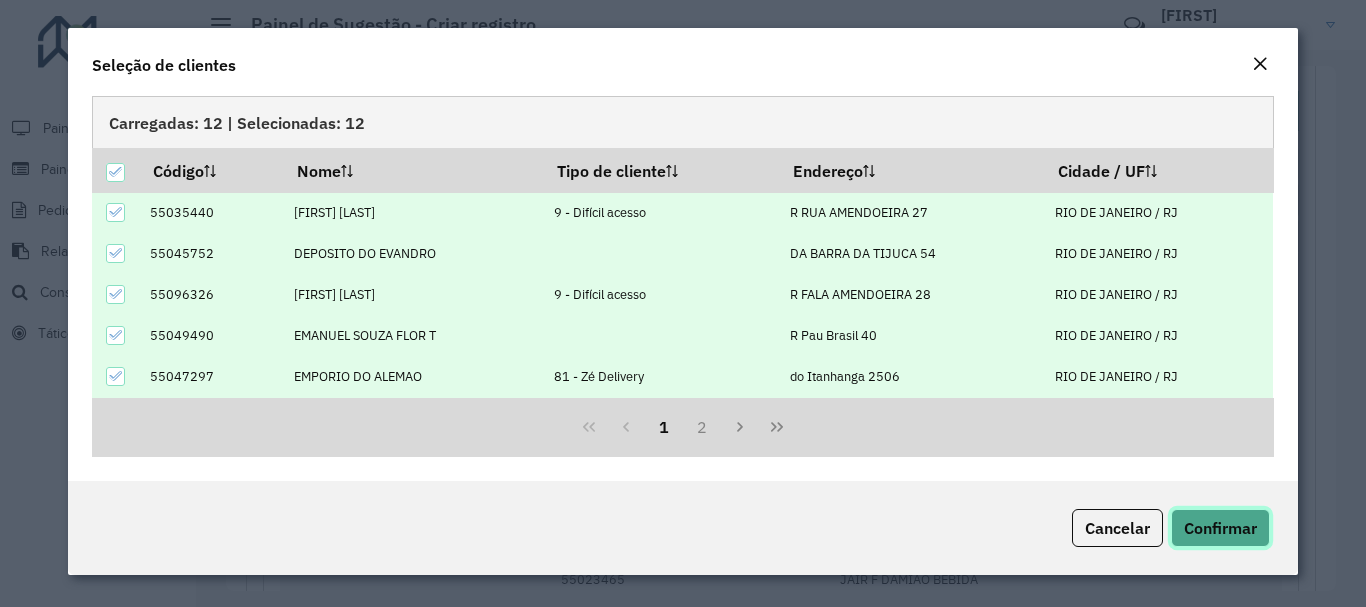 click on "Confirmar" 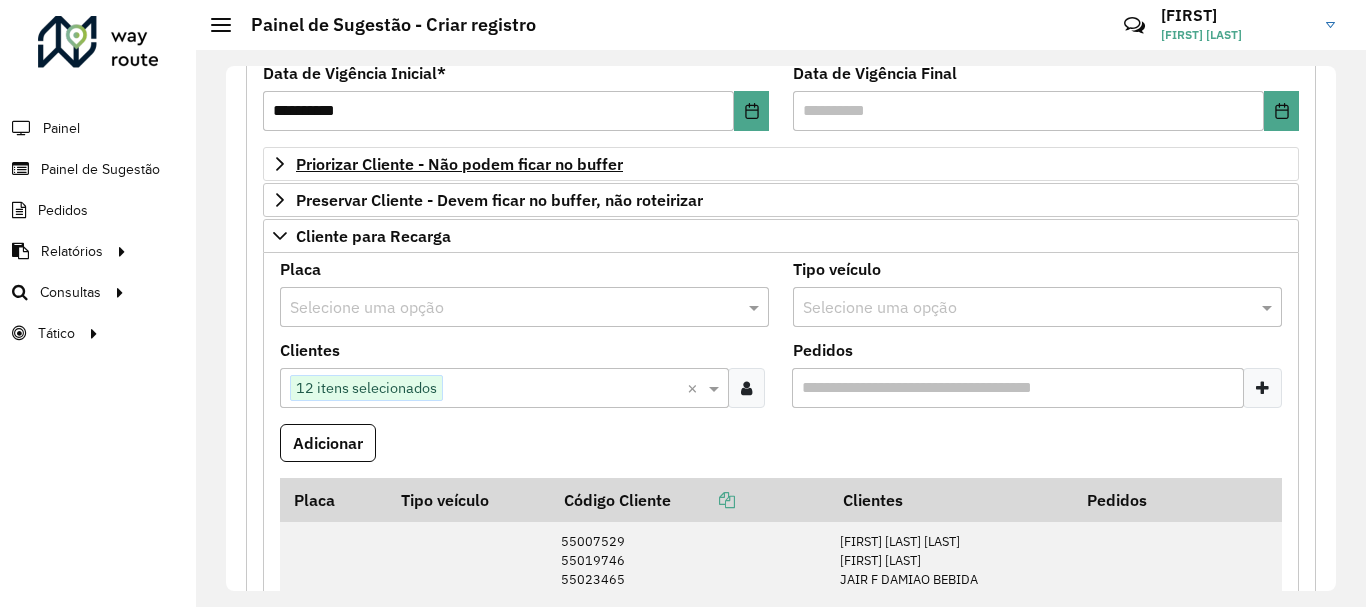 click at bounding box center (504, 308) 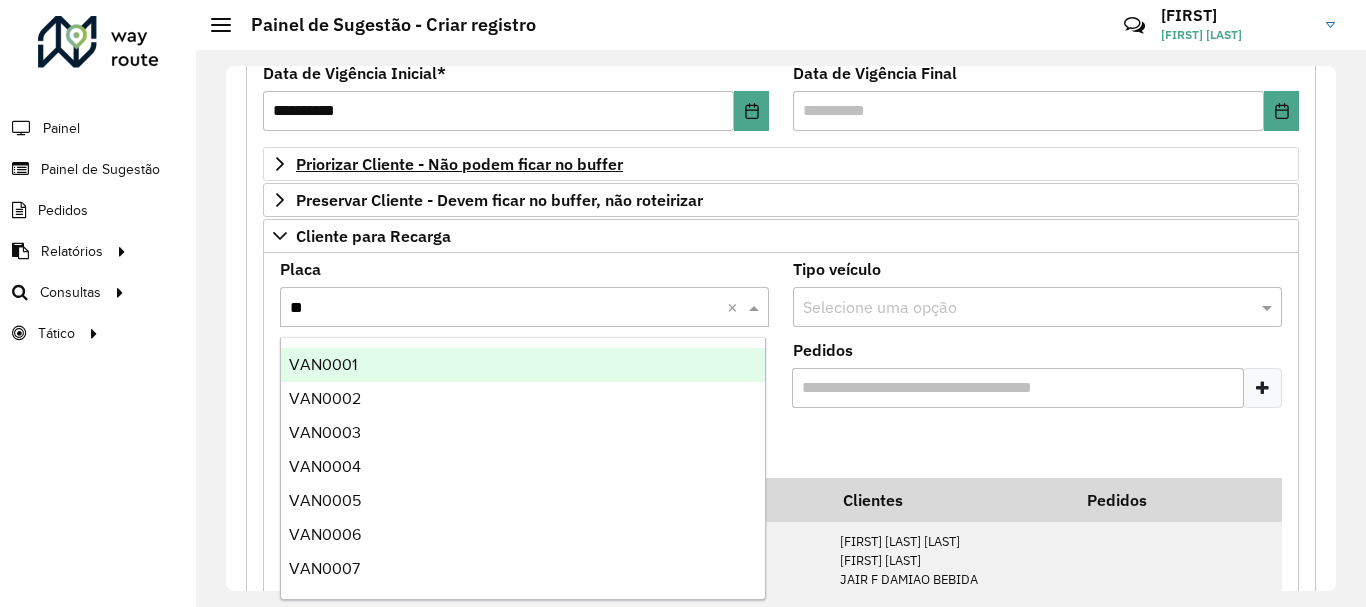 type on "***" 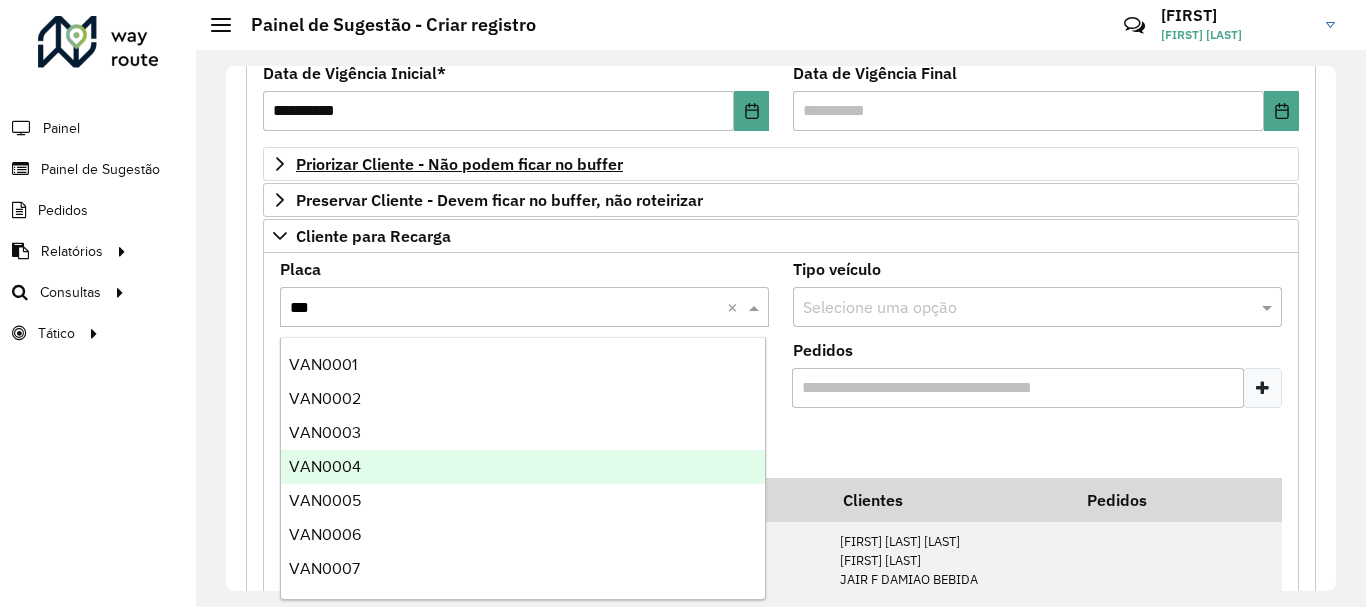 click on "VAN0004" at bounding box center (523, 467) 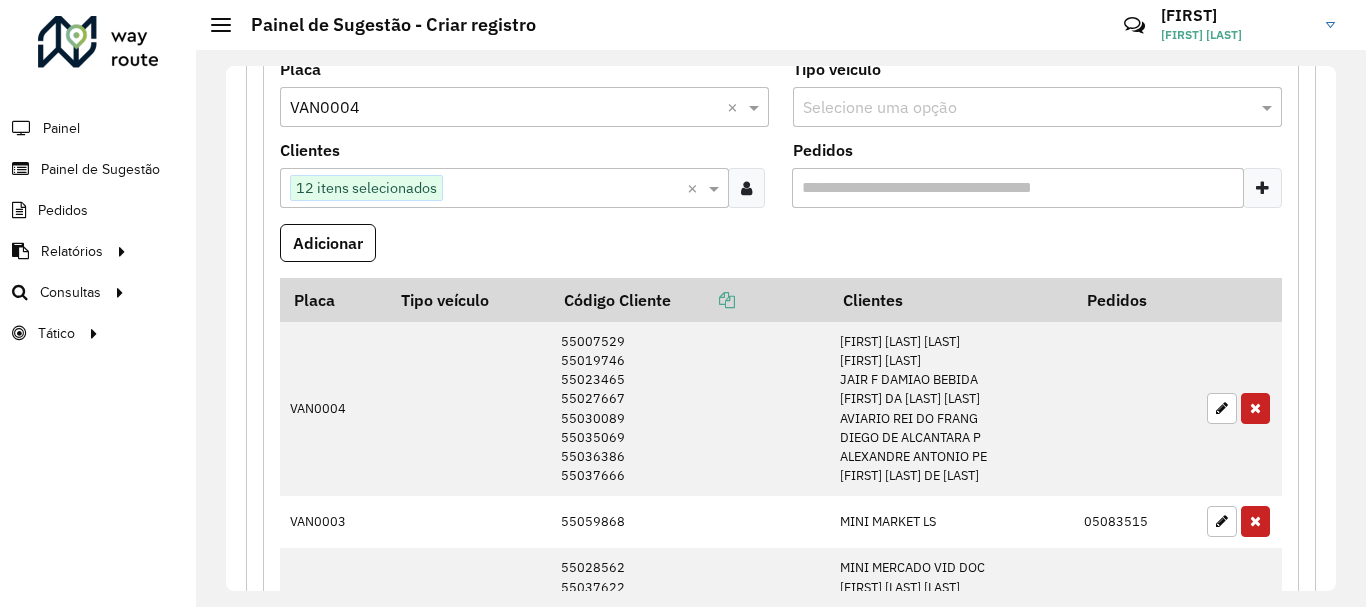 scroll, scrollTop: 380, scrollLeft: 0, axis: vertical 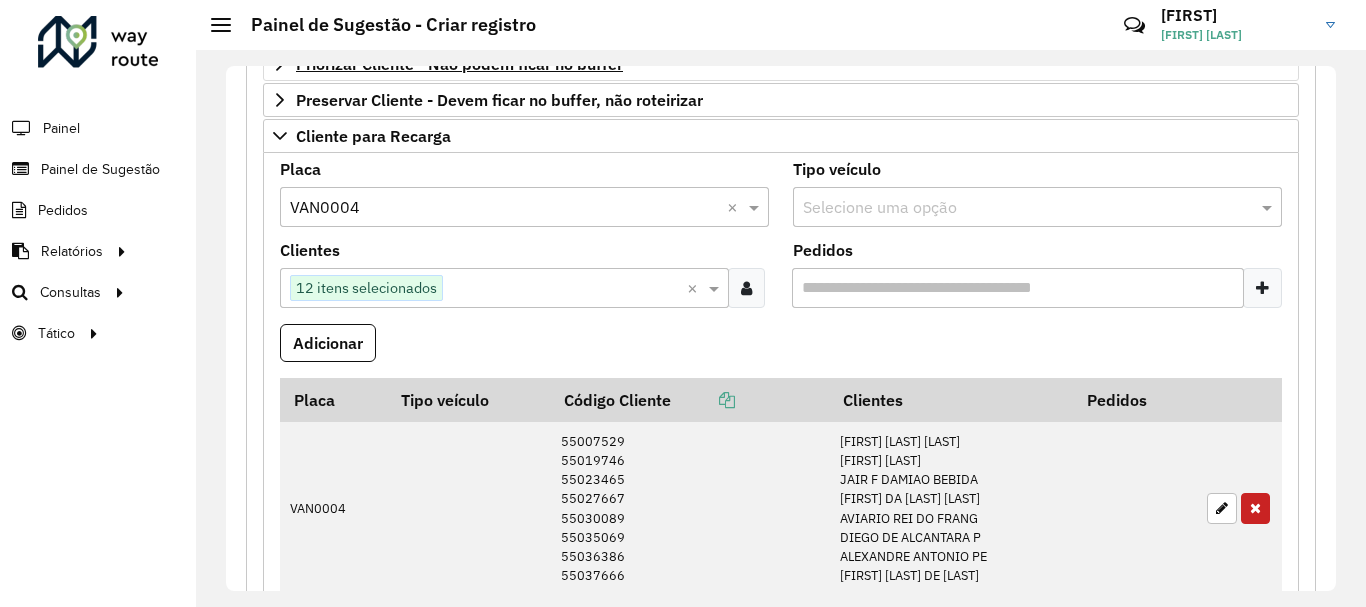 click at bounding box center (504, 208) 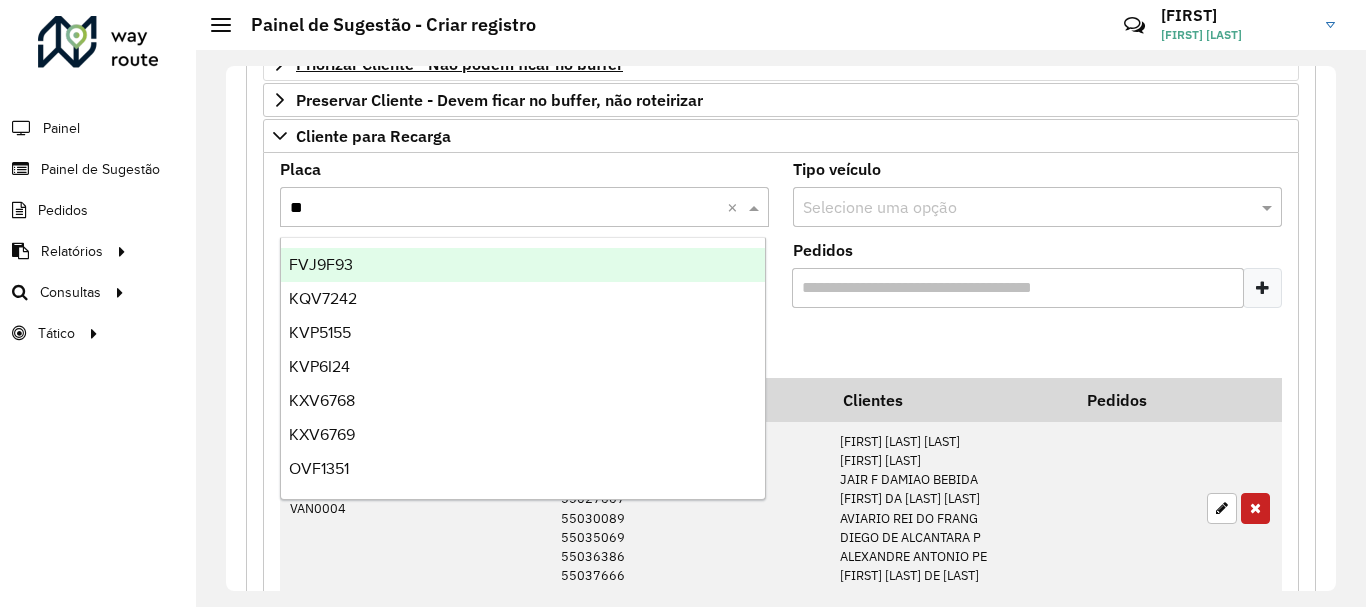 type on "***" 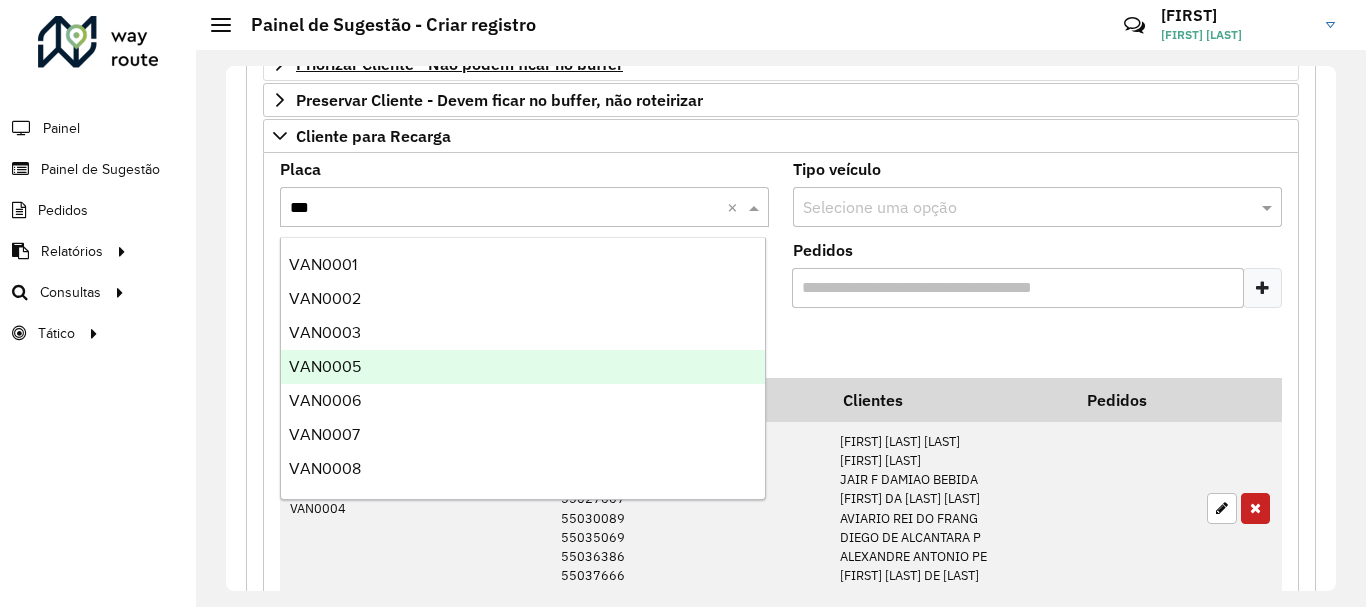 type 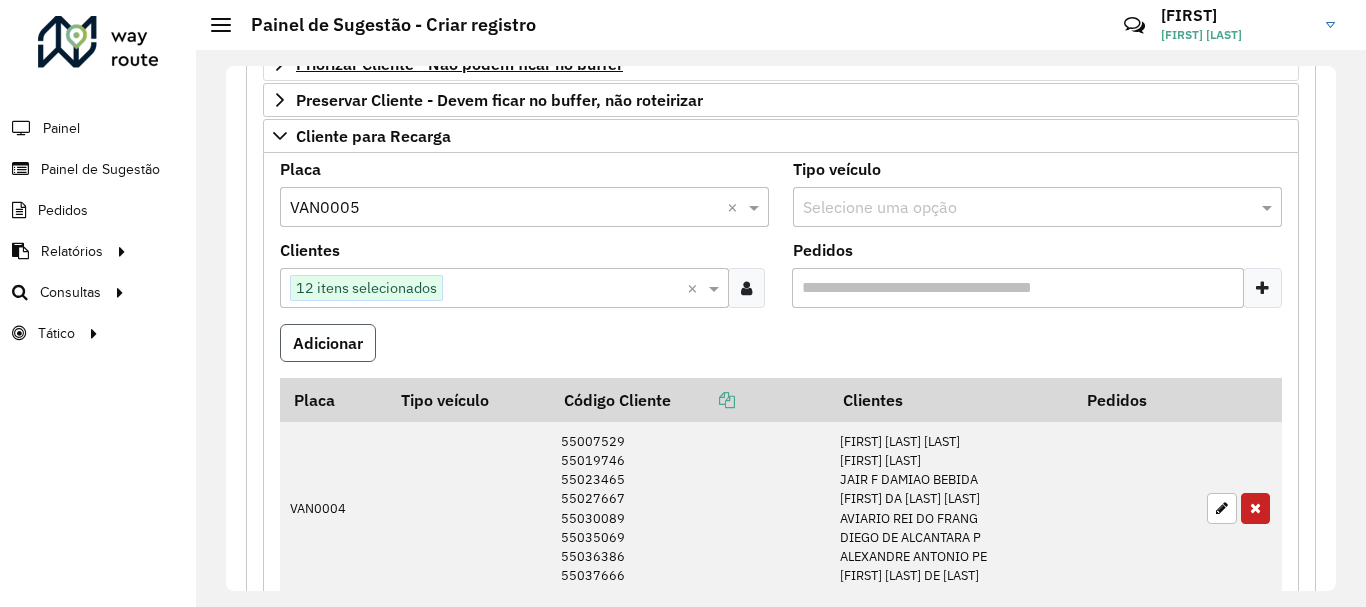 click on "Adicionar" at bounding box center [328, 343] 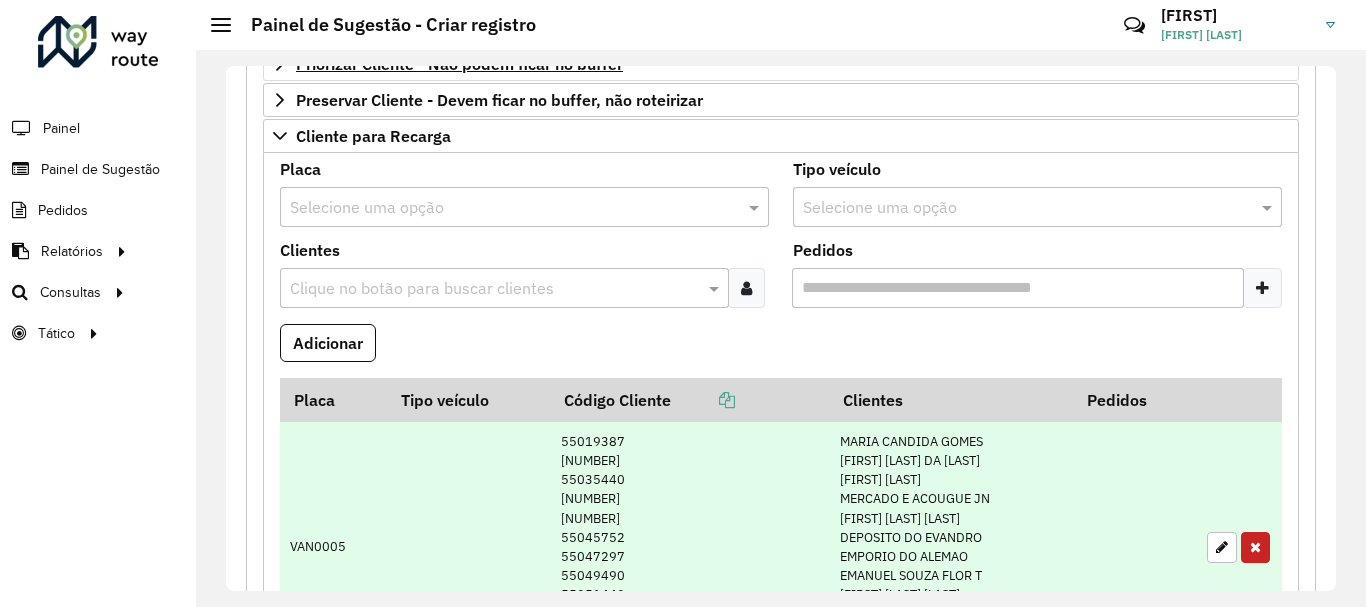 scroll, scrollTop: 680, scrollLeft: 0, axis: vertical 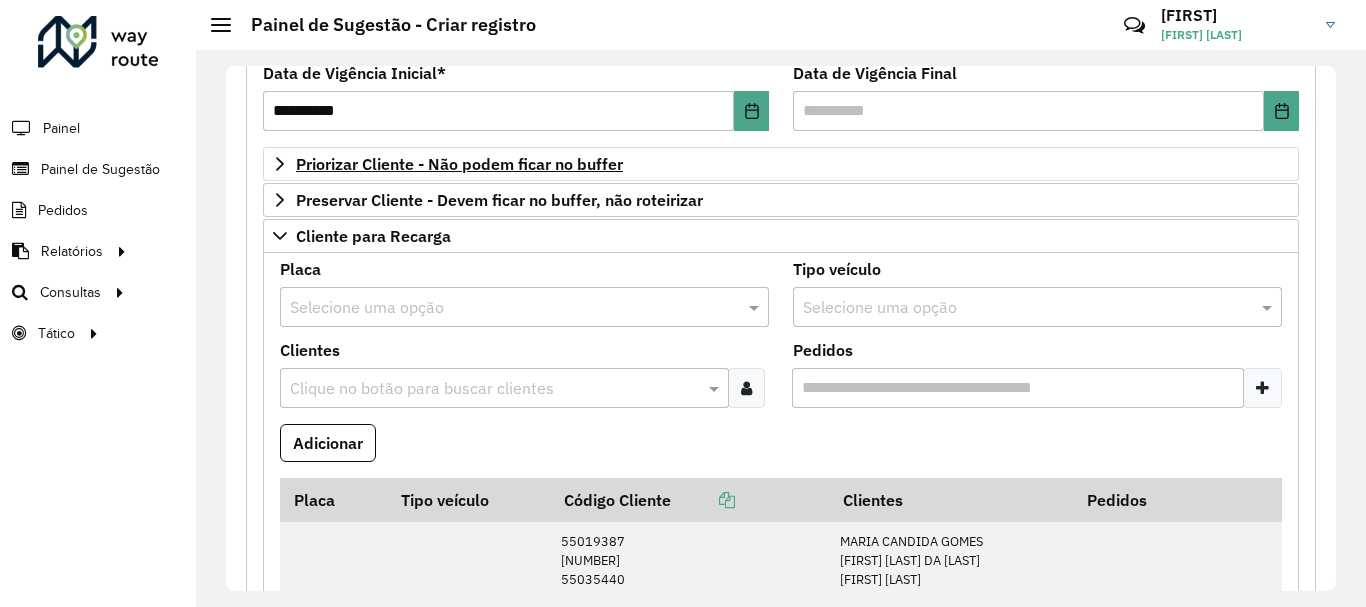 click at bounding box center (746, 388) 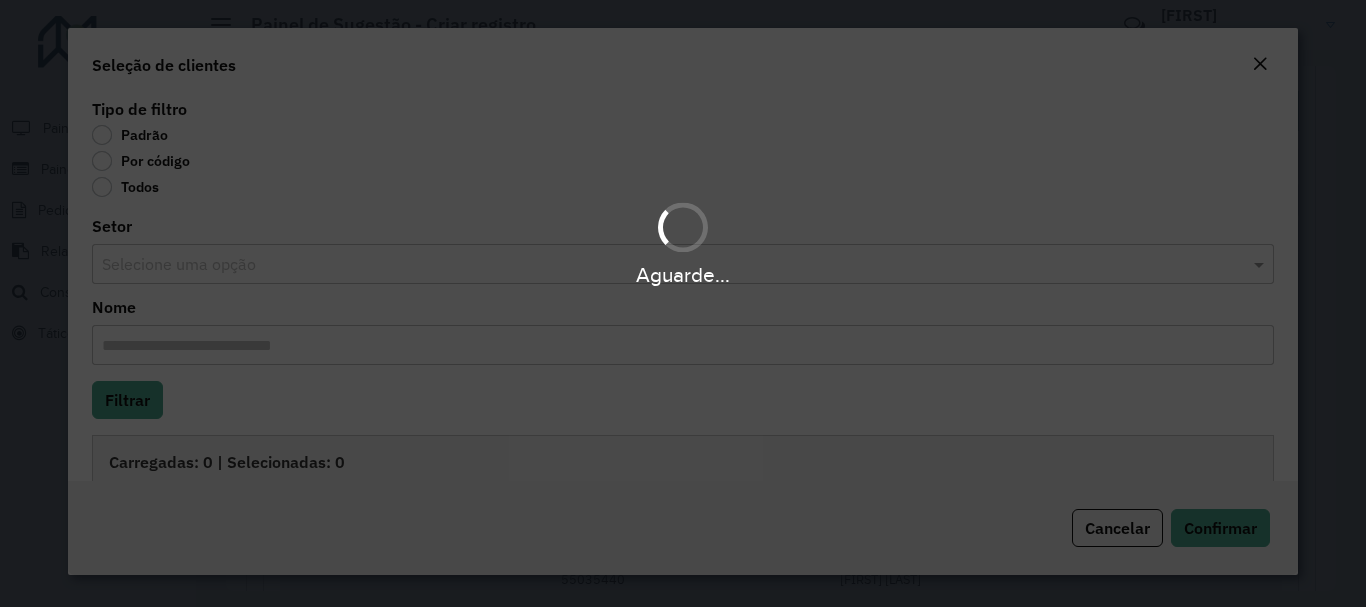 click on "Aguarde..." at bounding box center [683, 303] 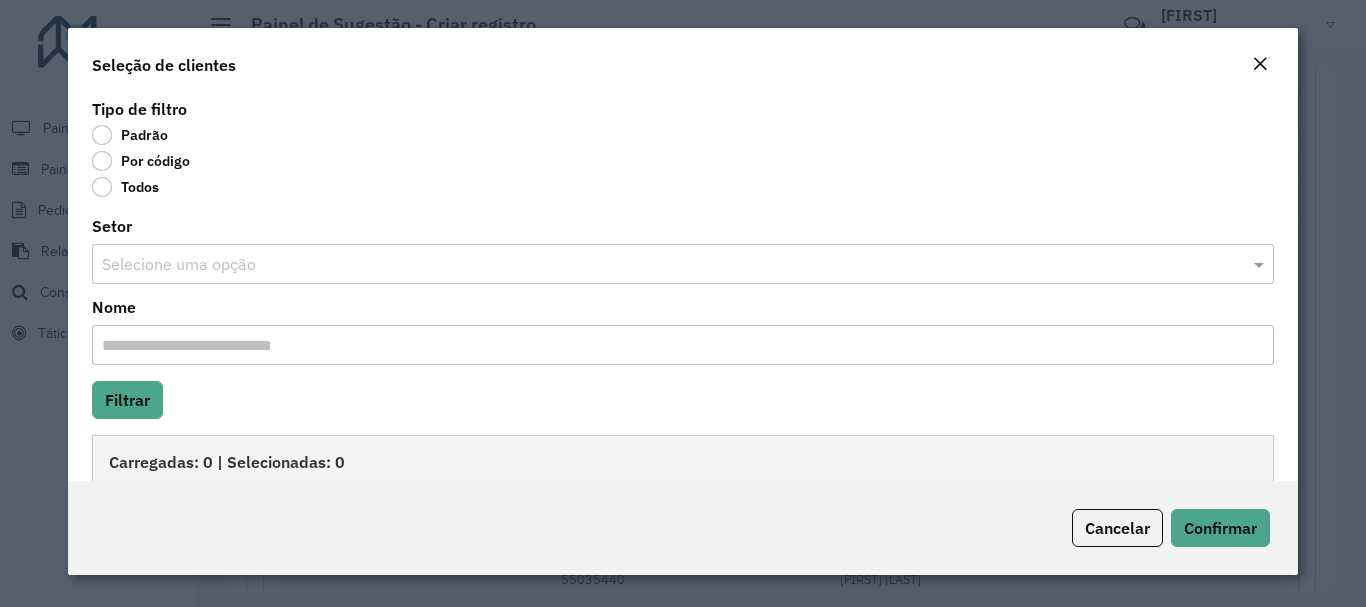 click on "Por código" 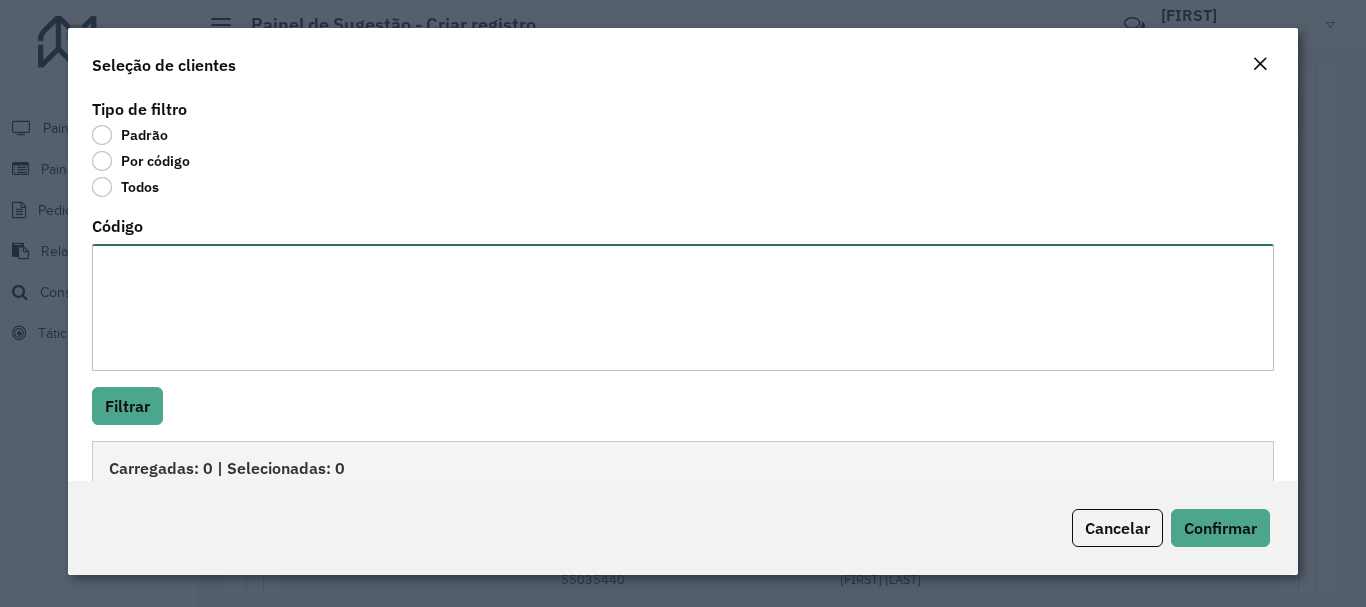 click on "Código" at bounding box center (682, 307) 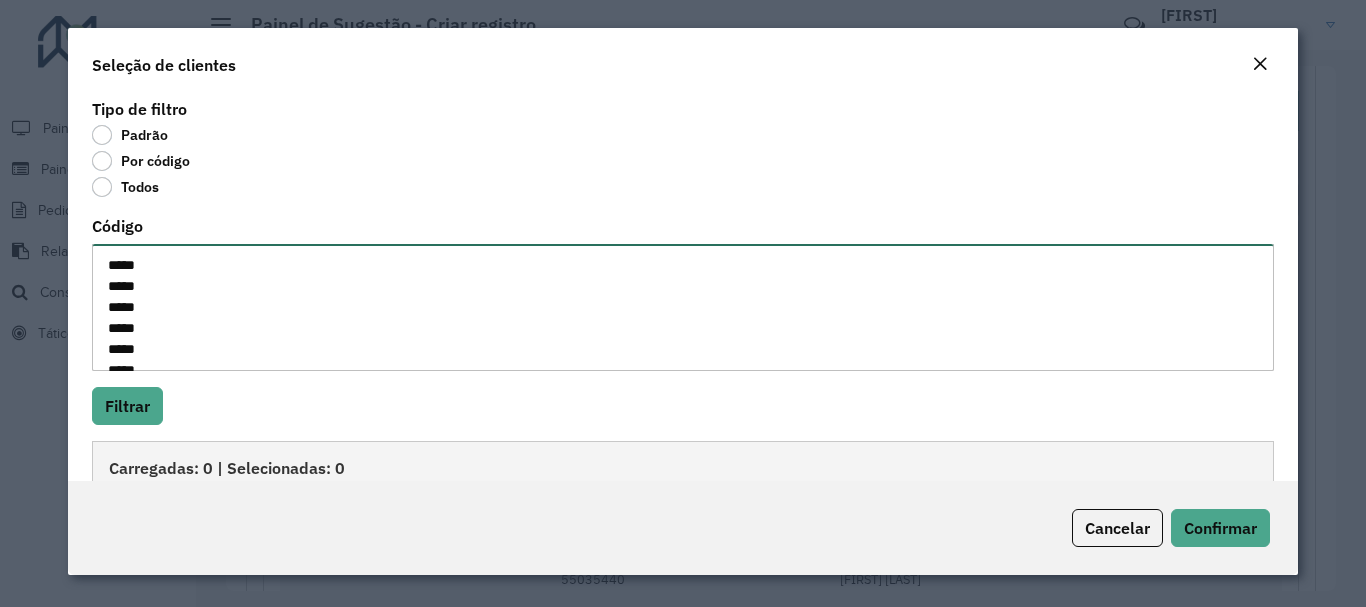 scroll, scrollTop: 176, scrollLeft: 0, axis: vertical 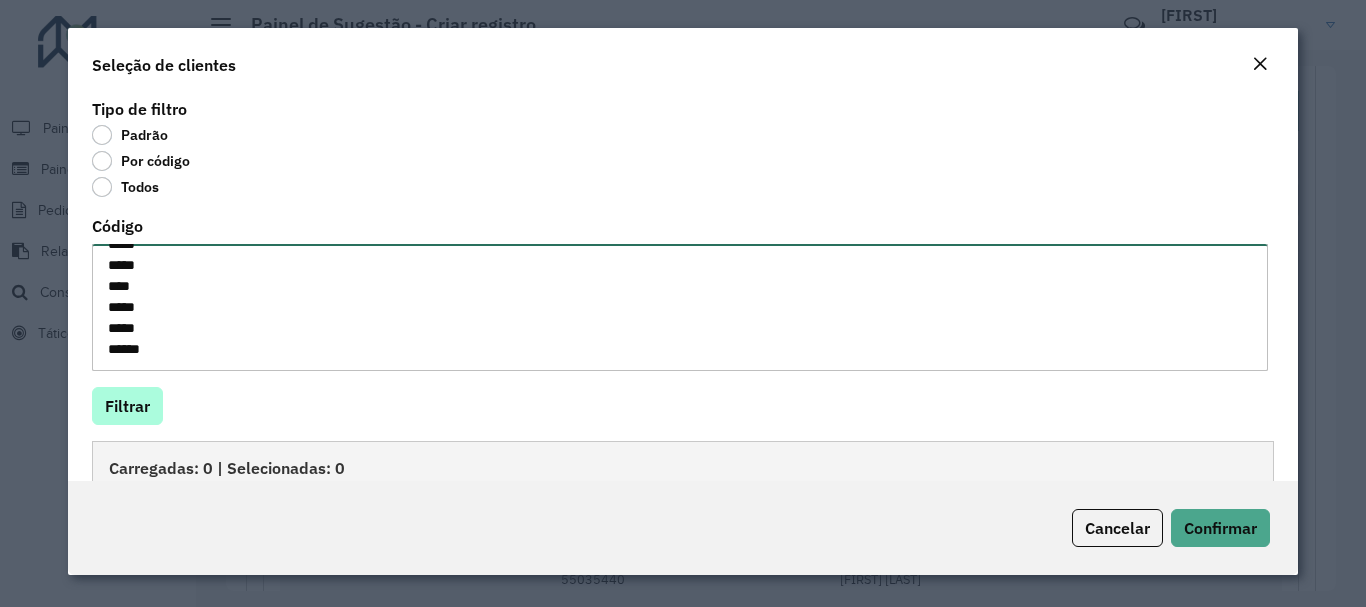 type on "*****
*****
*****
*****
*****
*****
*****
*****
*****
****
*****
*****
*****" 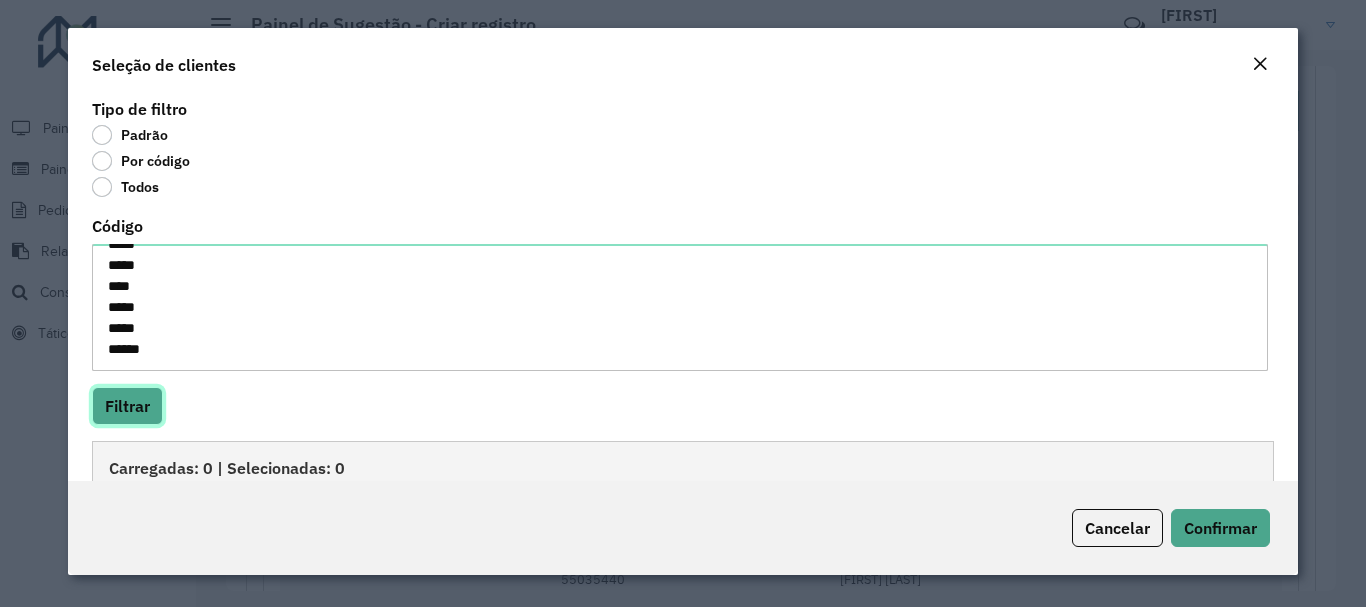 click on "Filtrar" 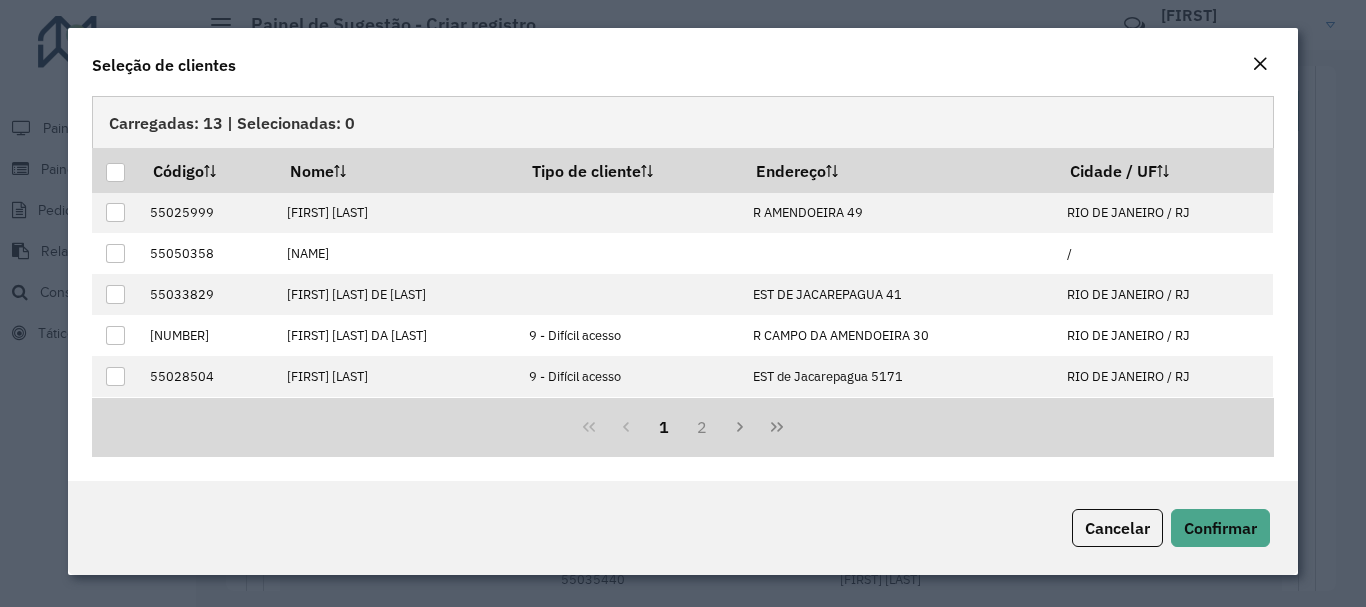 scroll, scrollTop: 145, scrollLeft: 0, axis: vertical 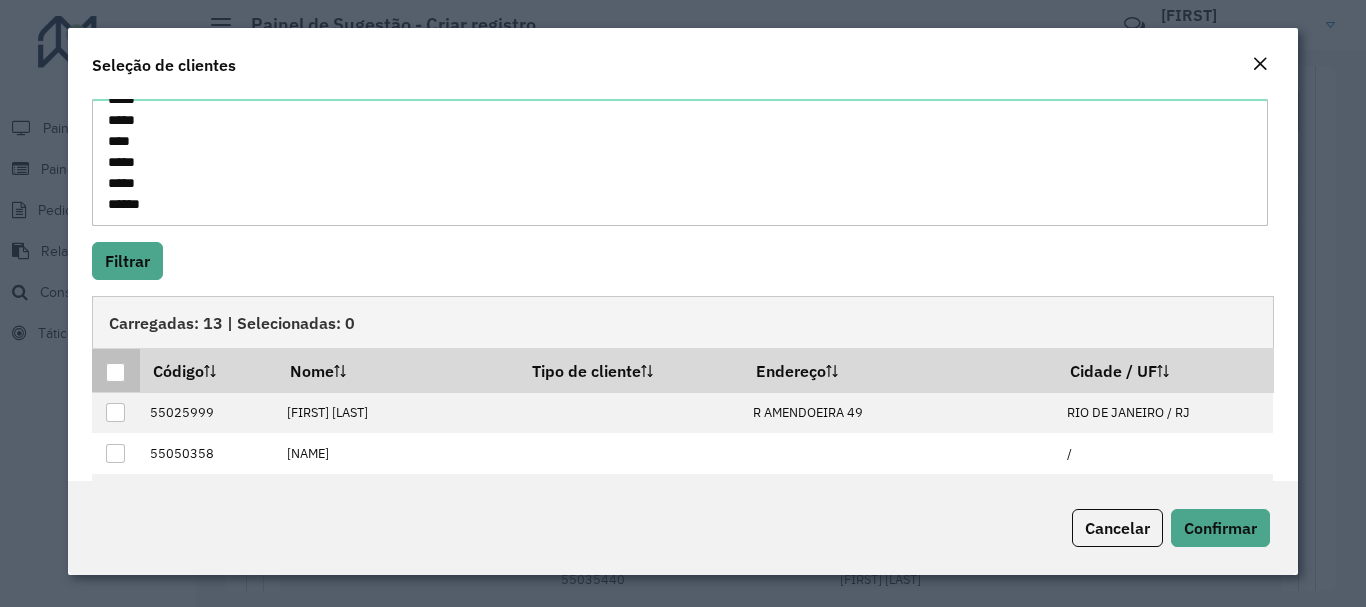 click at bounding box center [115, 372] 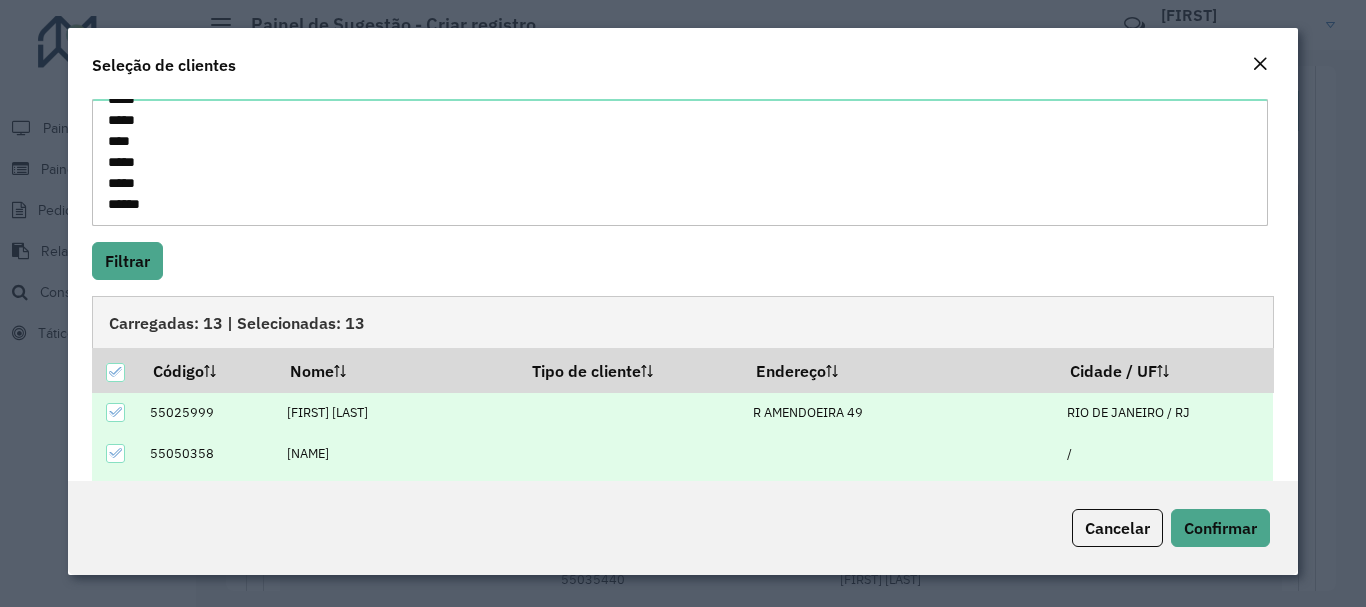 scroll, scrollTop: 345, scrollLeft: 0, axis: vertical 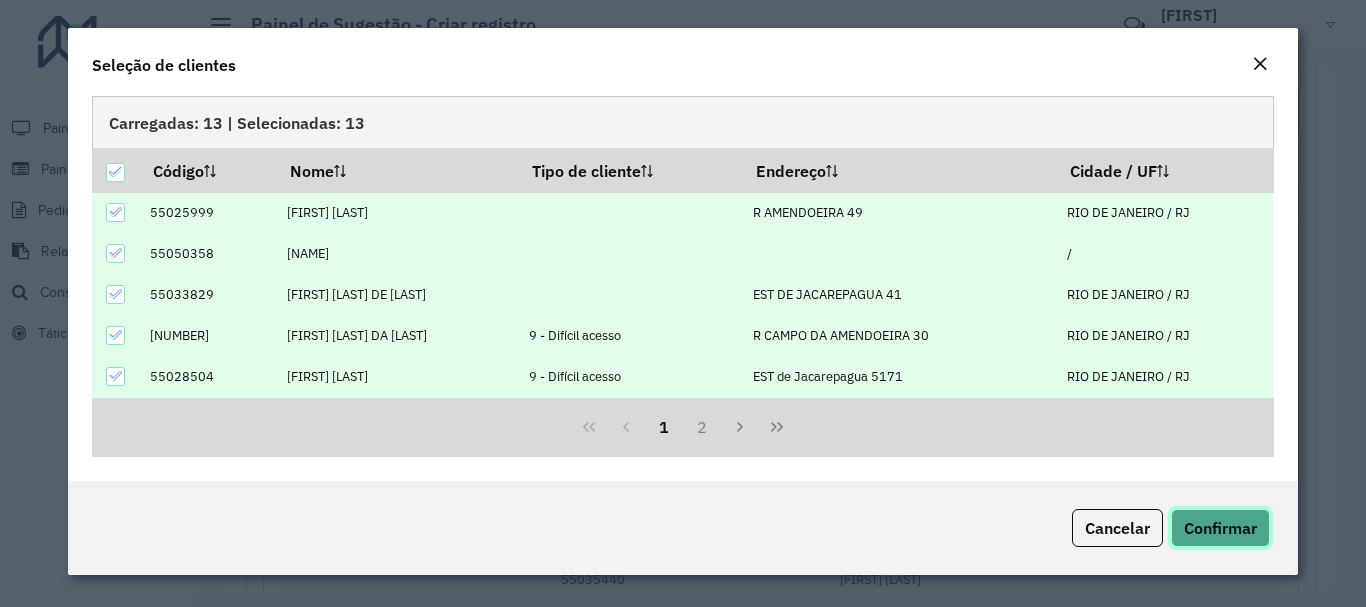 click on "Confirmar" 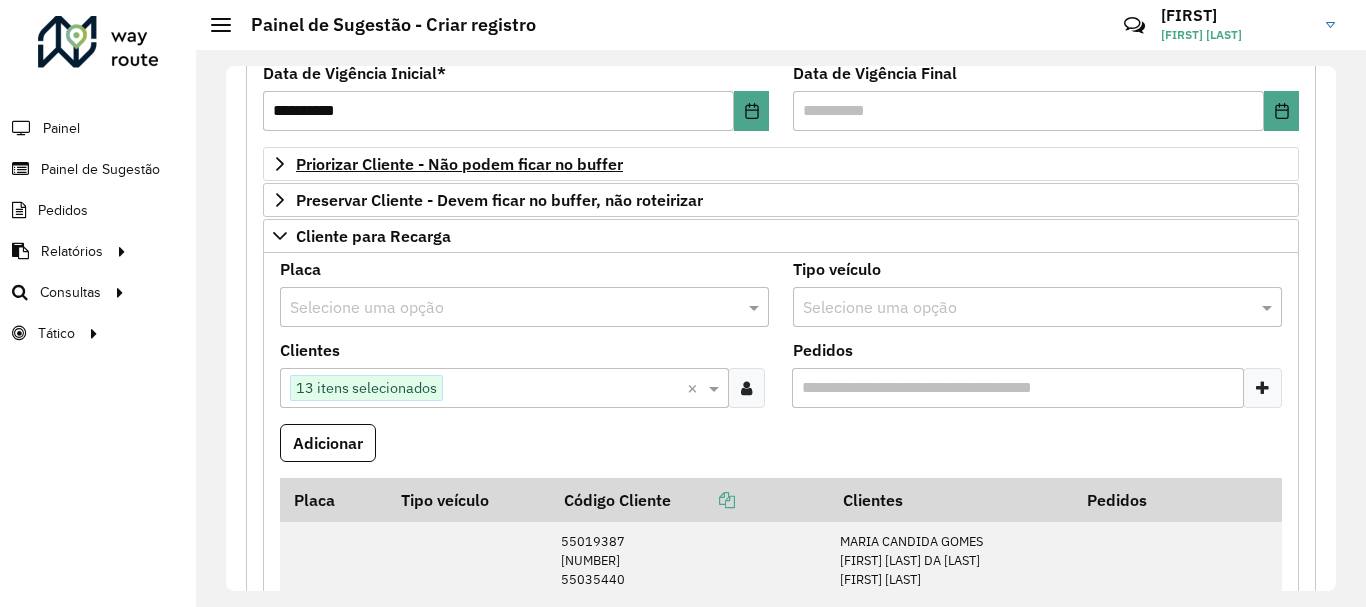 click at bounding box center (504, 308) 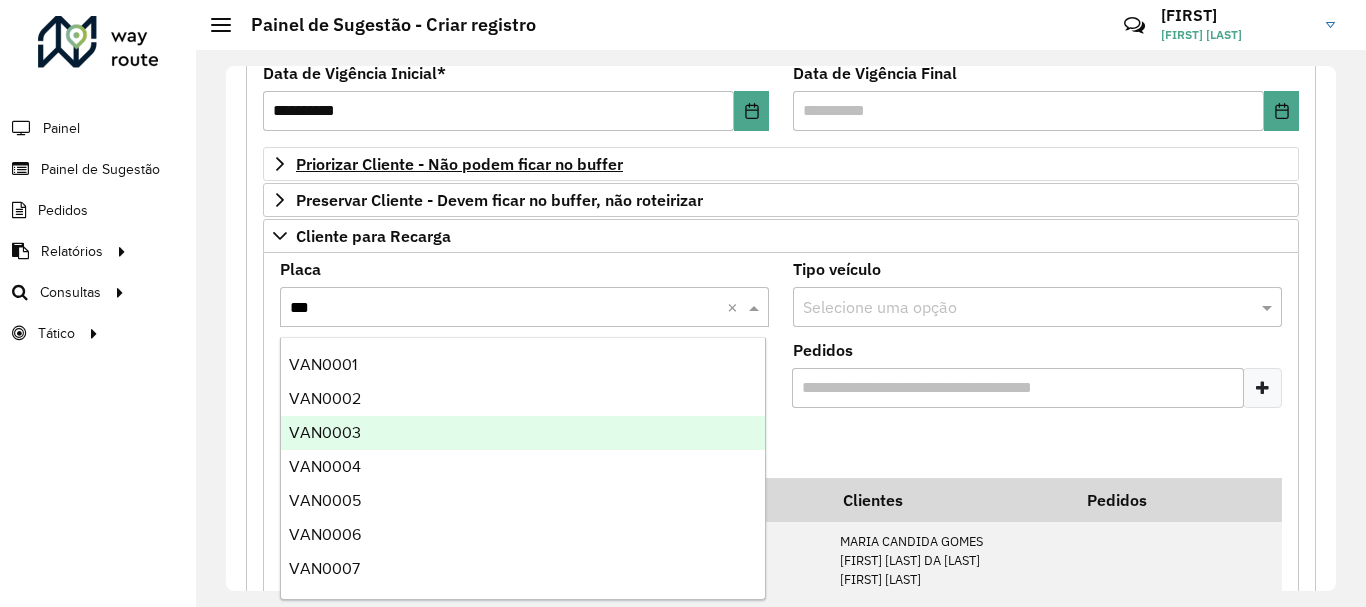 type on "***" 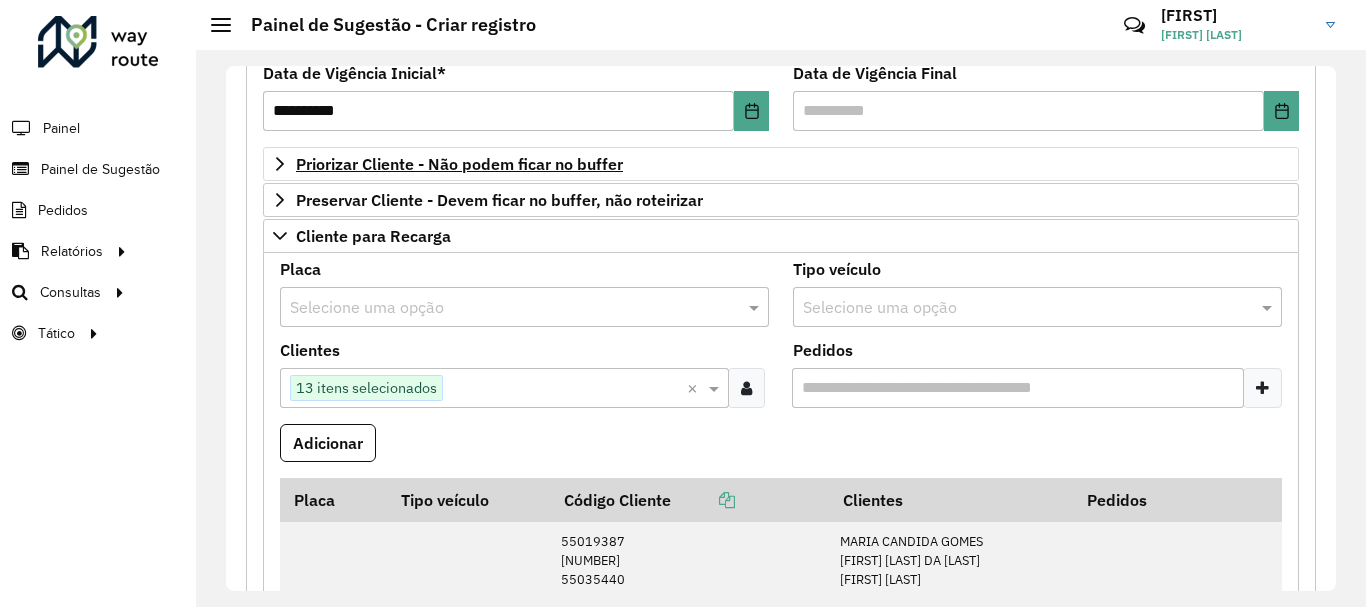 click at bounding box center [504, 308] 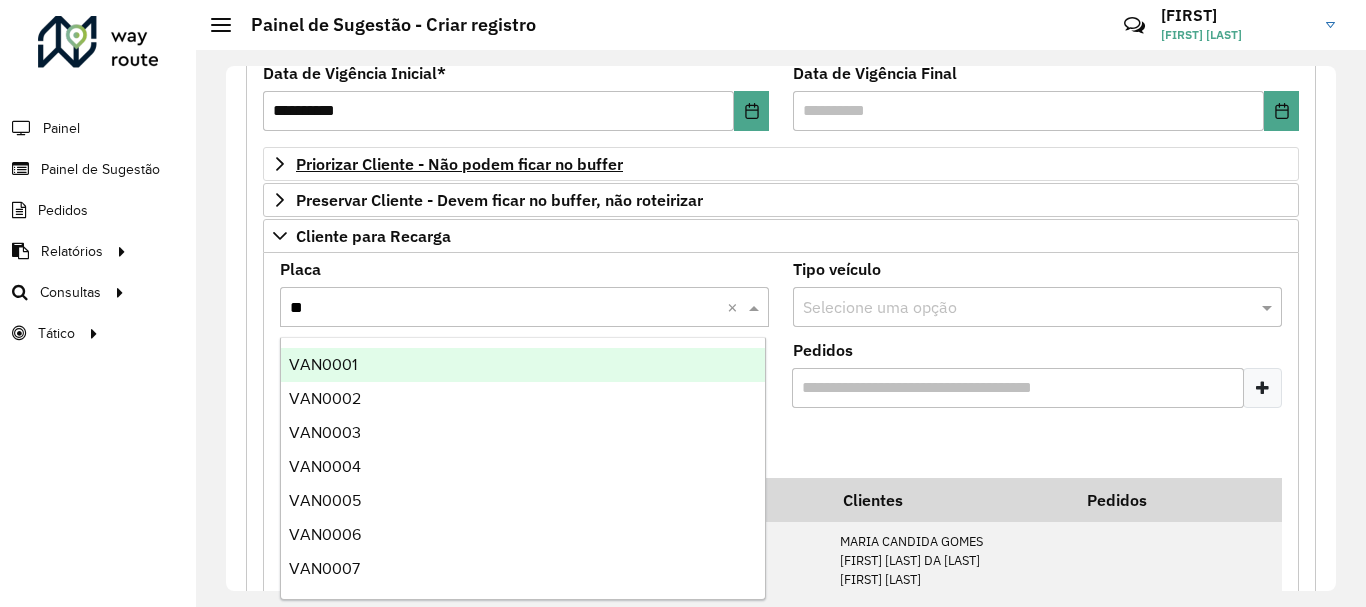 type on "***" 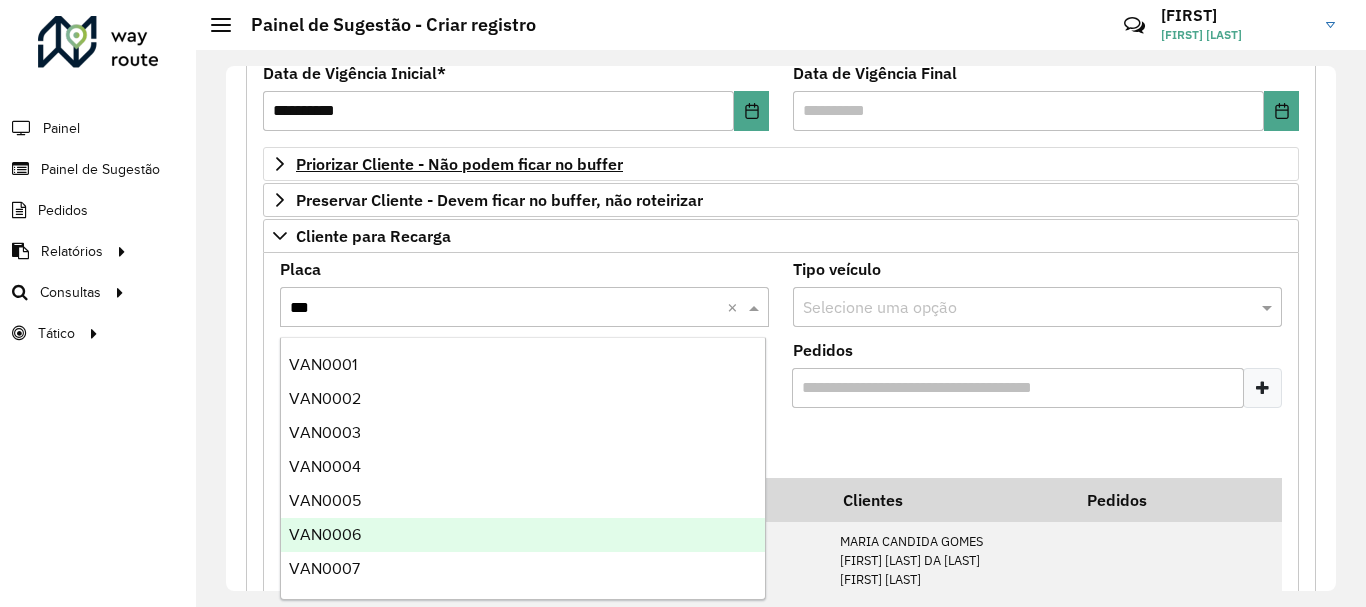 click on "VAN0006" at bounding box center (523, 535) 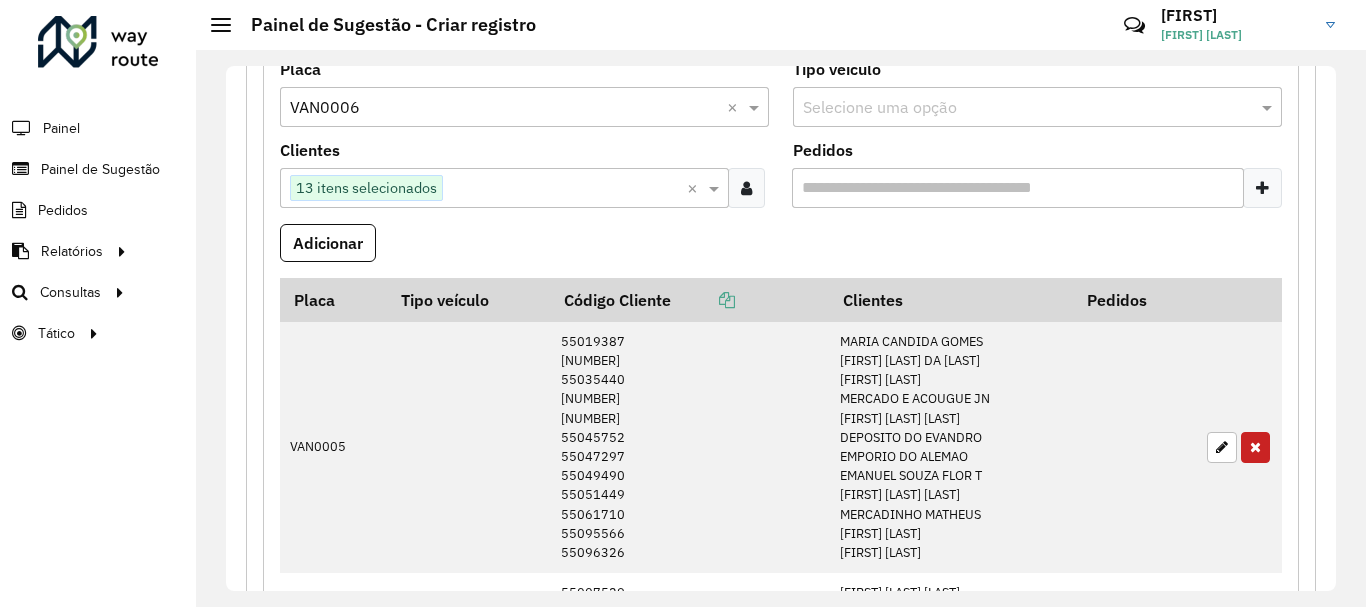 scroll, scrollTop: 280, scrollLeft: 0, axis: vertical 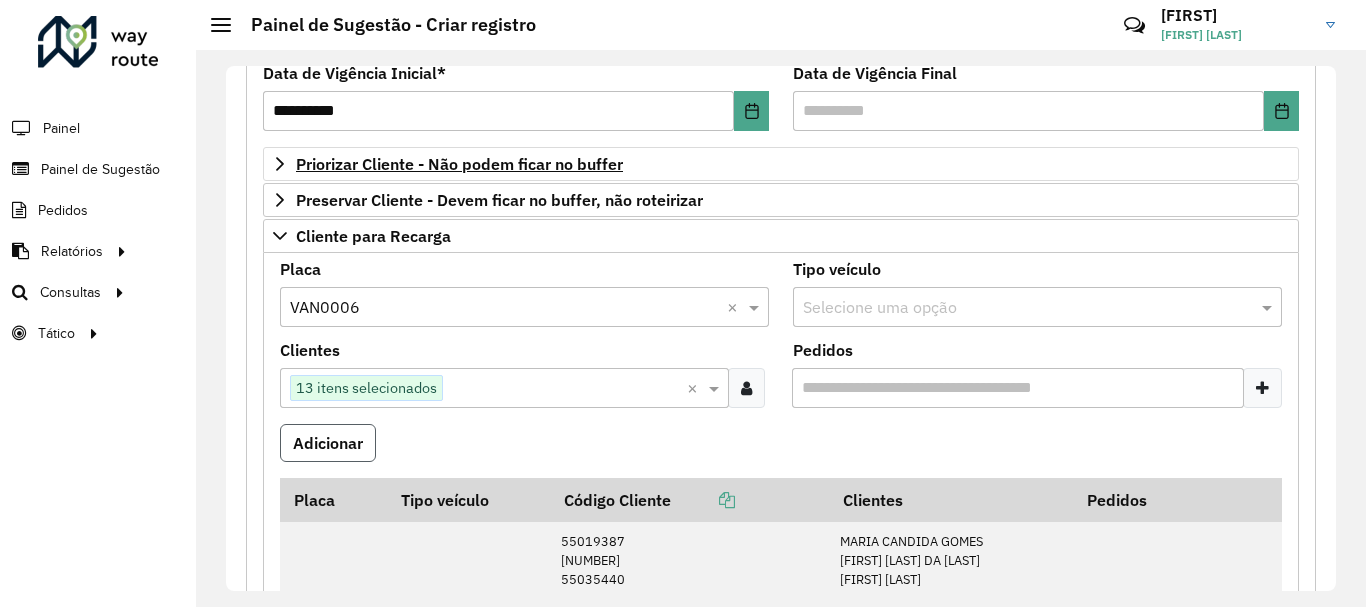 click on "Adicionar" at bounding box center [328, 443] 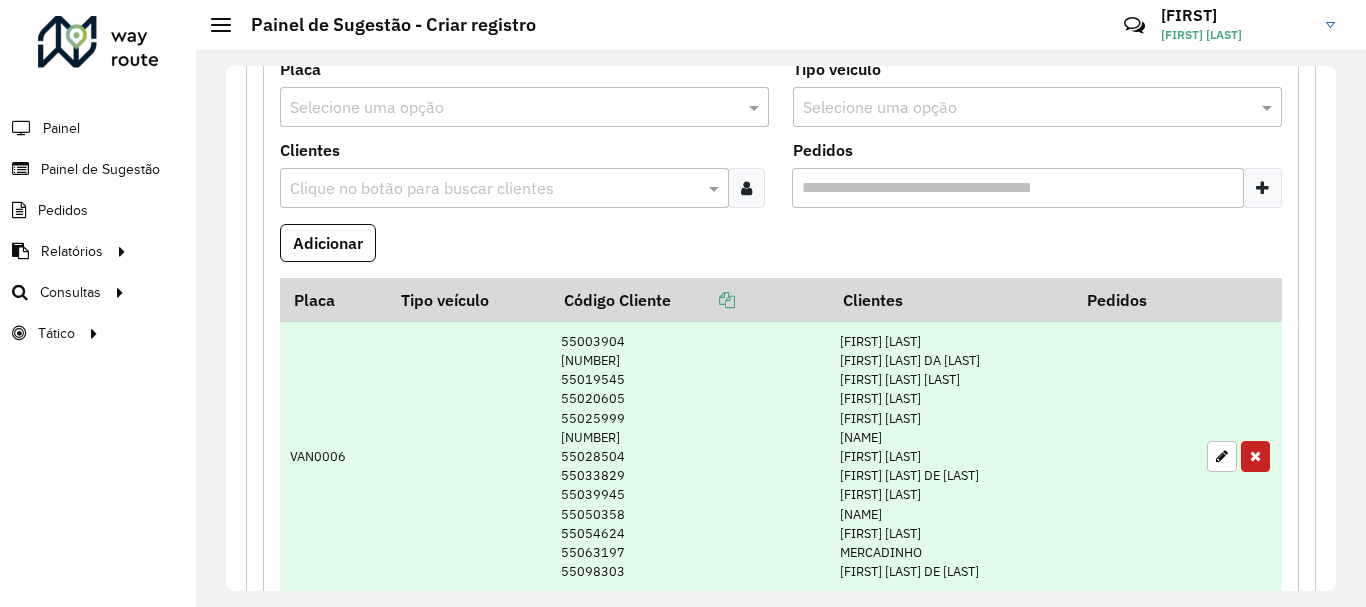 scroll, scrollTop: 580, scrollLeft: 0, axis: vertical 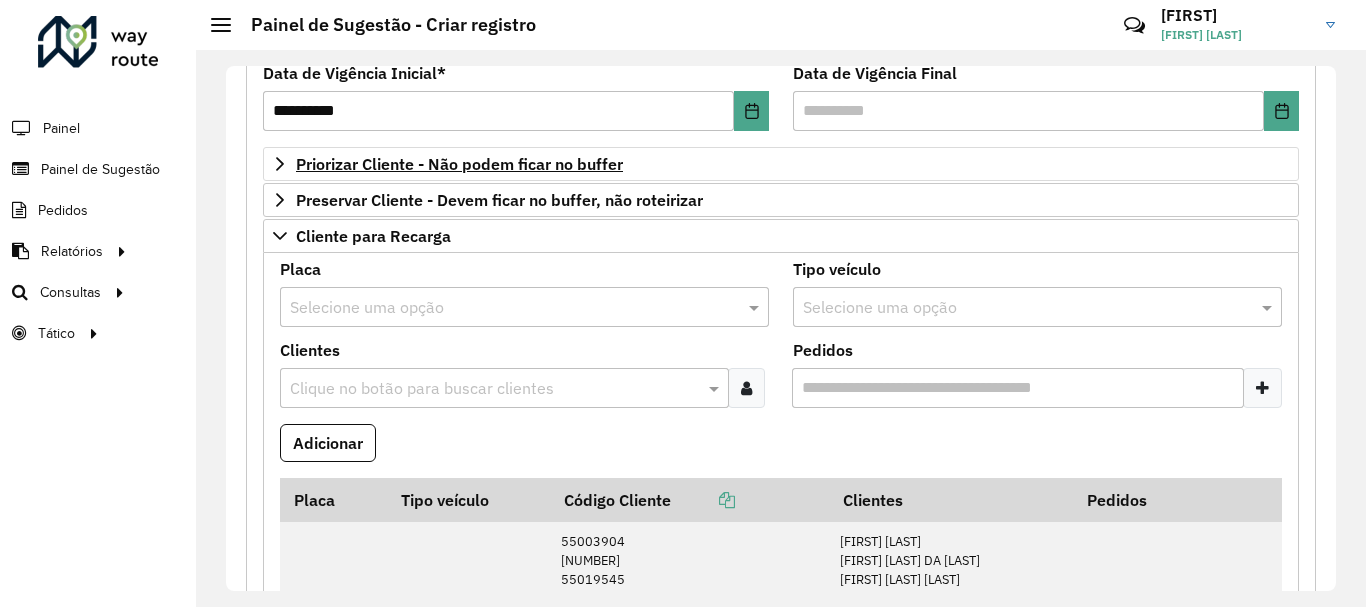 click at bounding box center (746, 388) 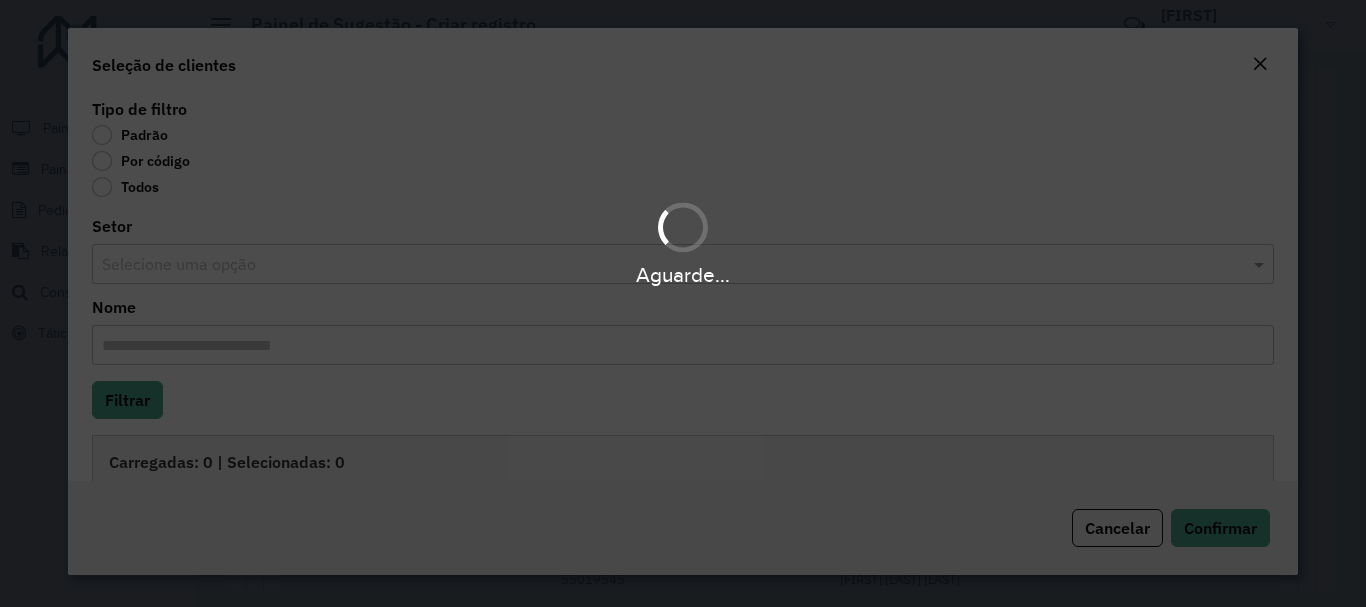 click on "Aguarde..." at bounding box center (683, 303) 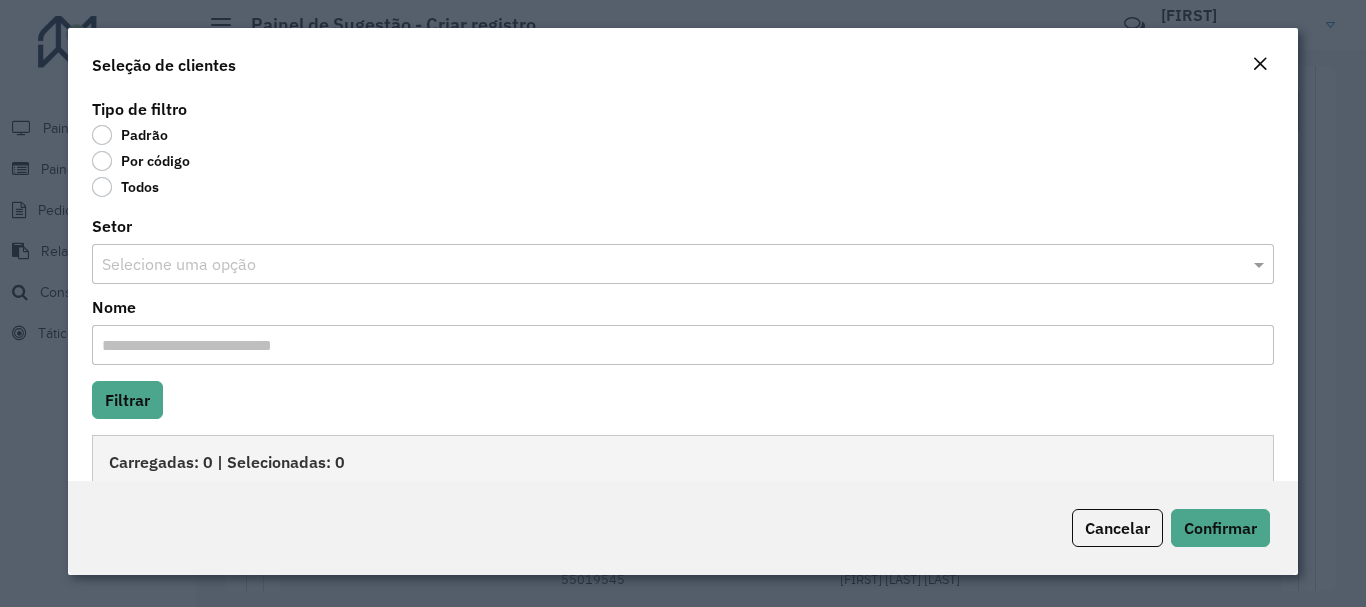 click on "Cancelar" 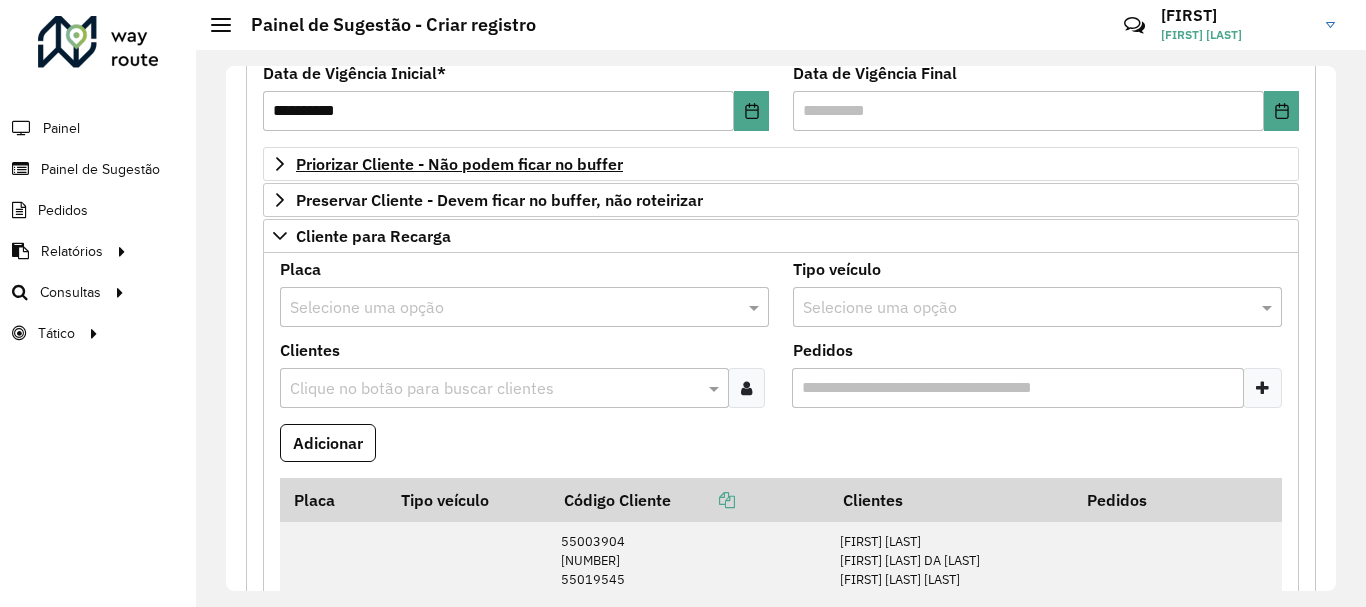 click at bounding box center [494, 389] 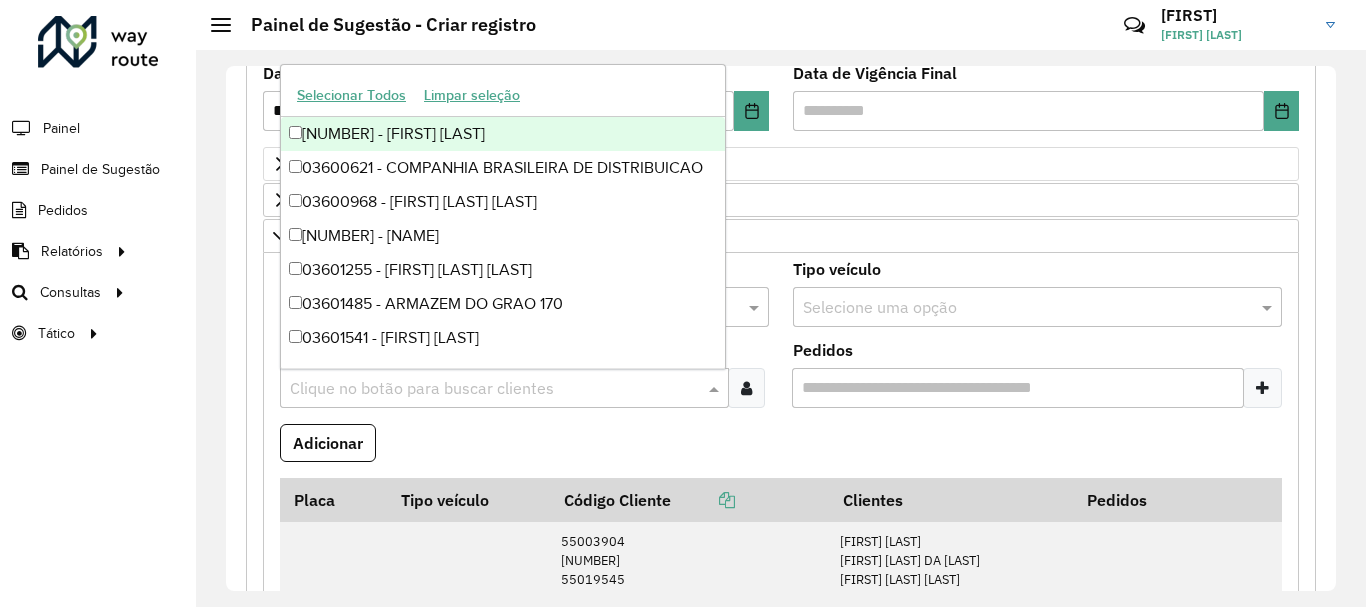 paste on "*****" 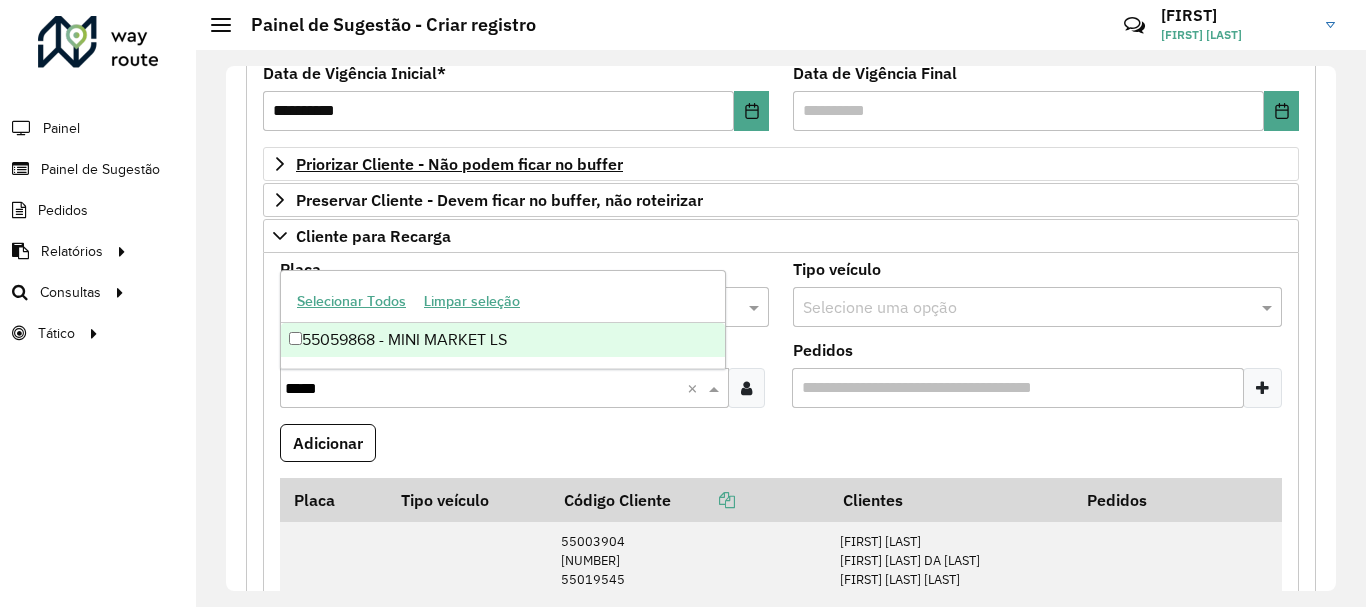 type on "*****" 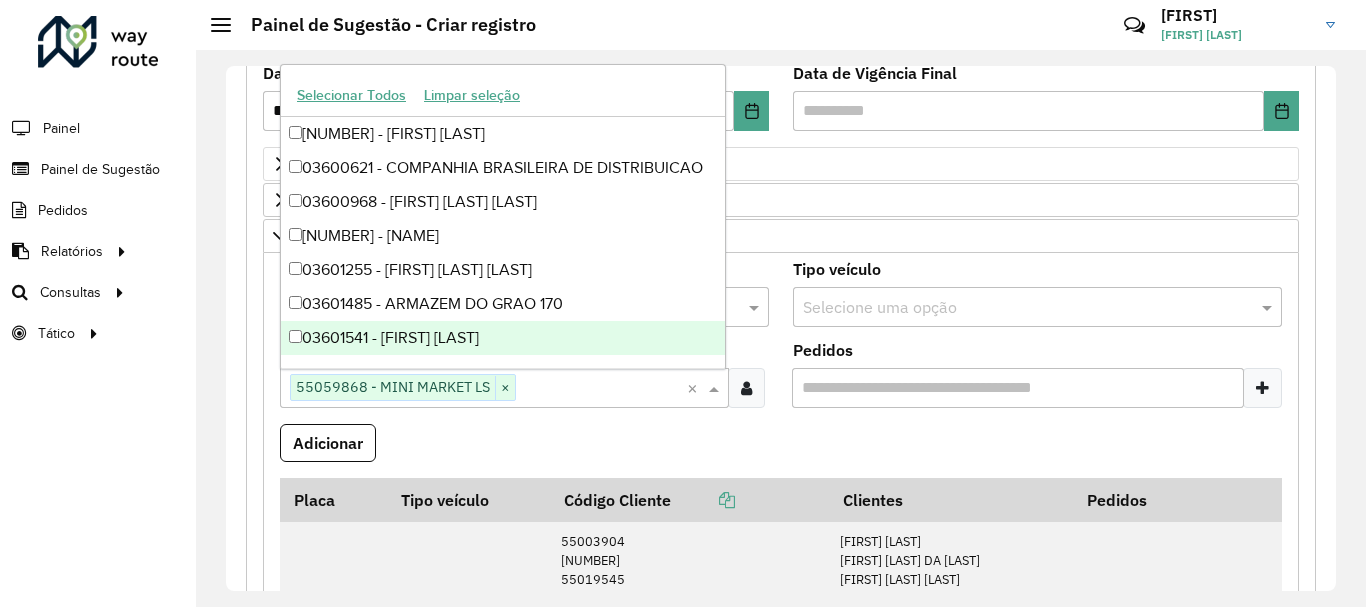 click on "Pedidos" at bounding box center [1018, 388] 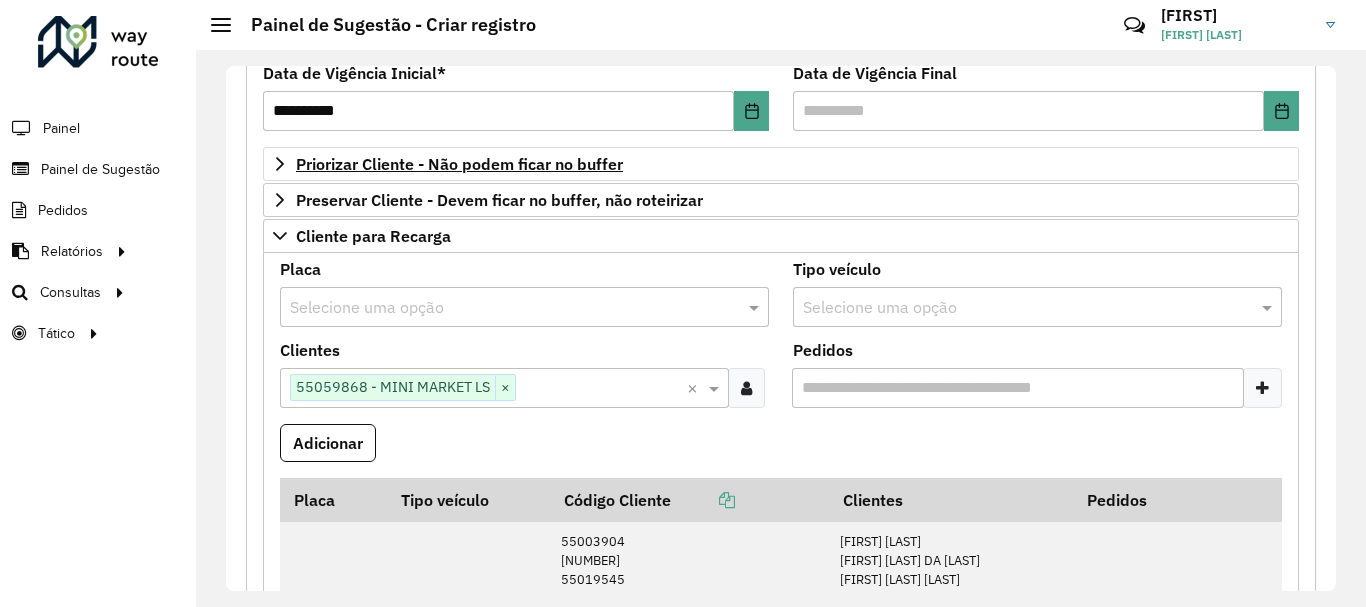 click at bounding box center (1262, 388) 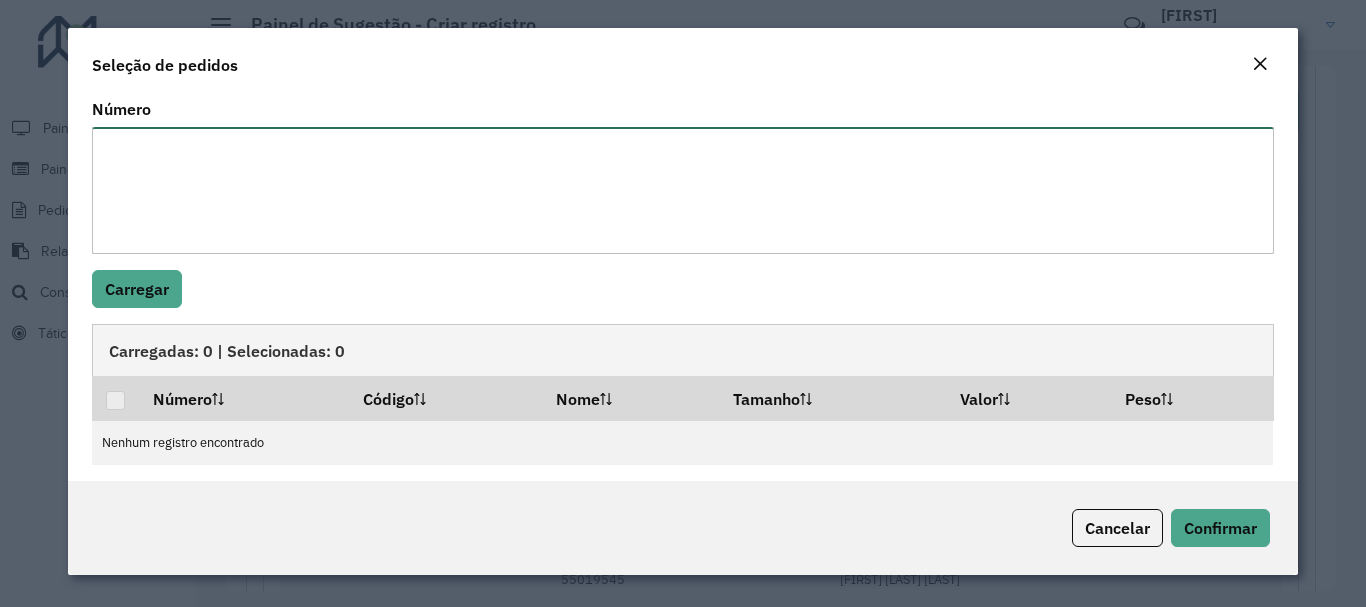 click on "Número" at bounding box center (682, 190) 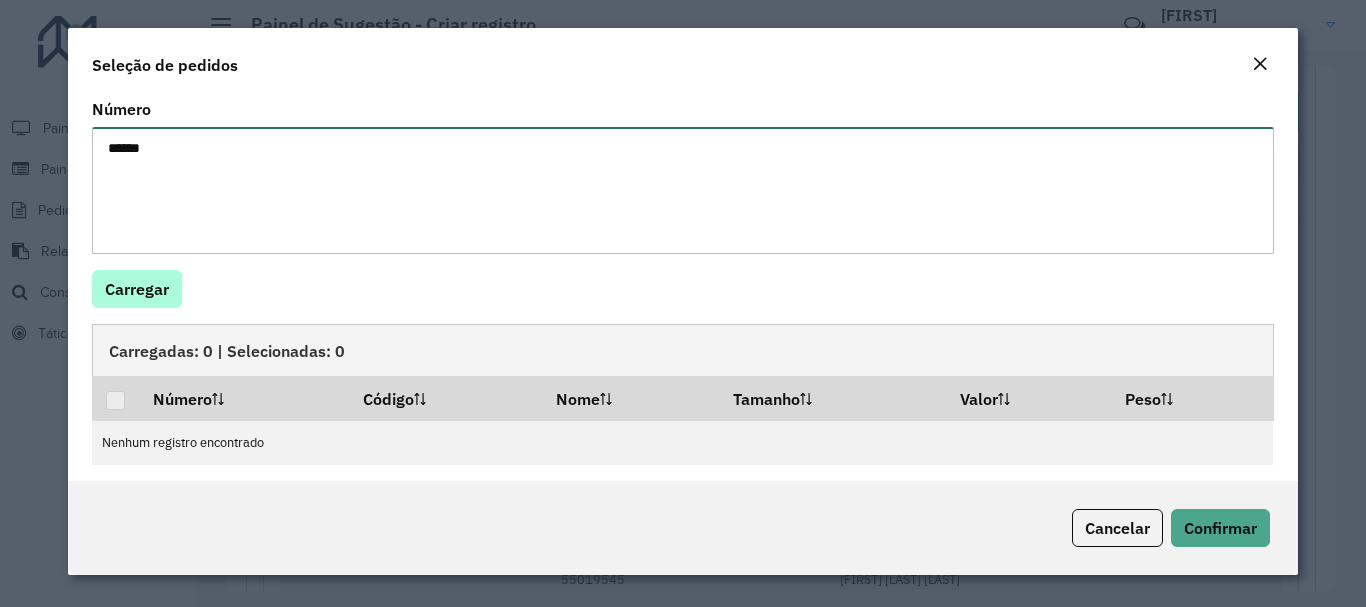 type on "*****" 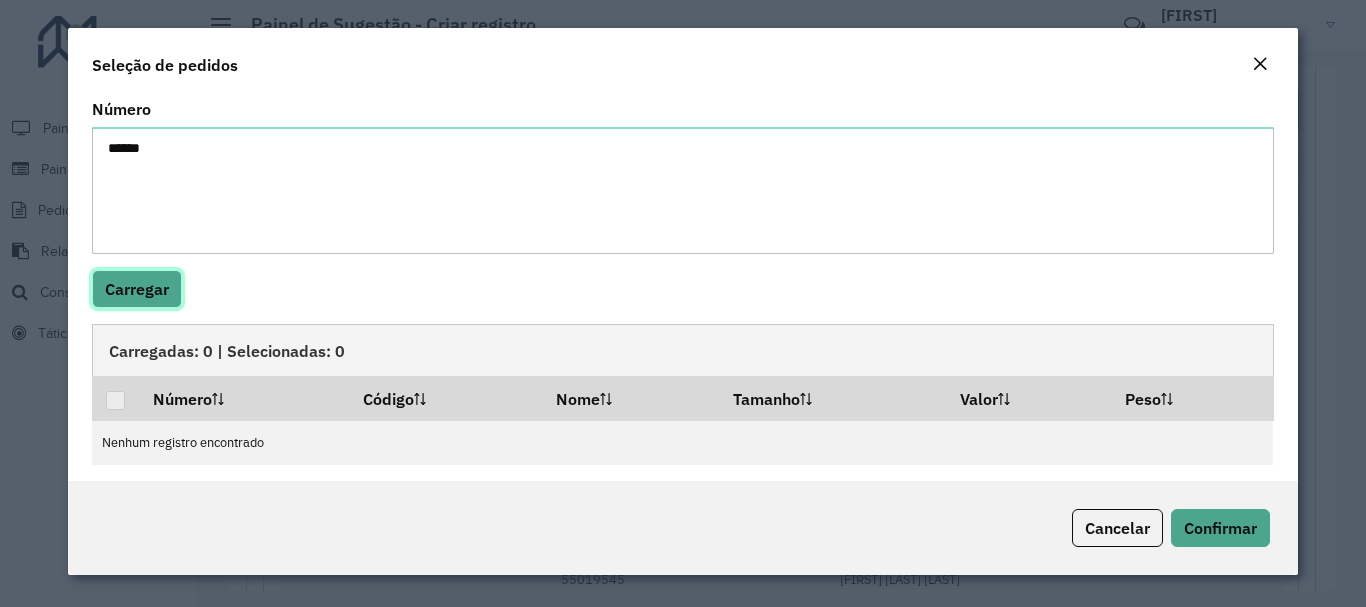 click on "Carregar" 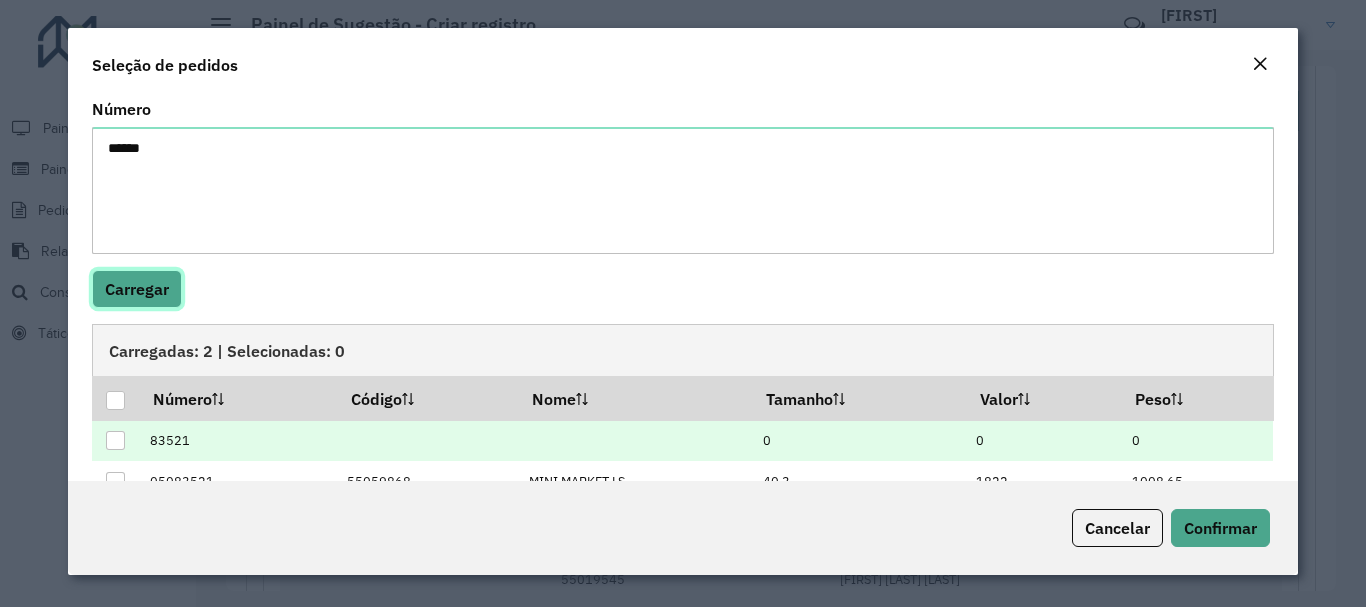 scroll, scrollTop: 46, scrollLeft: 0, axis: vertical 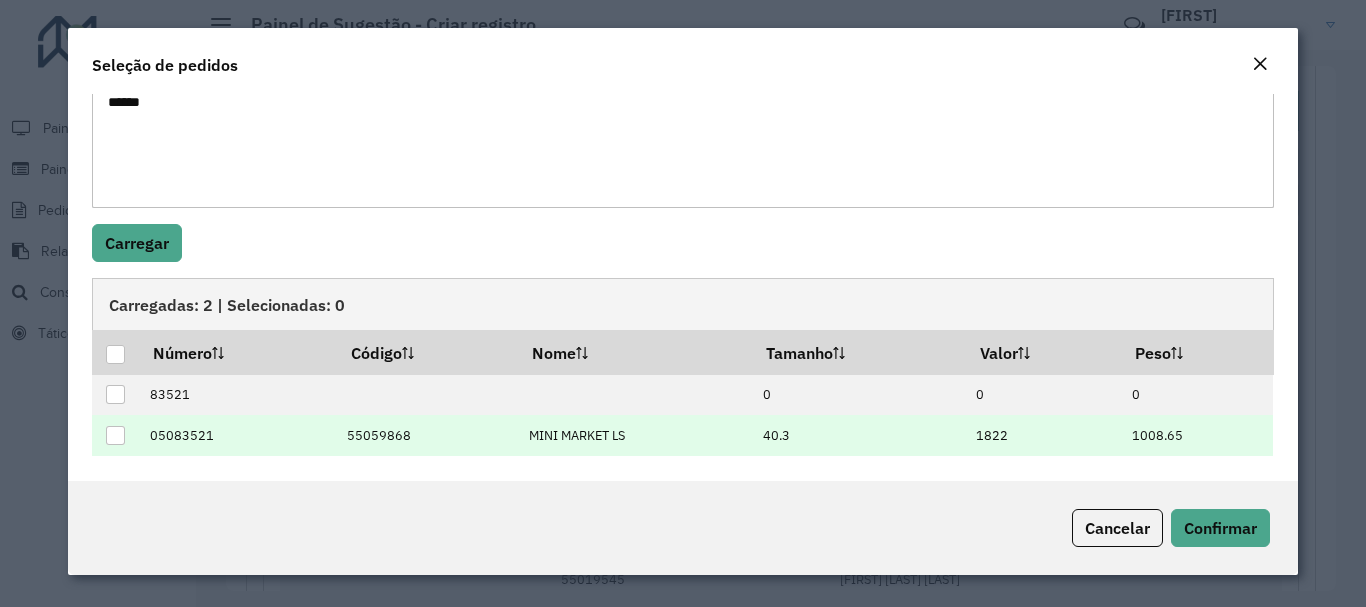 click at bounding box center [115, 435] 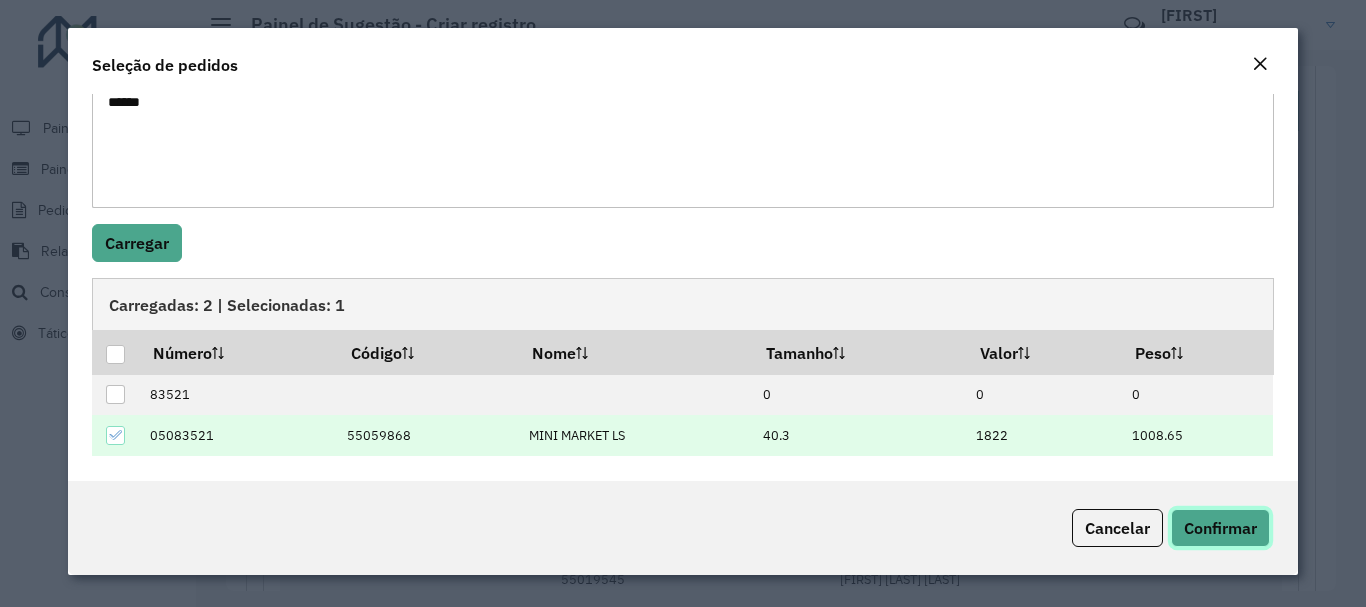 click on "Confirmar" 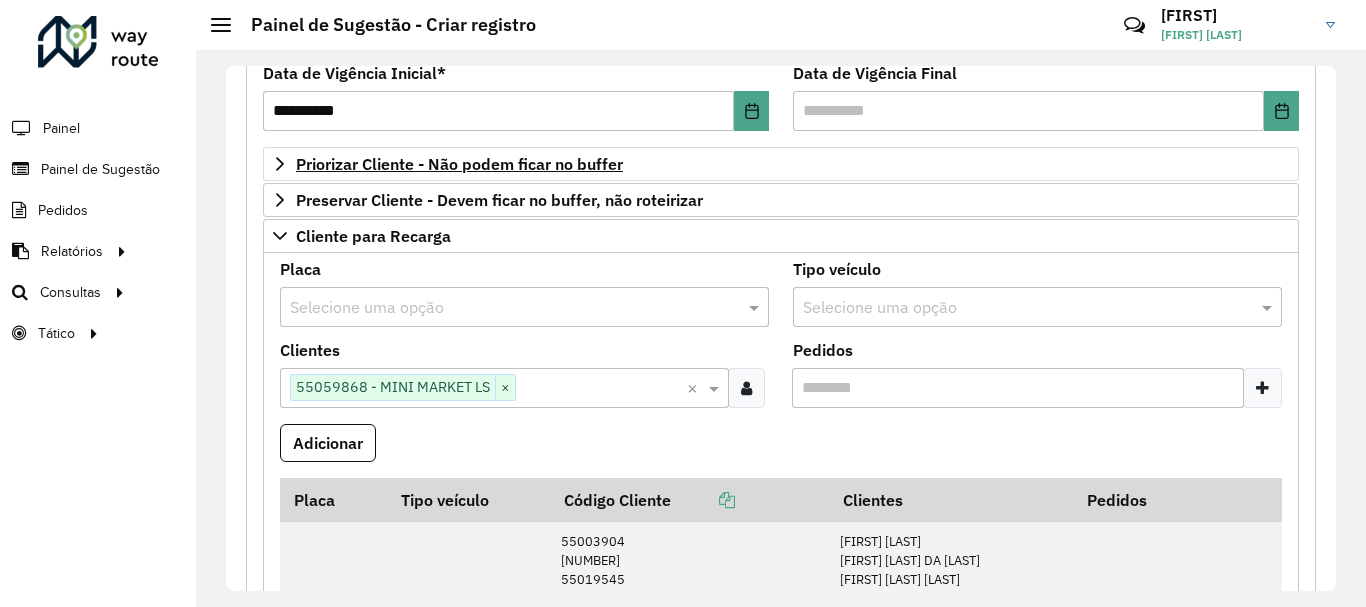 click at bounding box center [746, 388] 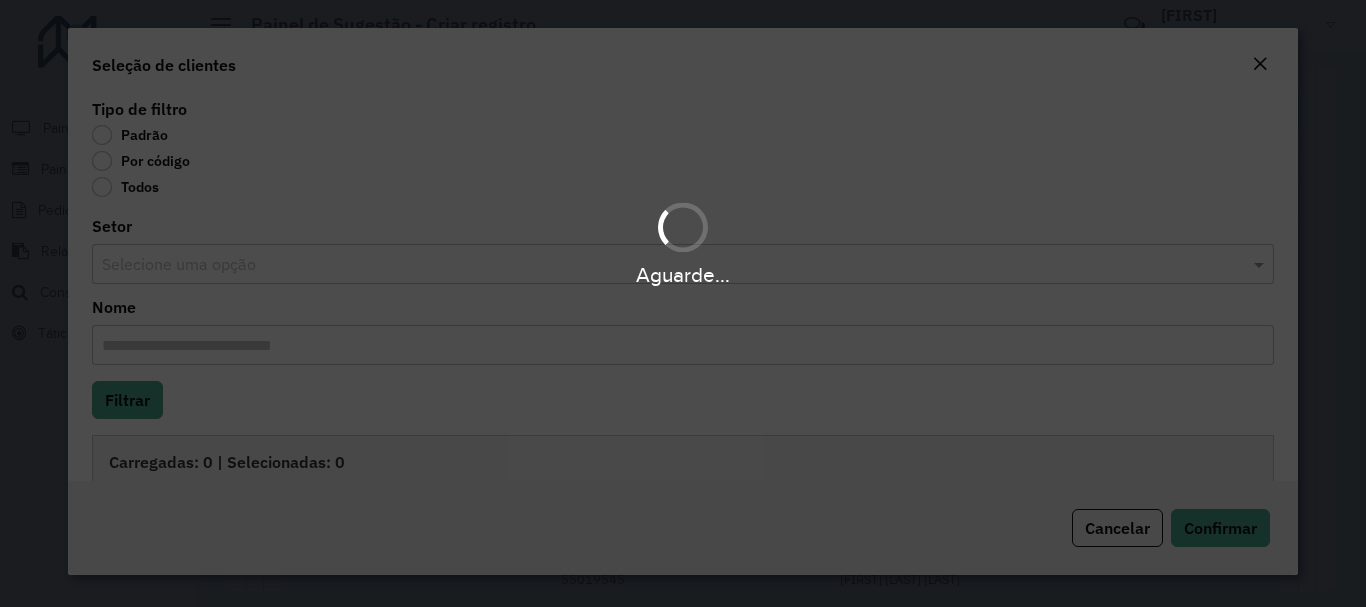 click on "Aguarde..." at bounding box center [683, 303] 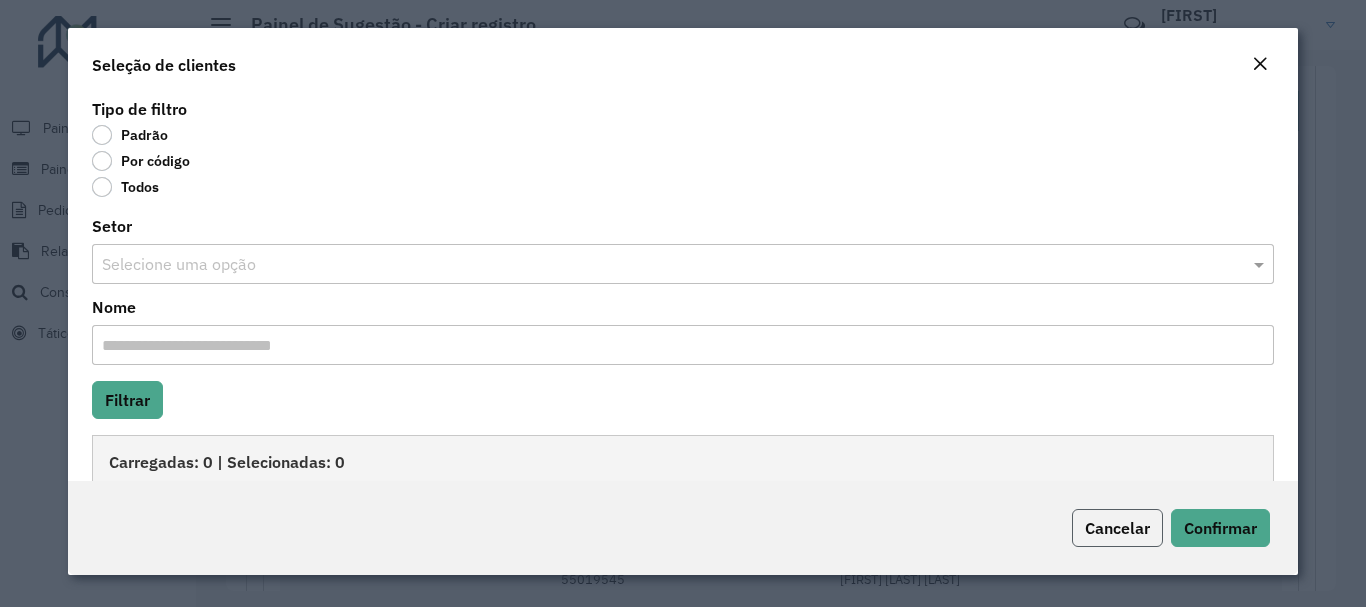 click on "Cancelar" 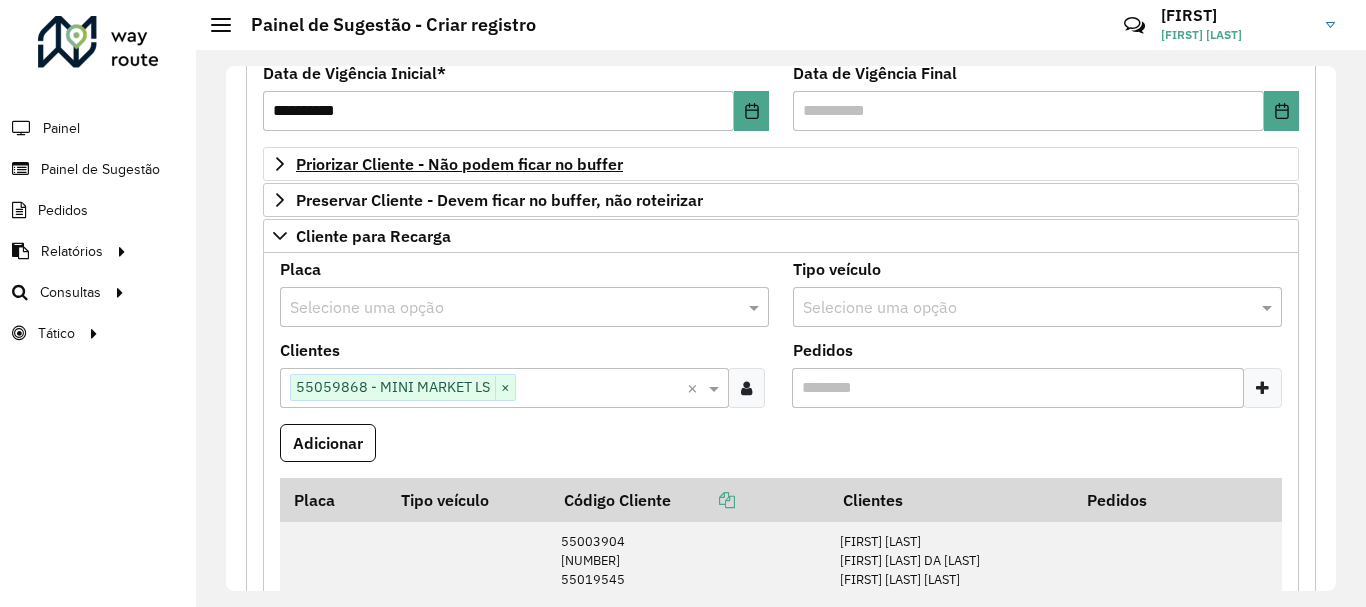 click at bounding box center [746, 388] 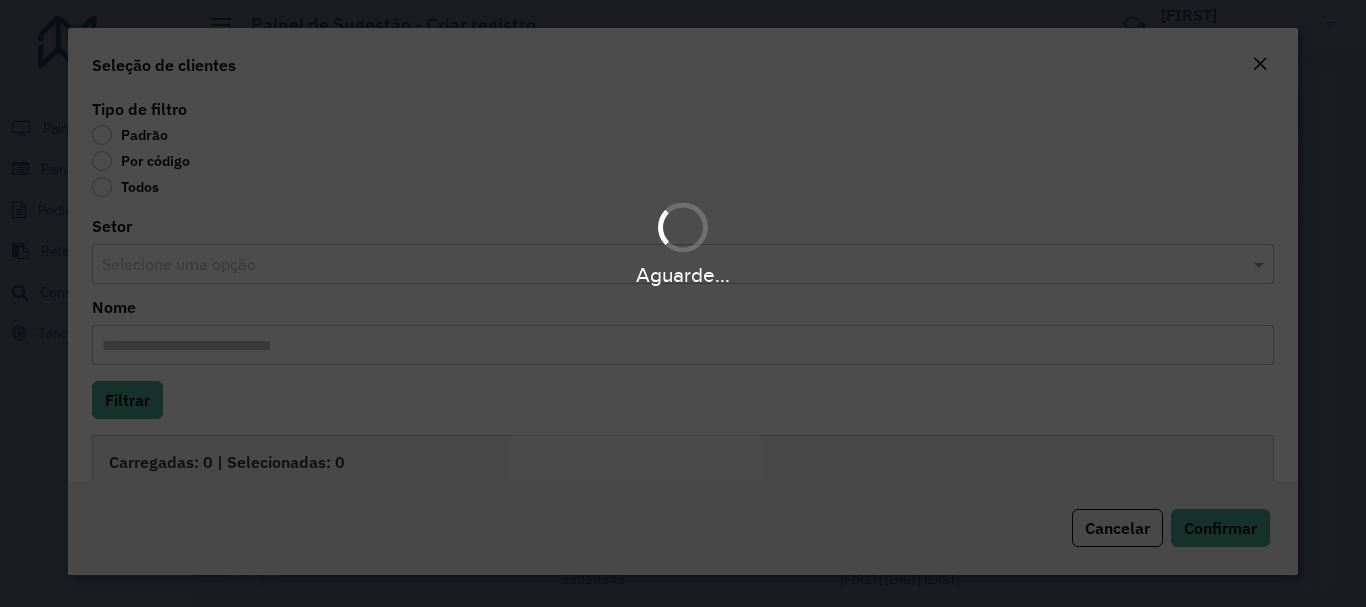 click on "Aguarde..." at bounding box center [683, 303] 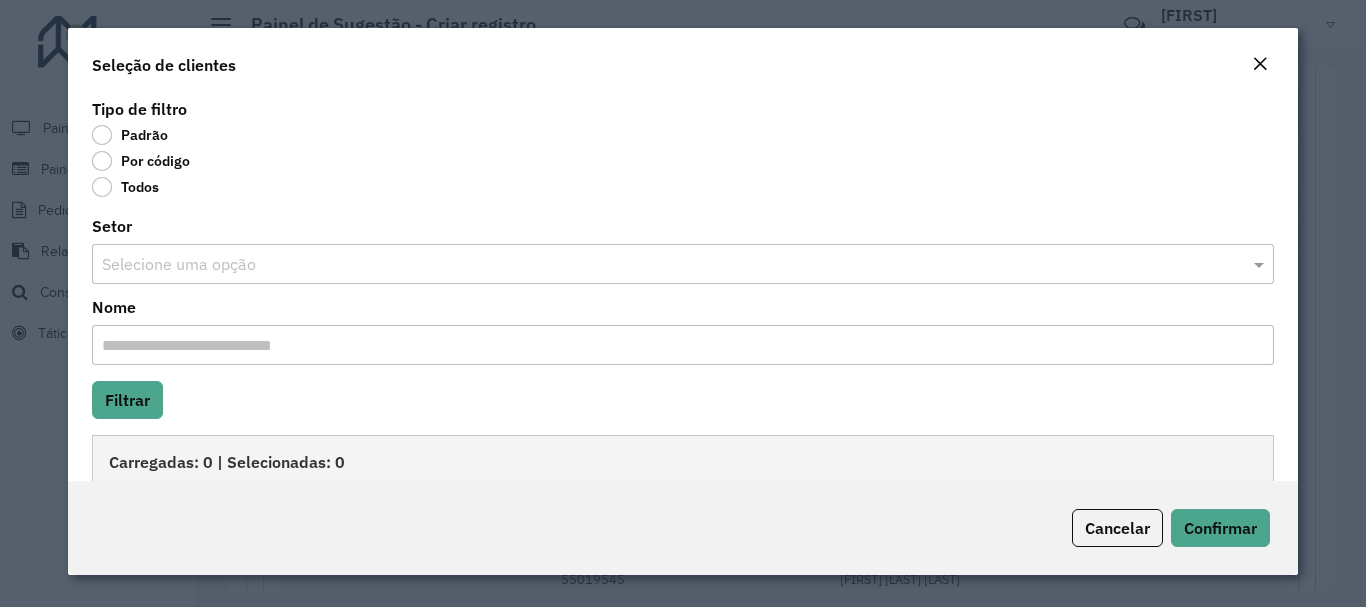 click on "Por código" 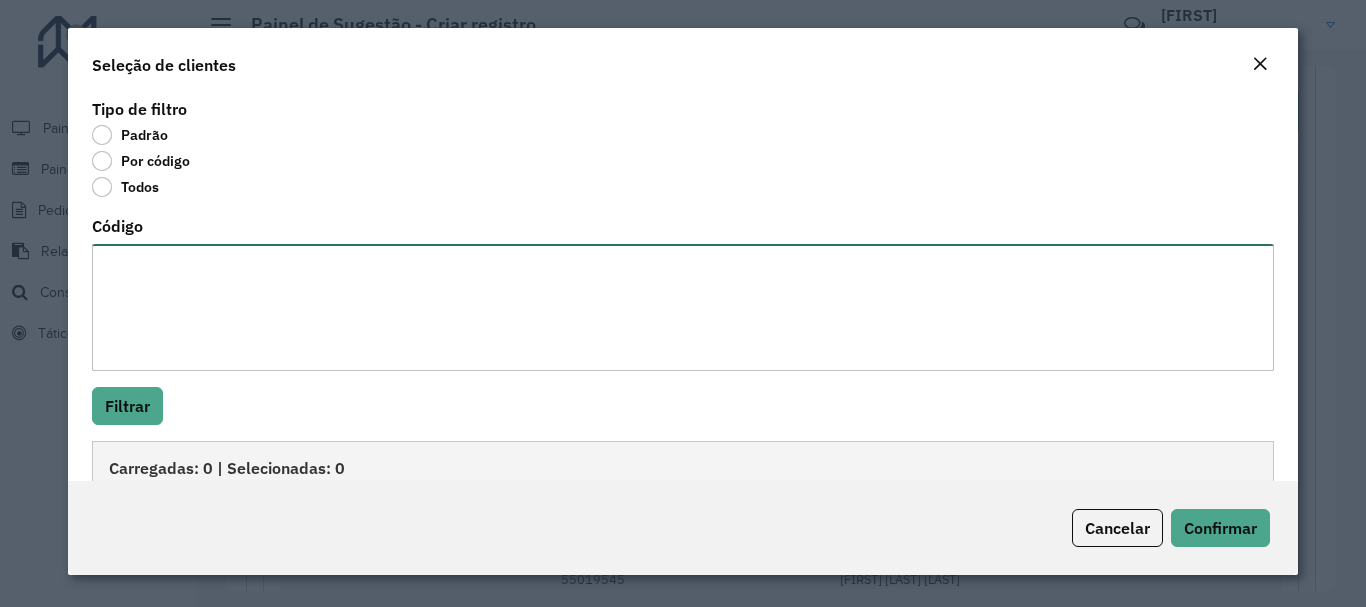 click on "Código" at bounding box center [682, 307] 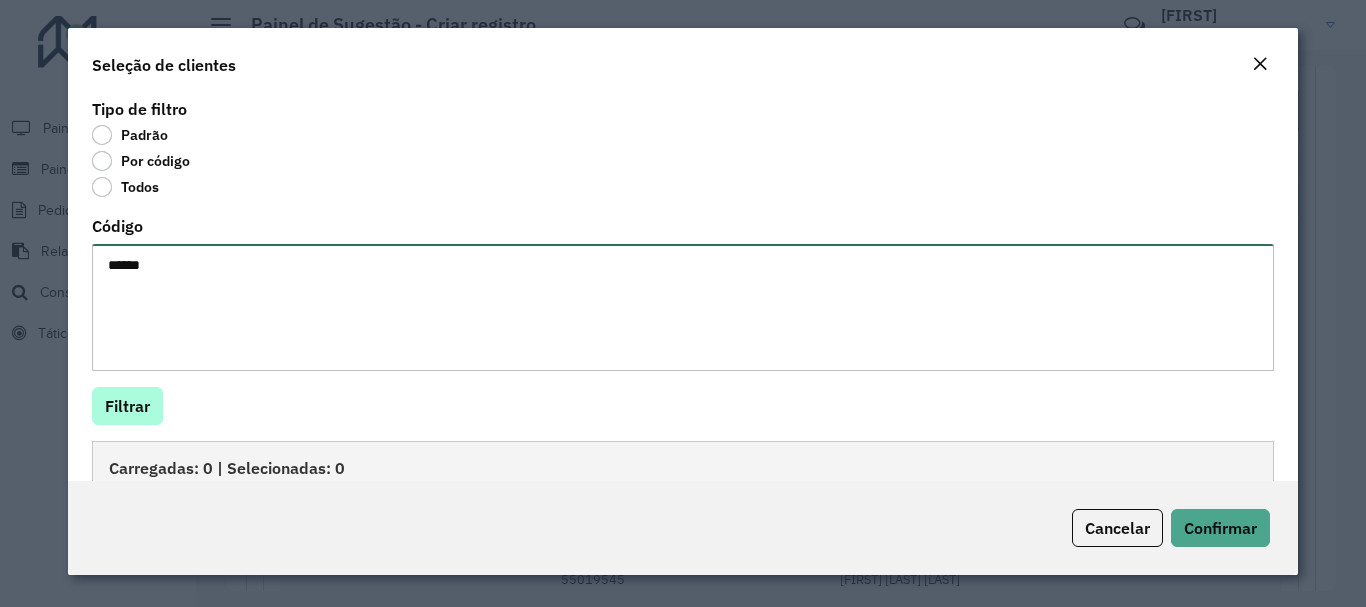 type on "*****" 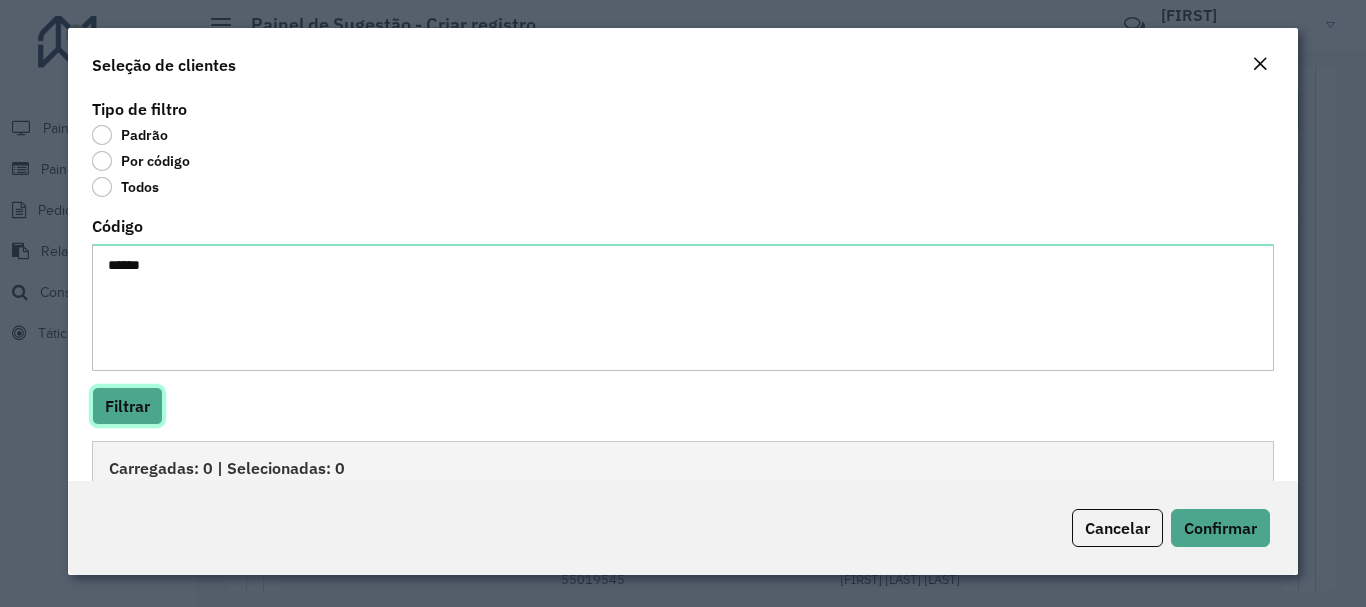 click on "Filtrar" 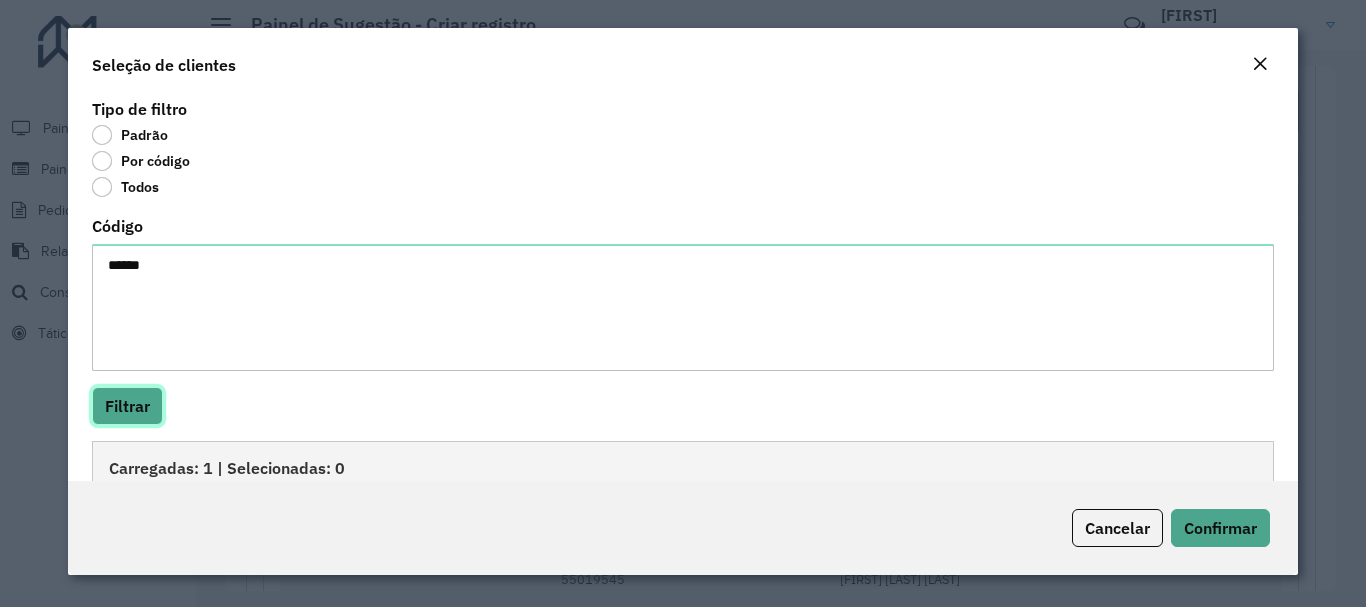 scroll, scrollTop: 122, scrollLeft: 0, axis: vertical 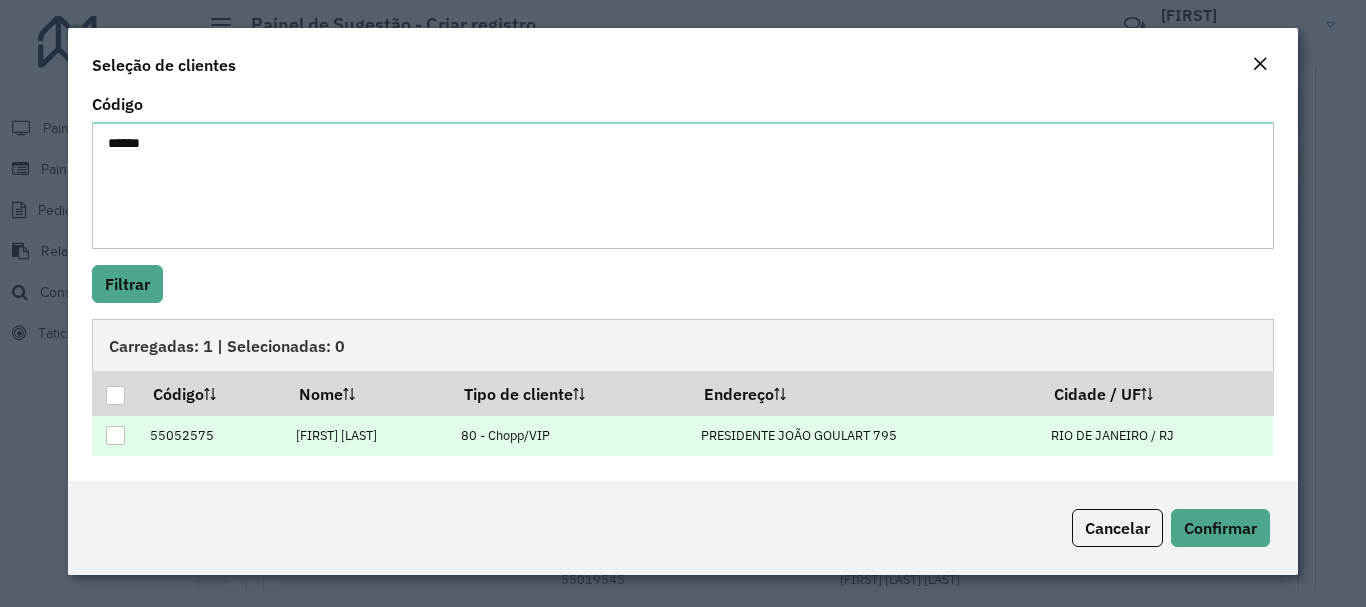 click at bounding box center [115, 435] 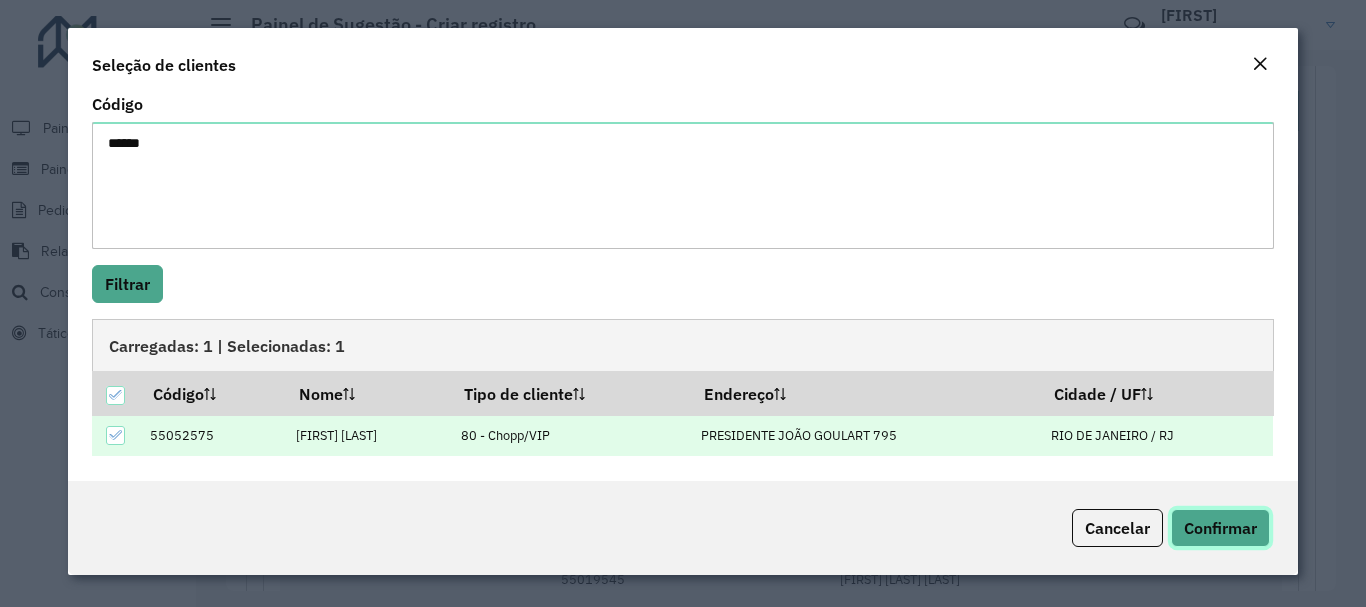 click on "Confirmar" 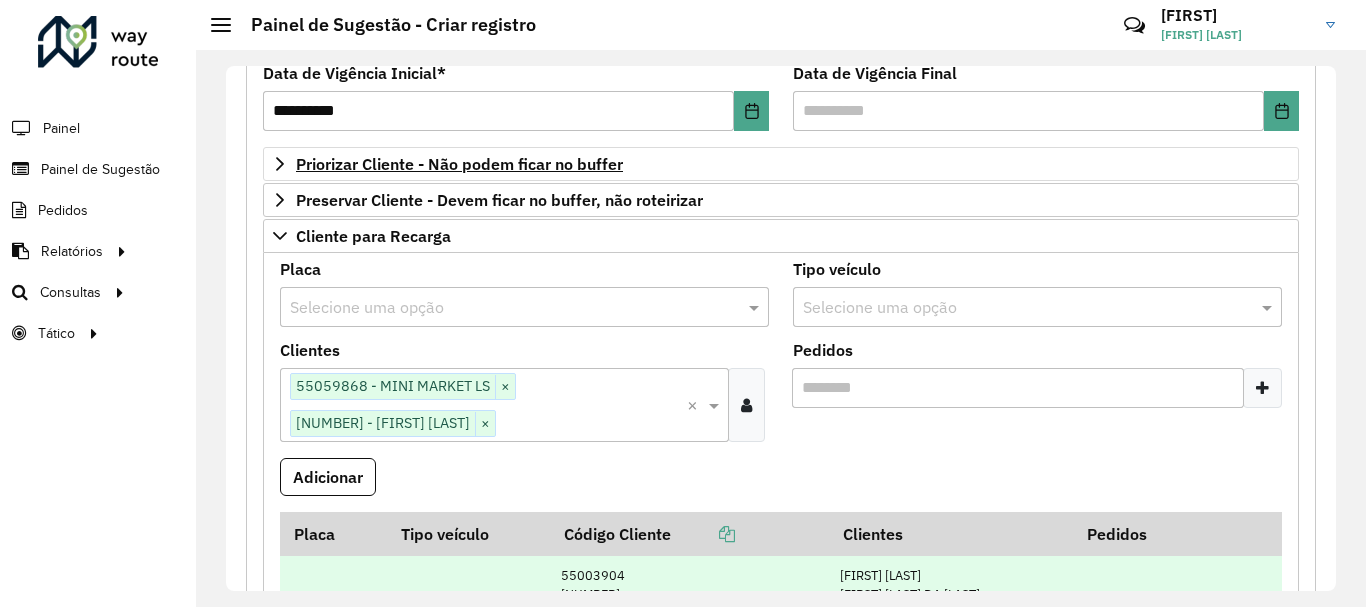 scroll, scrollTop: 480, scrollLeft: 0, axis: vertical 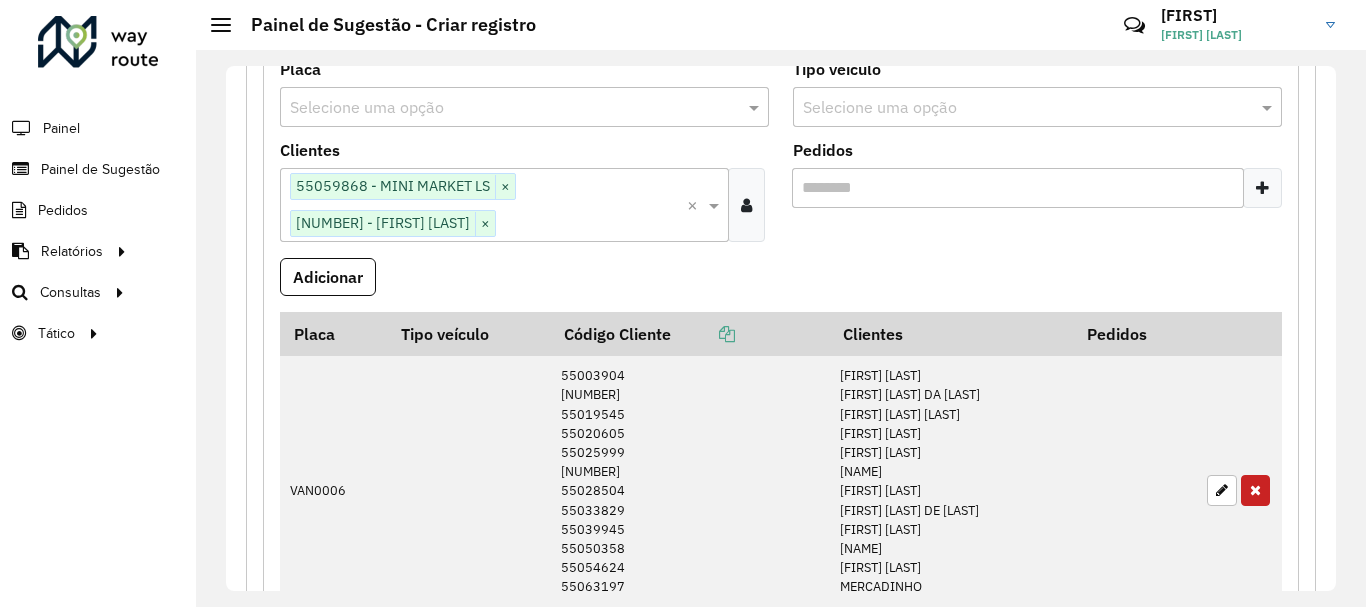 click at bounding box center (504, 108) 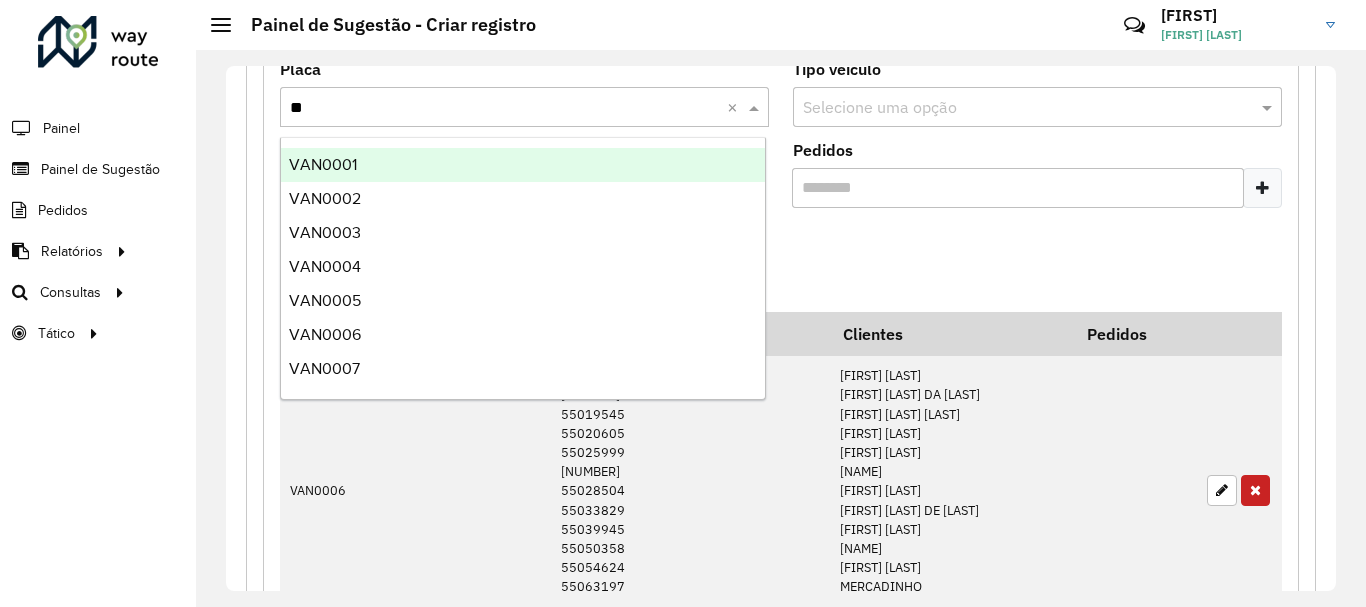type on "***" 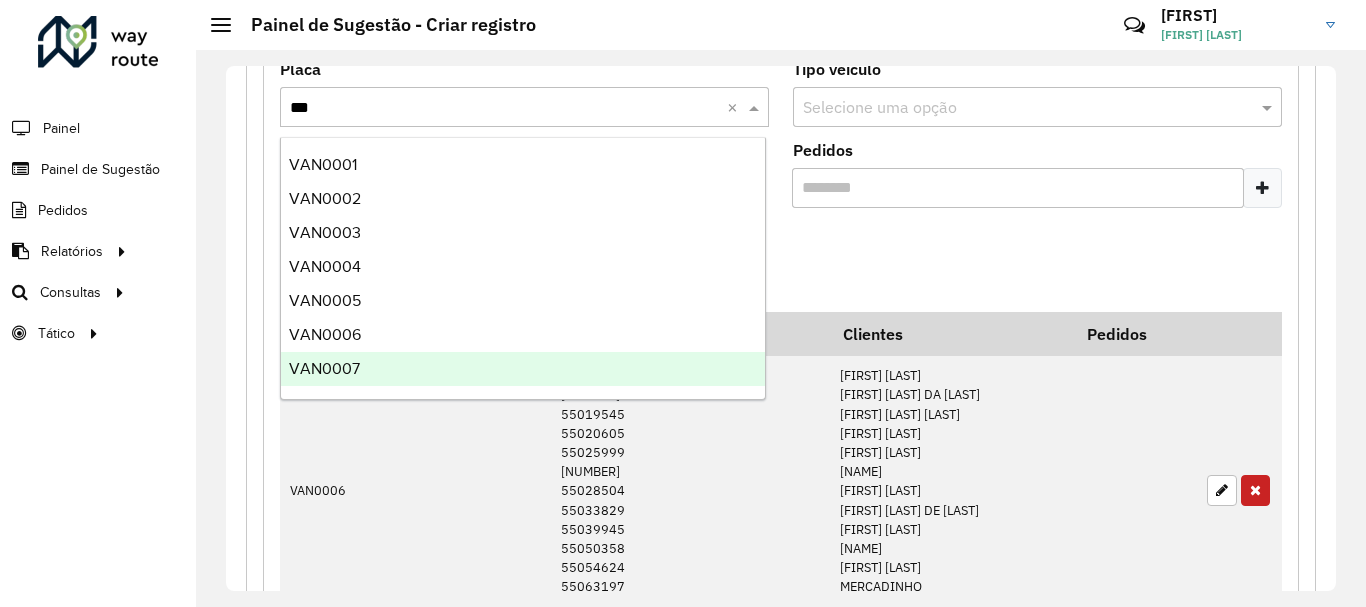 click on "VAN0007" at bounding box center (523, 369) 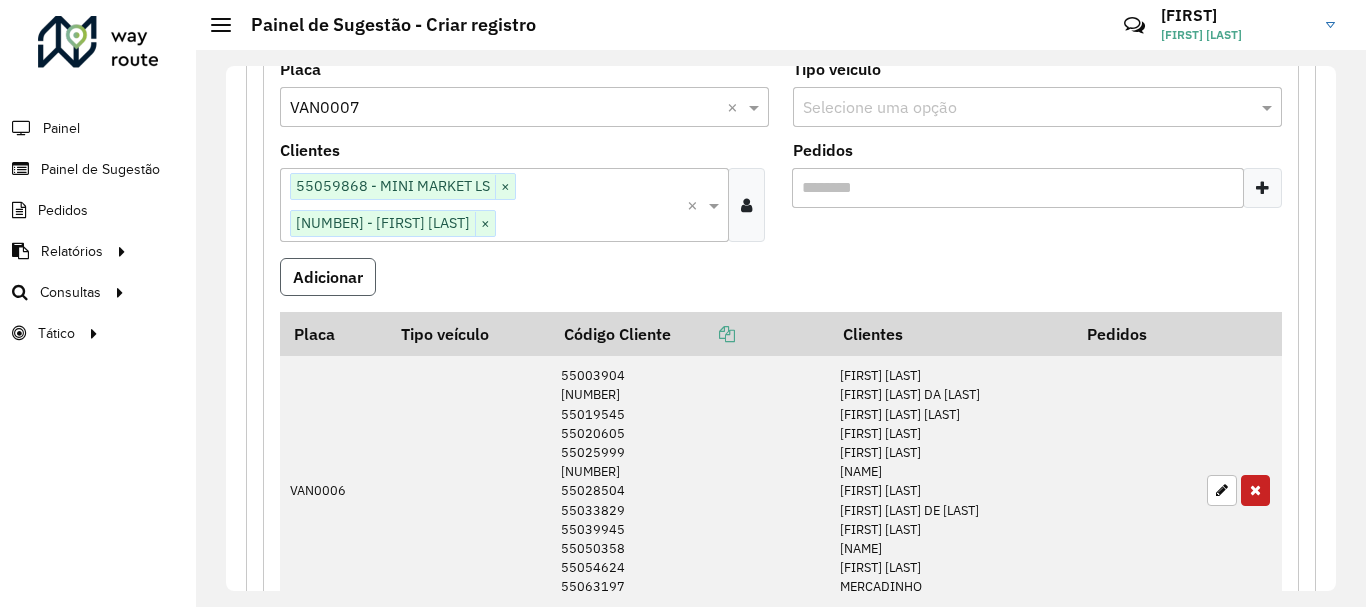 click on "Adicionar" at bounding box center (328, 277) 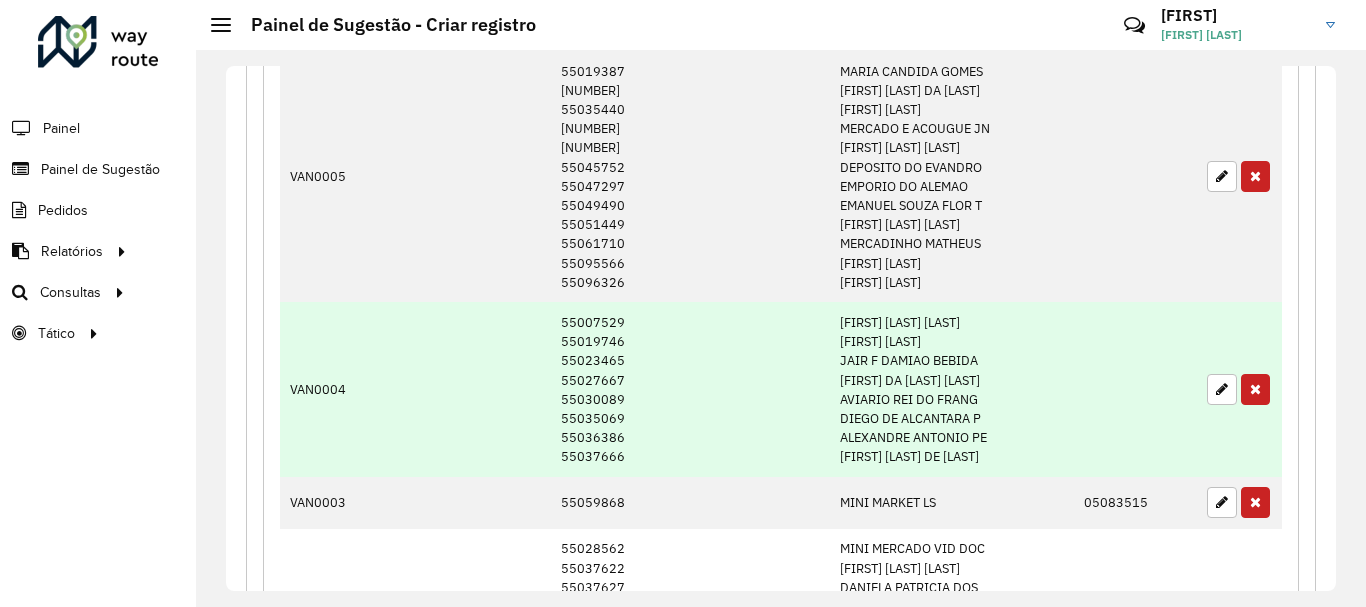 scroll, scrollTop: 780, scrollLeft: 0, axis: vertical 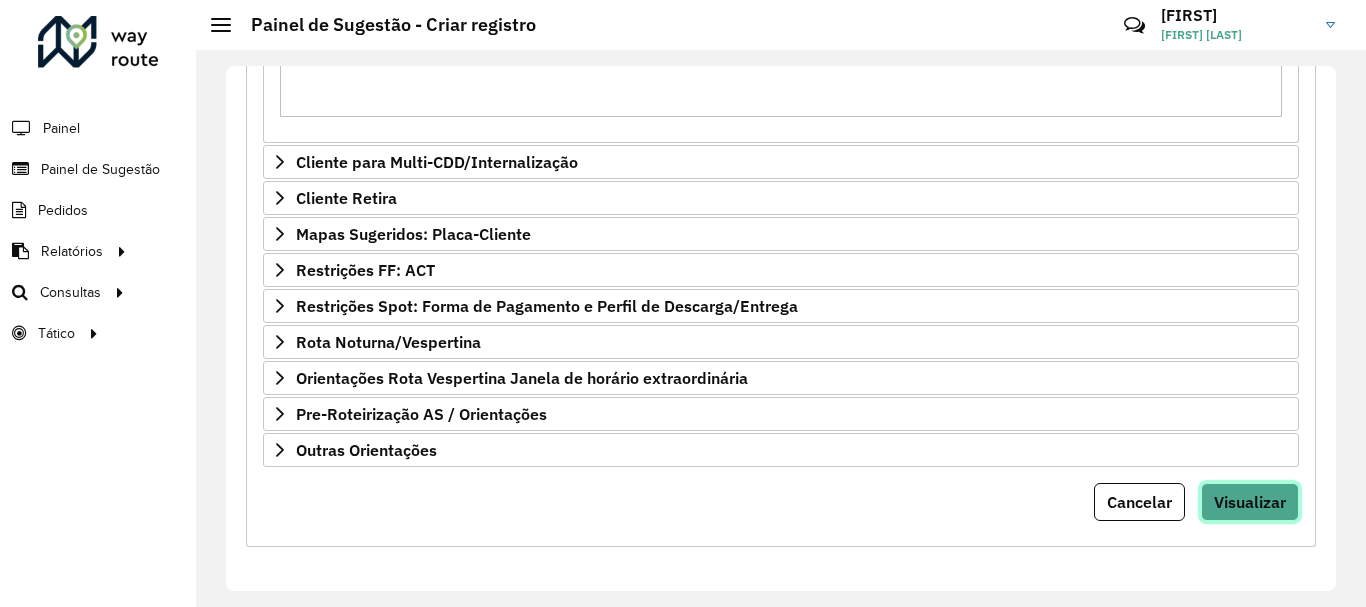 click on "Visualizar" at bounding box center [1250, 502] 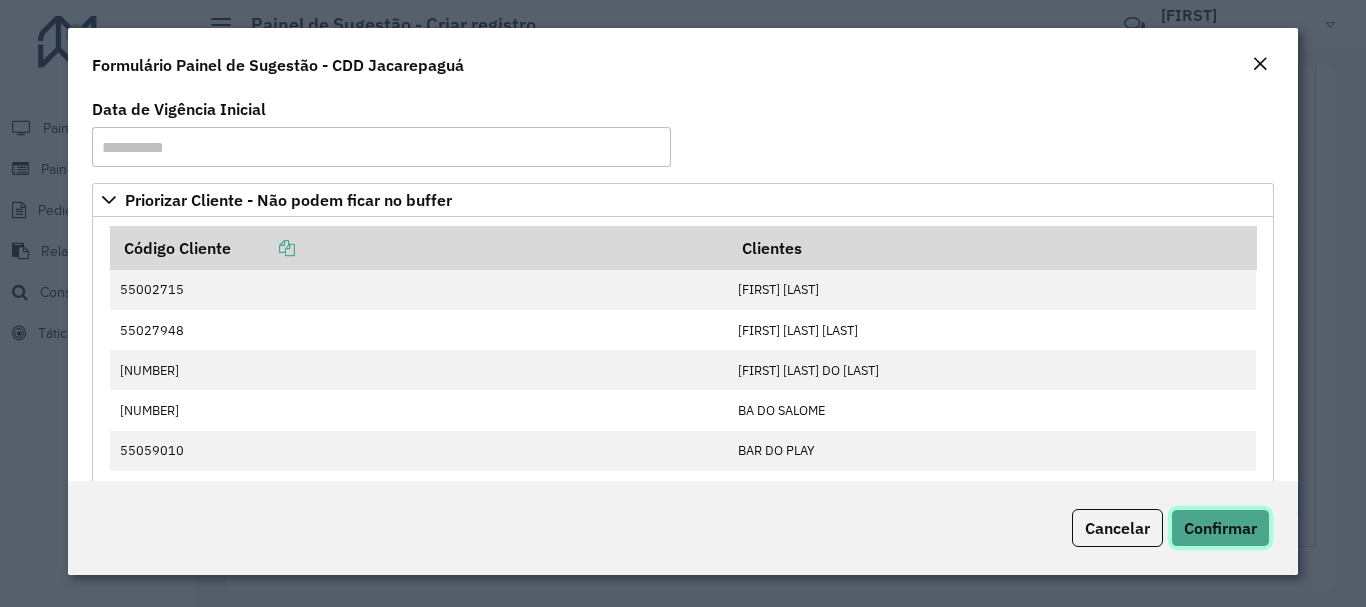 click on "Confirmar" 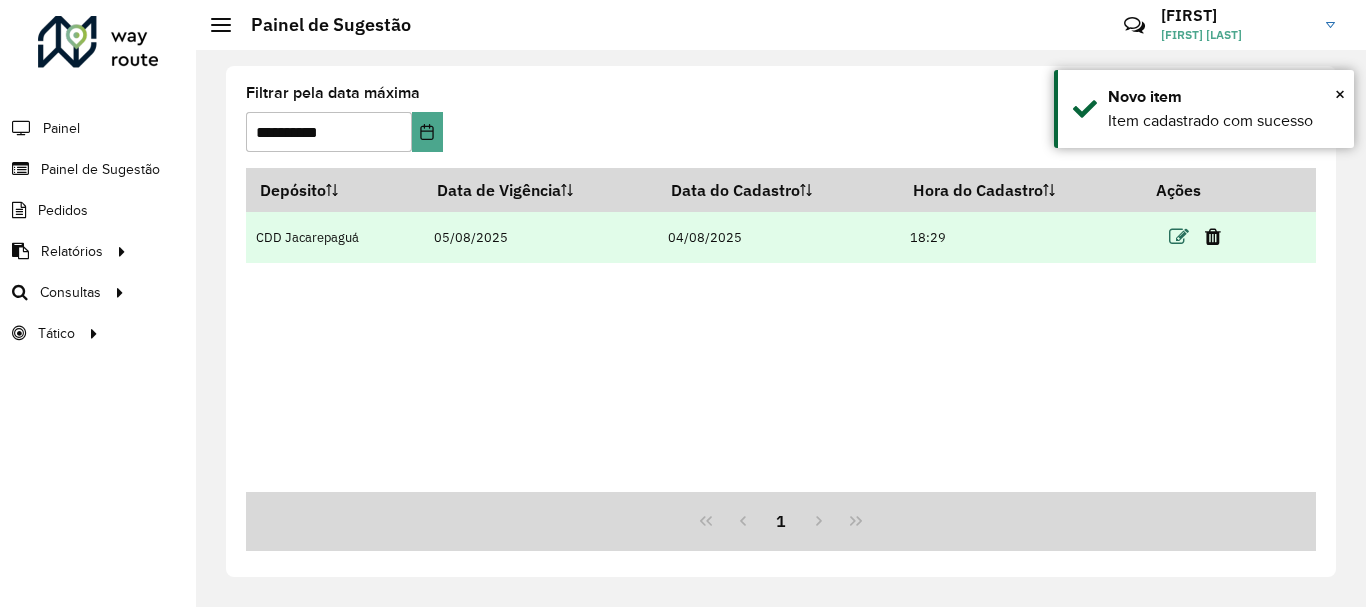 click at bounding box center [1179, 237] 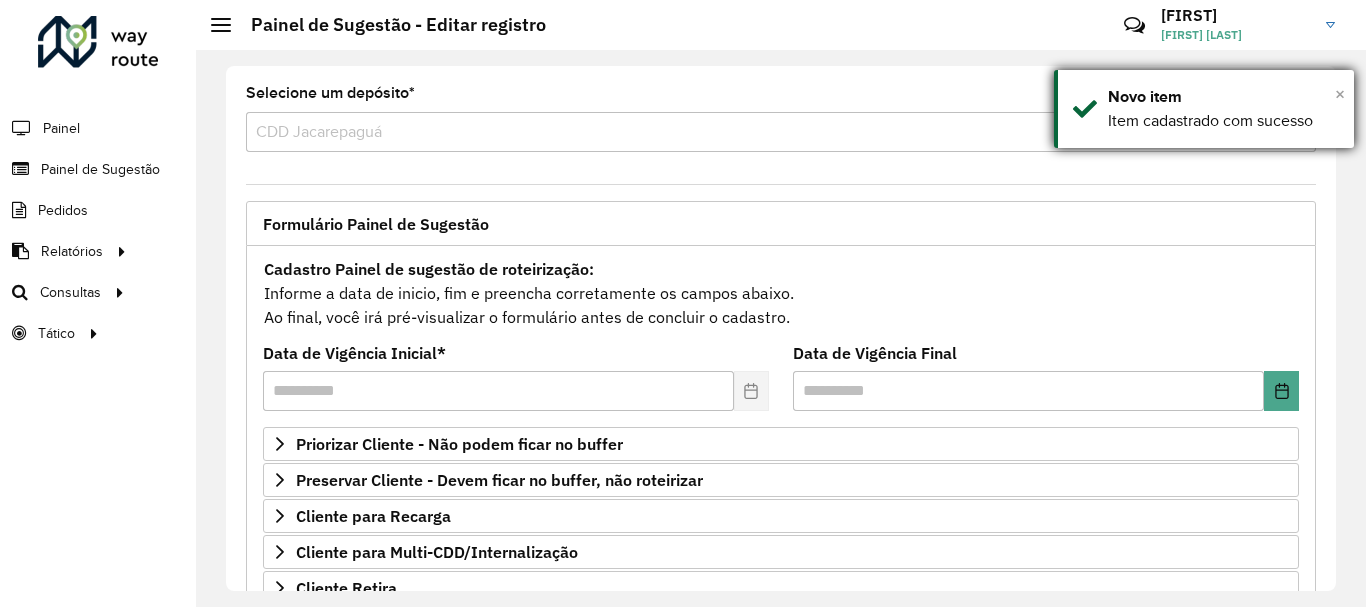 click on "×" at bounding box center [1340, 94] 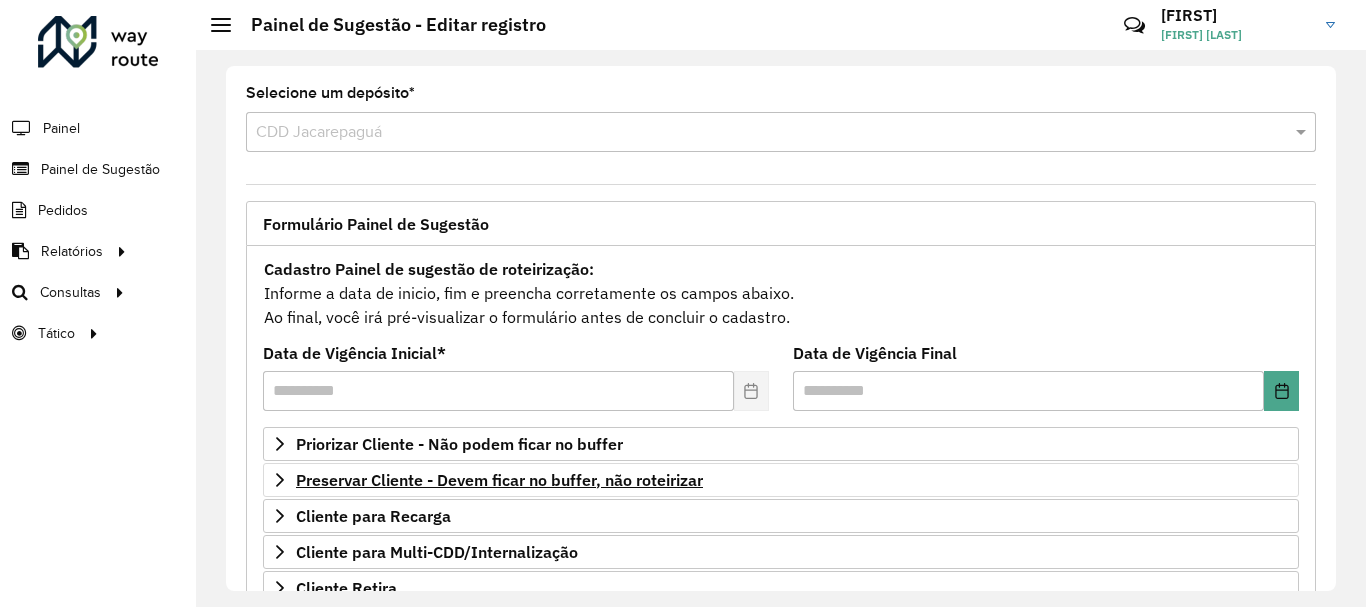 scroll, scrollTop: 100, scrollLeft: 0, axis: vertical 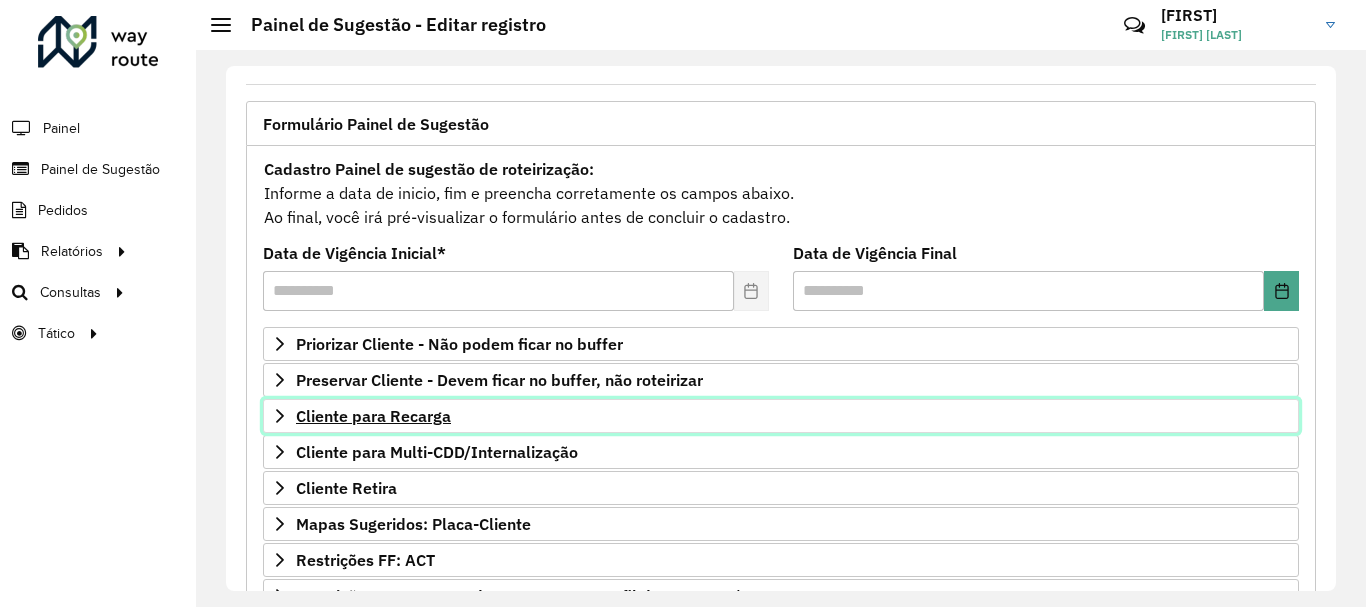 click on "Cliente para Recarga" at bounding box center [373, 416] 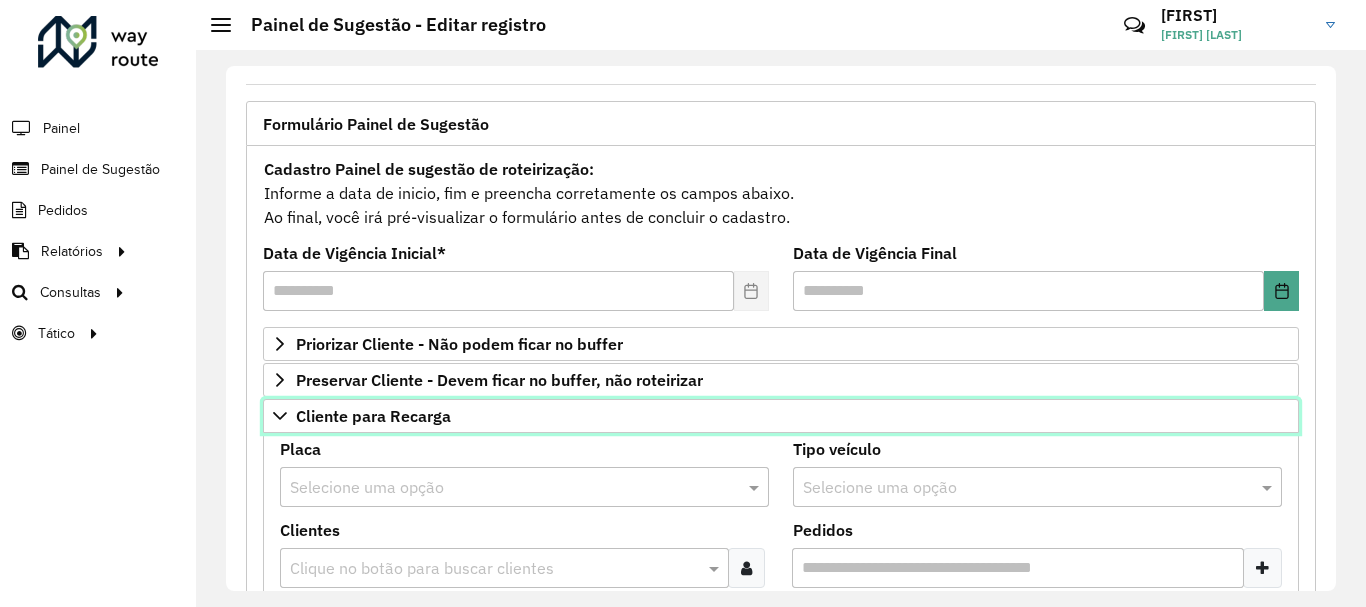 scroll, scrollTop: 300, scrollLeft: 0, axis: vertical 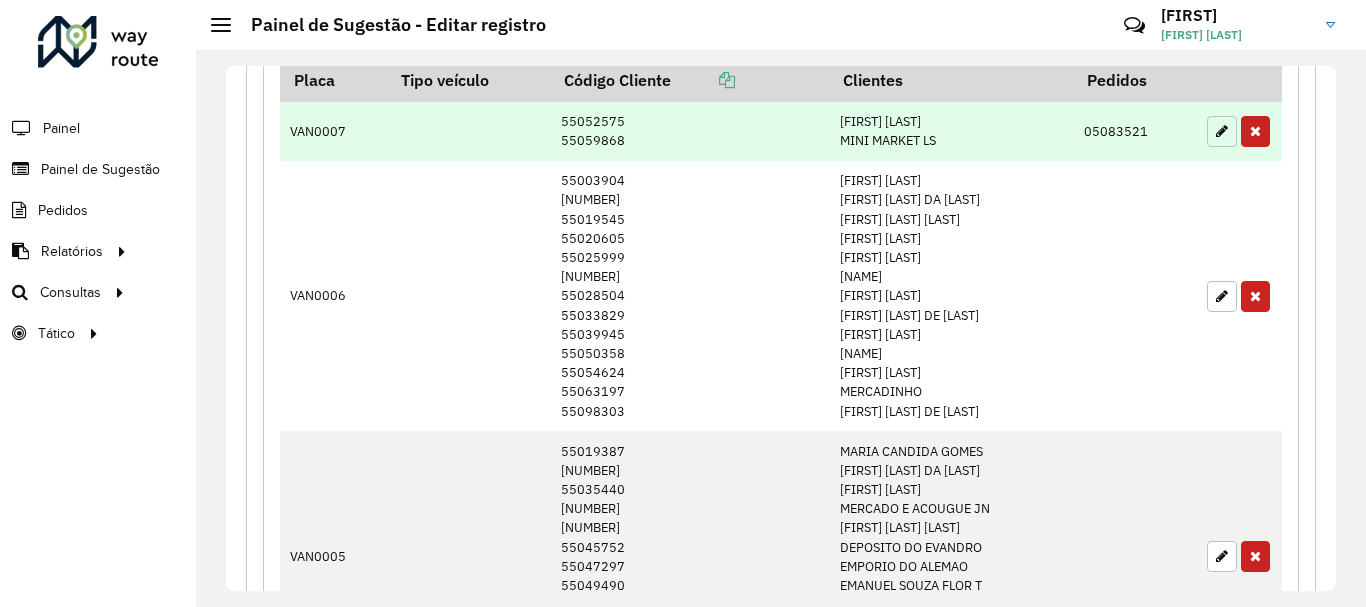 click at bounding box center [1222, 131] 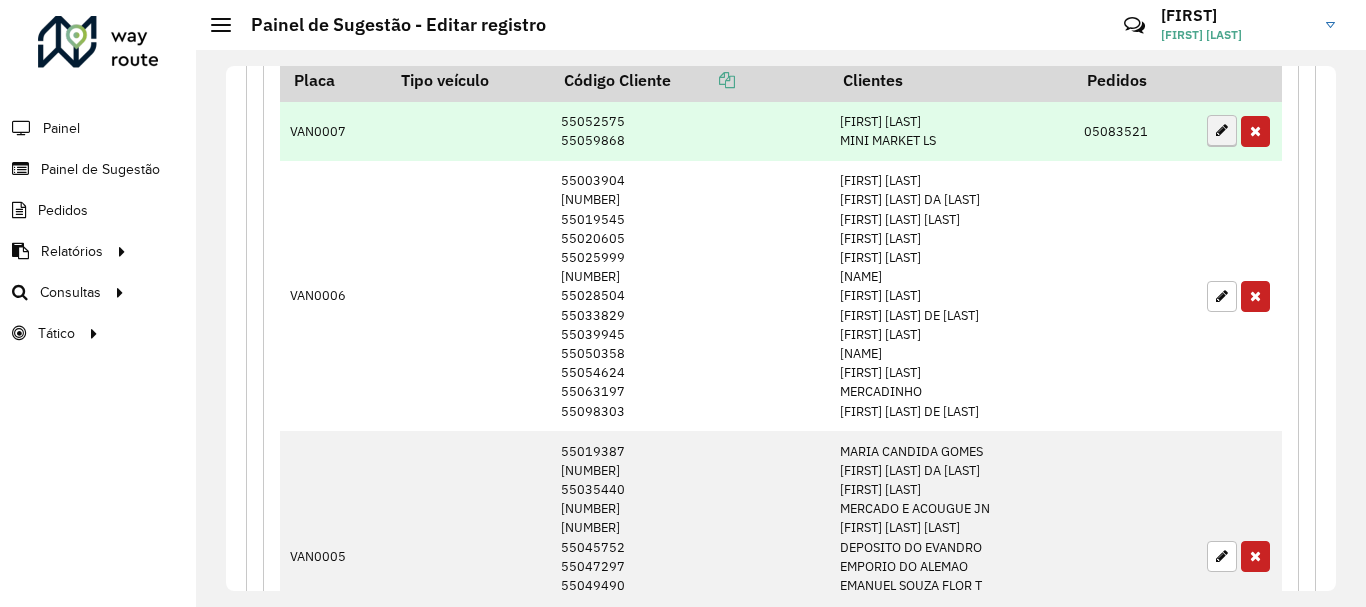 type on "********" 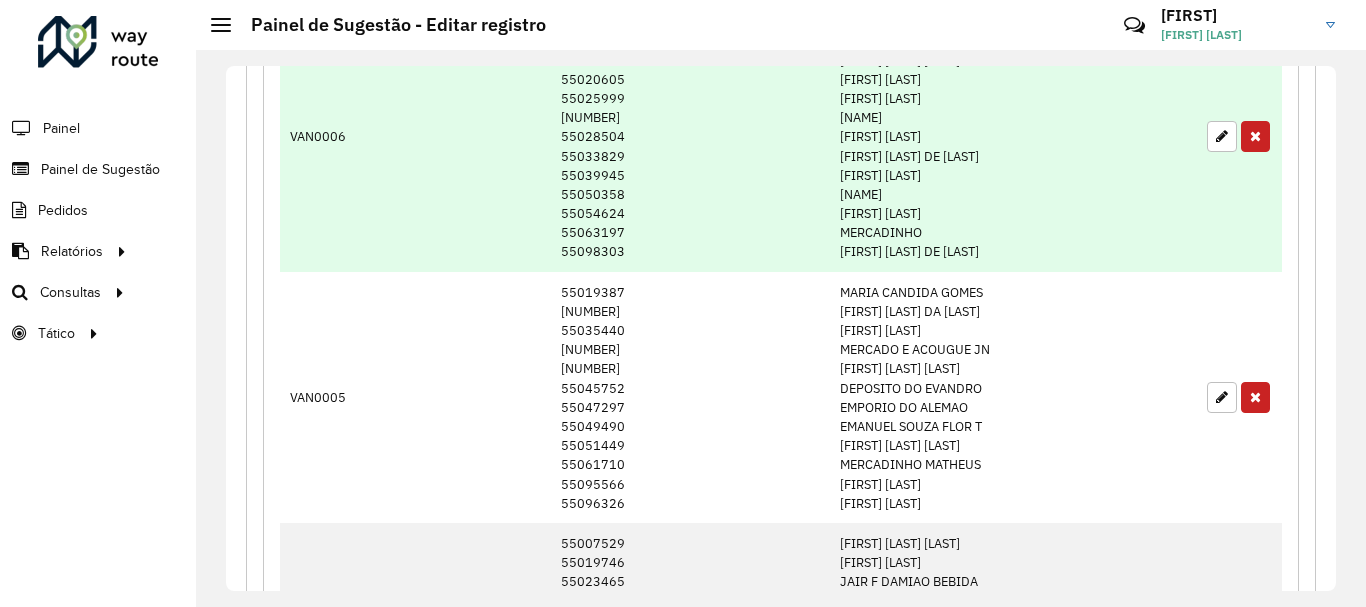 scroll, scrollTop: 434, scrollLeft: 0, axis: vertical 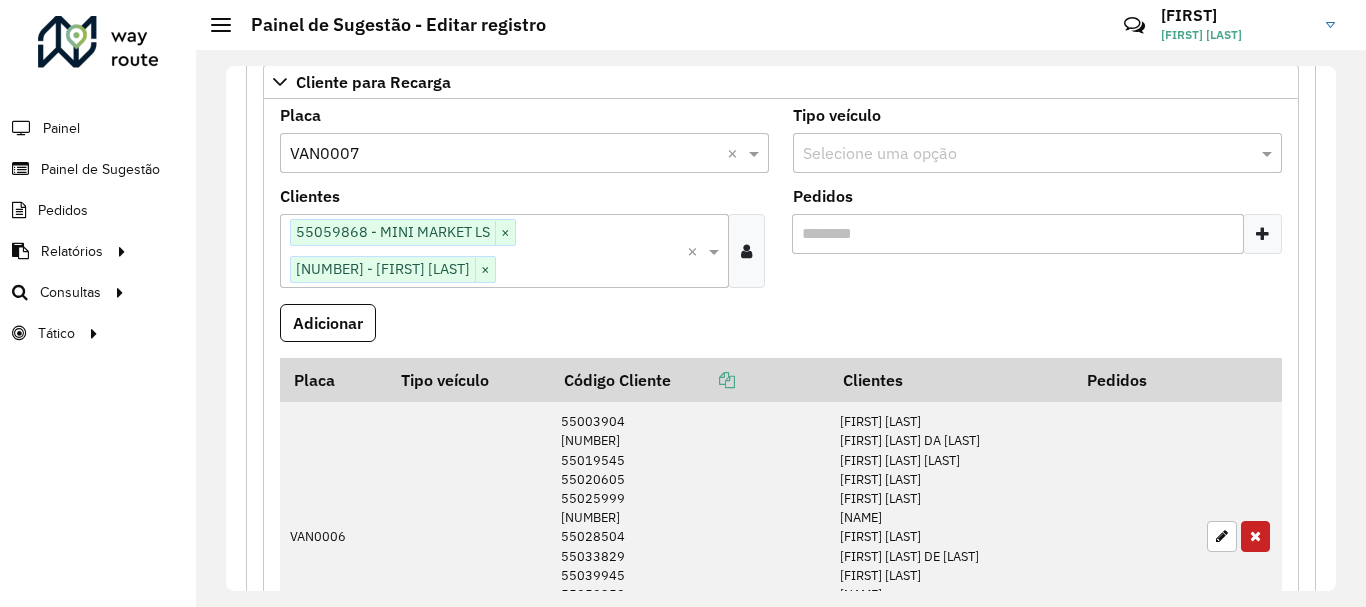 click at bounding box center [746, 251] 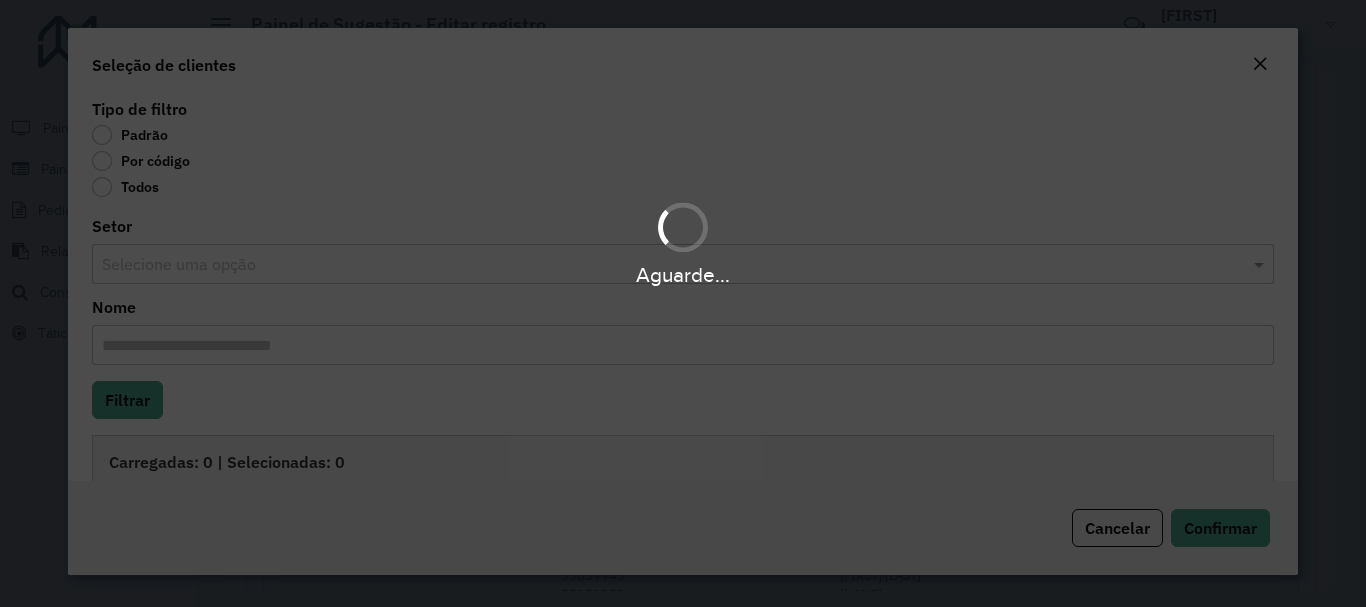 click on "Aguarde..." at bounding box center (683, 303) 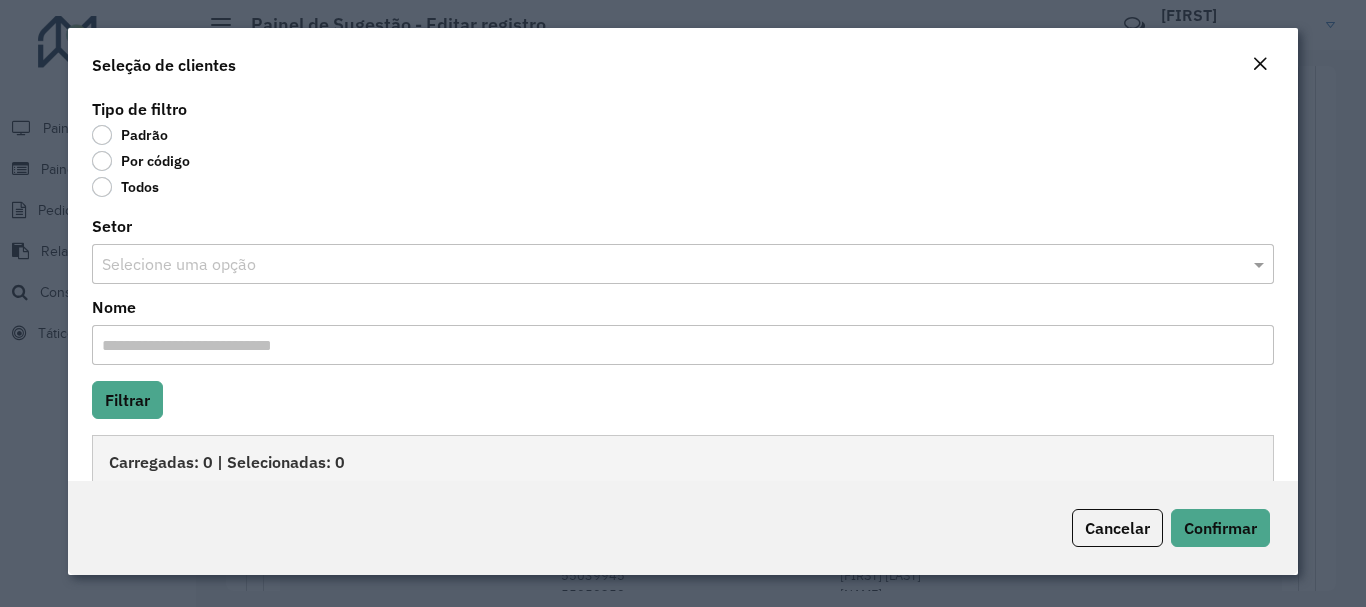 click on "Cancelar" 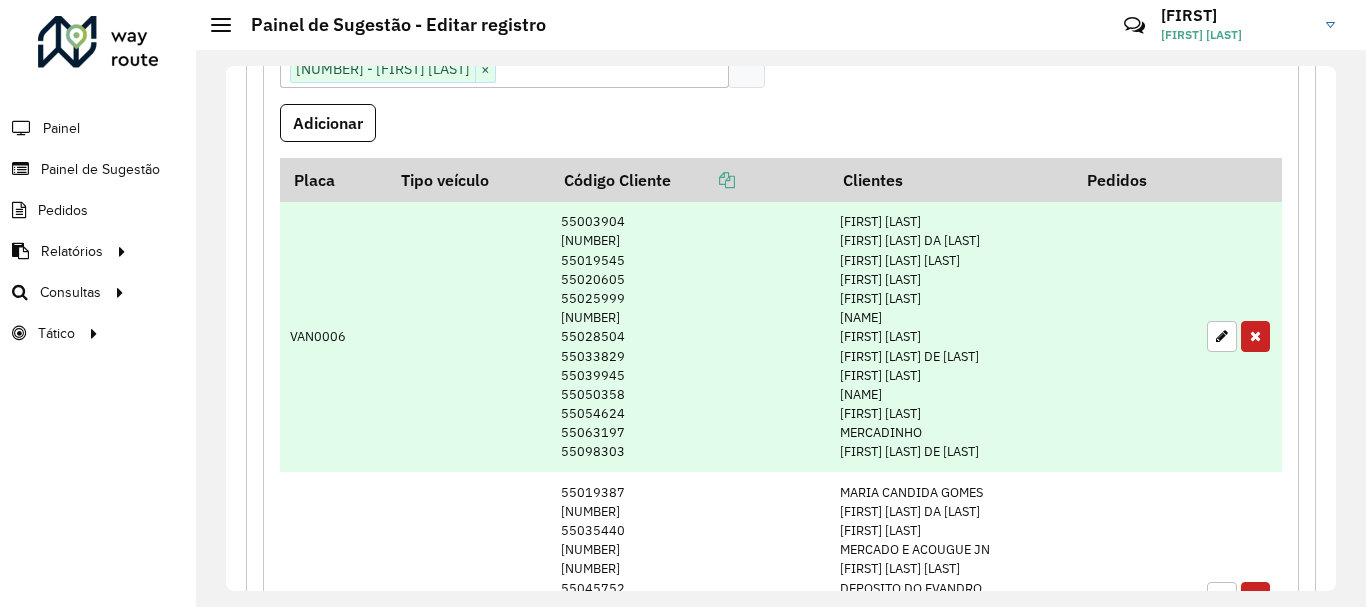 scroll, scrollTop: 434, scrollLeft: 0, axis: vertical 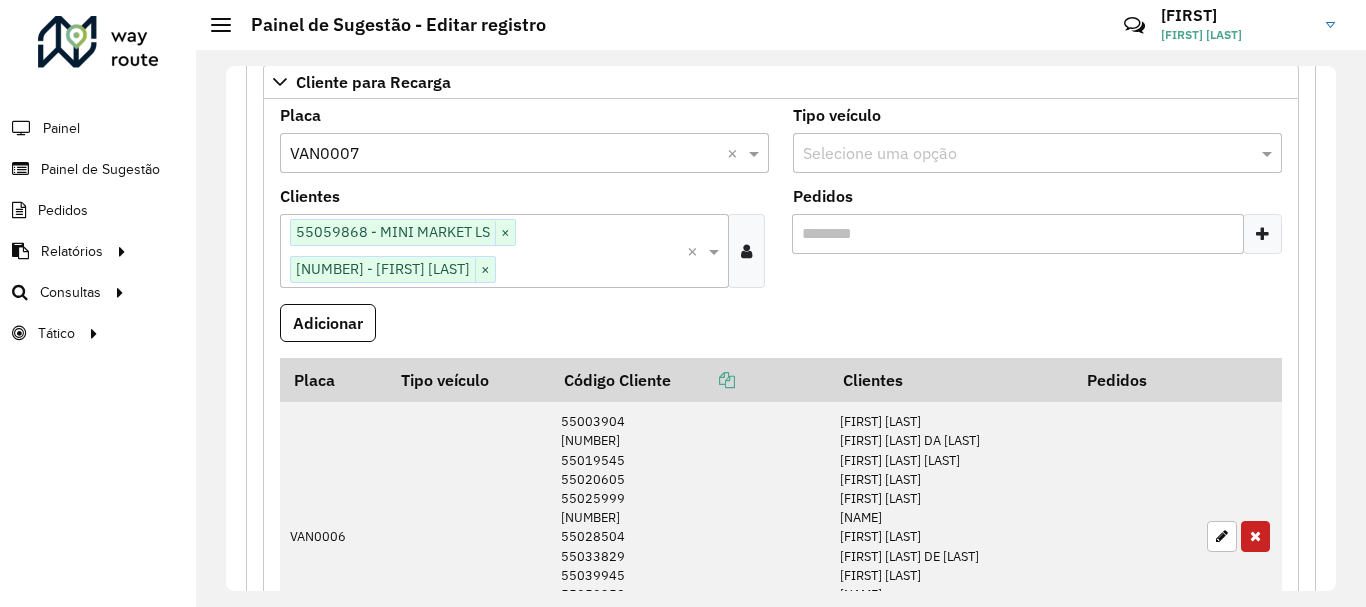 click at bounding box center [1262, 234] 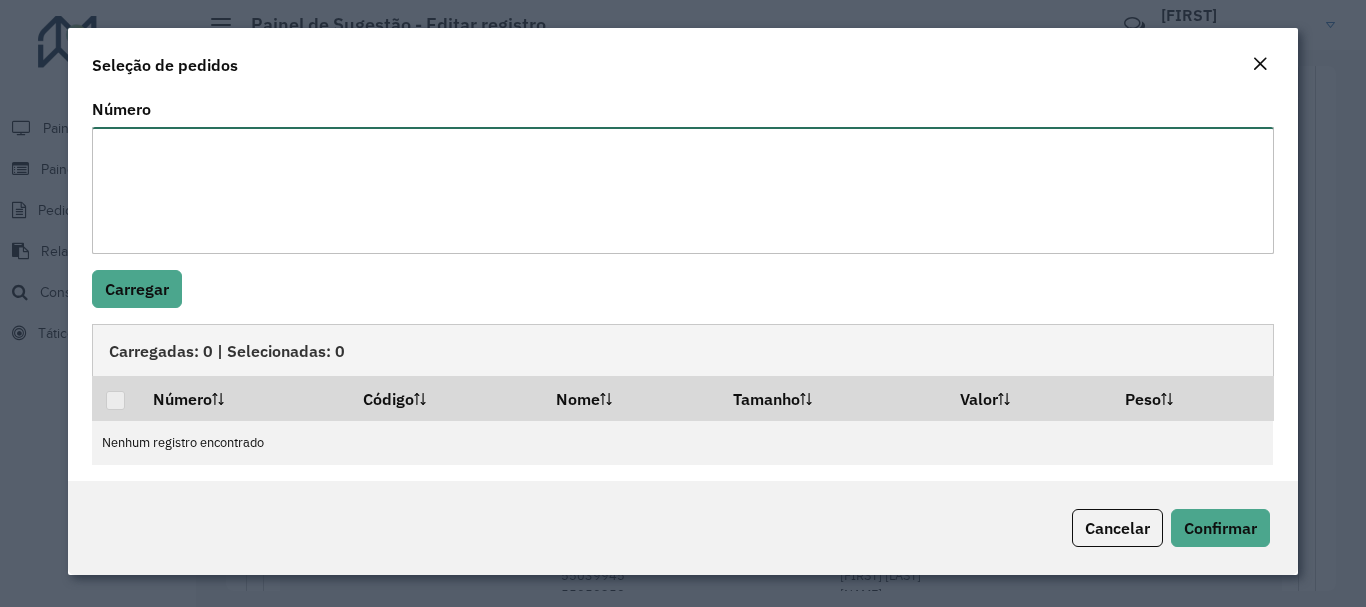 click on "Número" at bounding box center [682, 190] 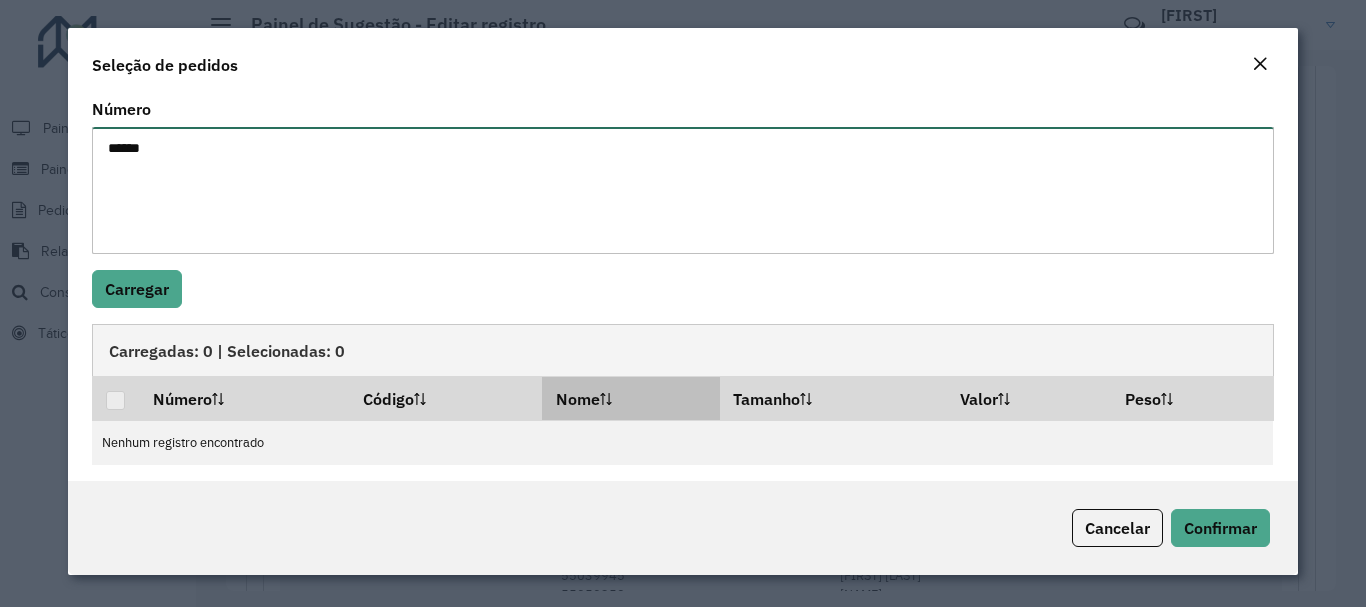 scroll, scrollTop: 9, scrollLeft: 0, axis: vertical 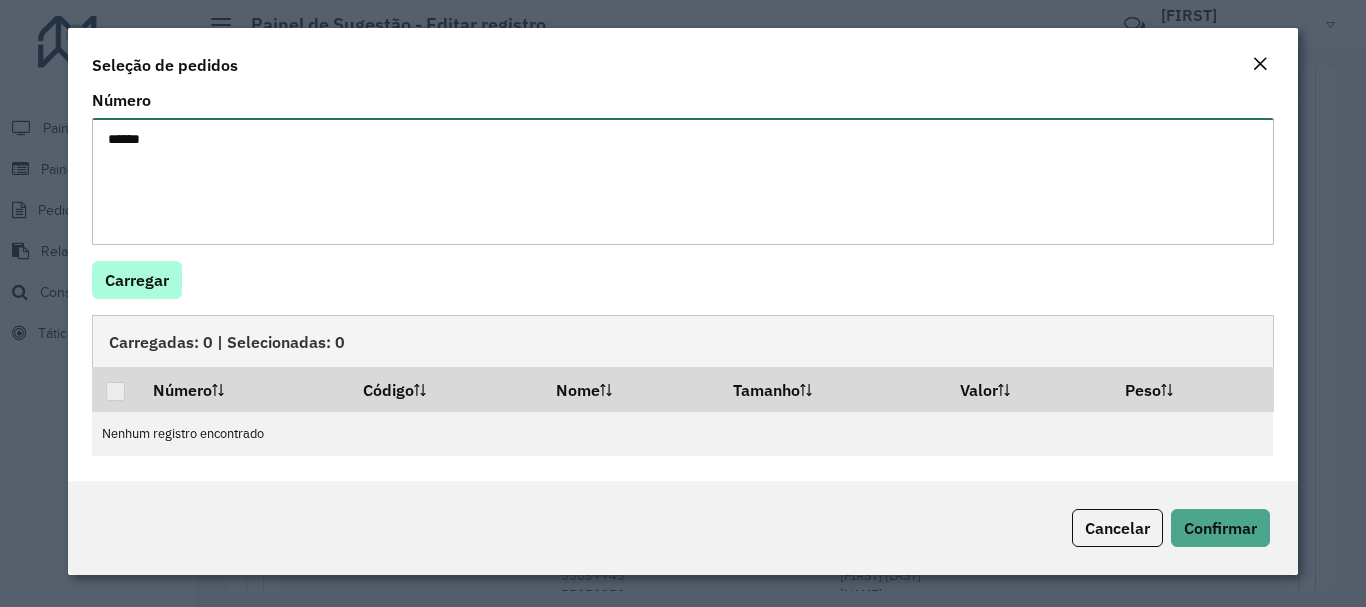 type on "*****" 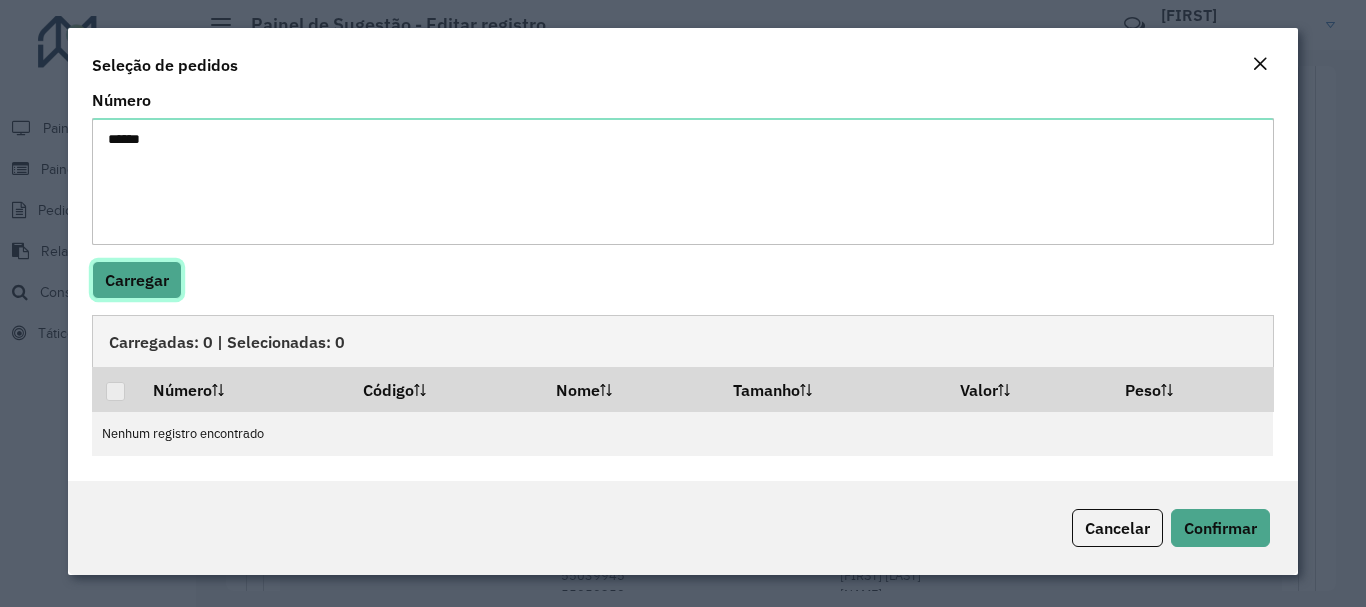 click on "Carregar" 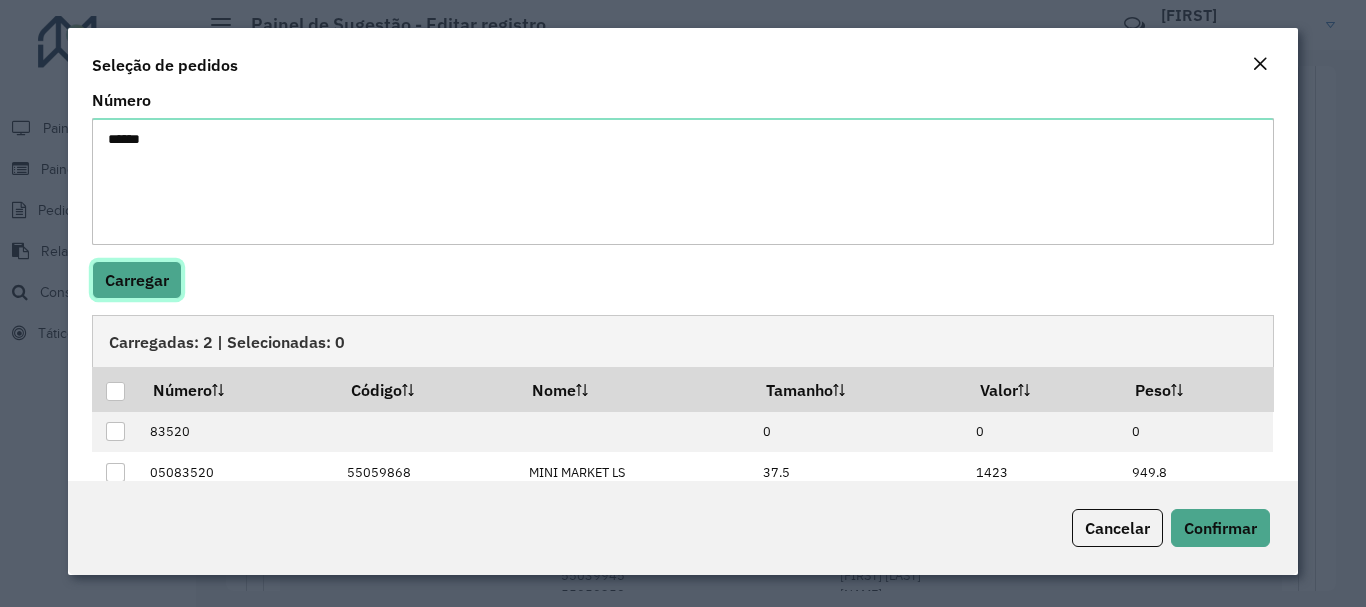 scroll, scrollTop: 46, scrollLeft: 0, axis: vertical 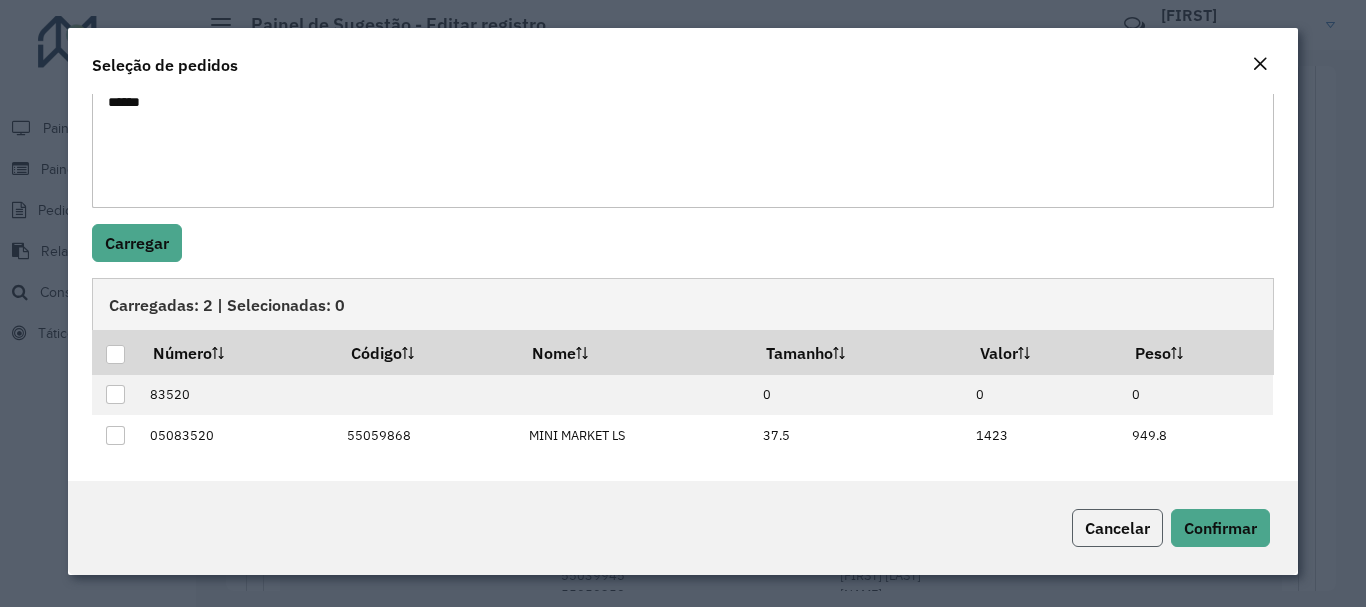 click on "Cancelar" 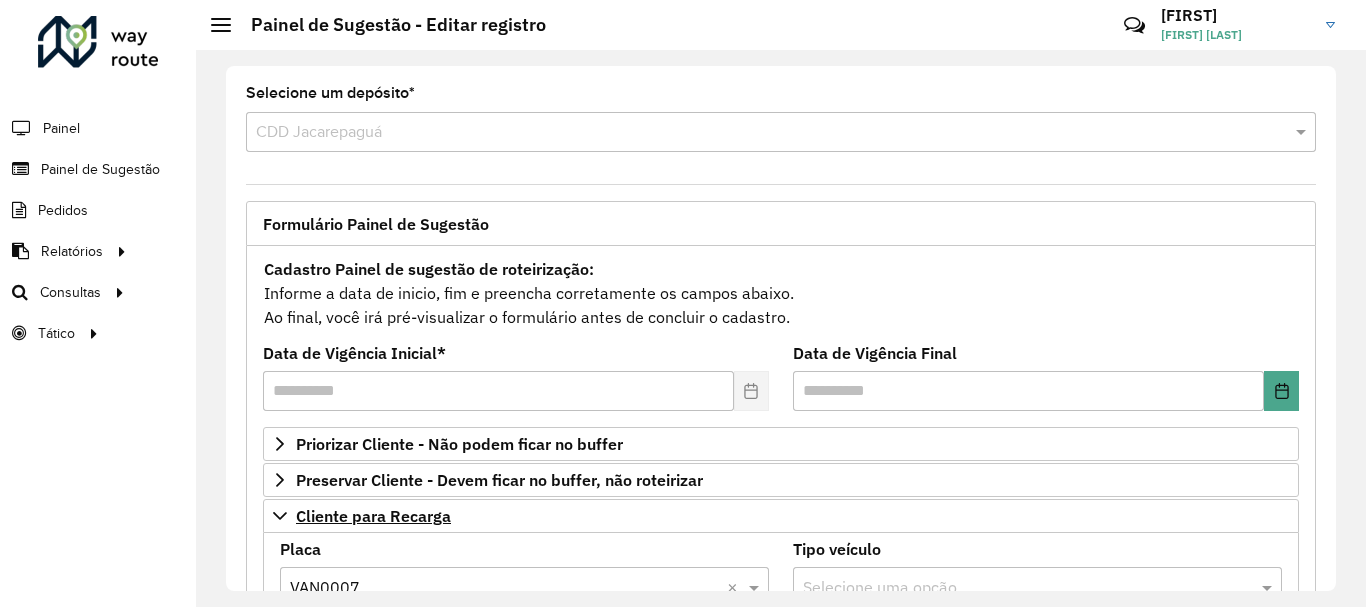 scroll, scrollTop: 300, scrollLeft: 0, axis: vertical 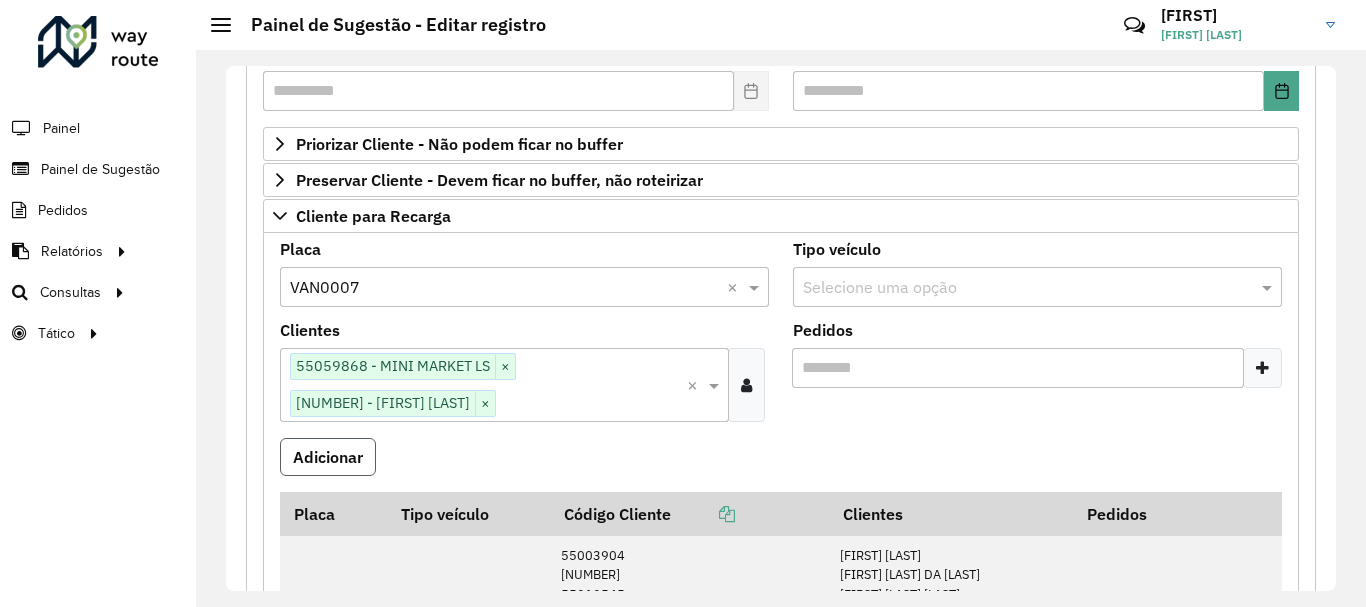 click on "Adicionar" at bounding box center [328, 457] 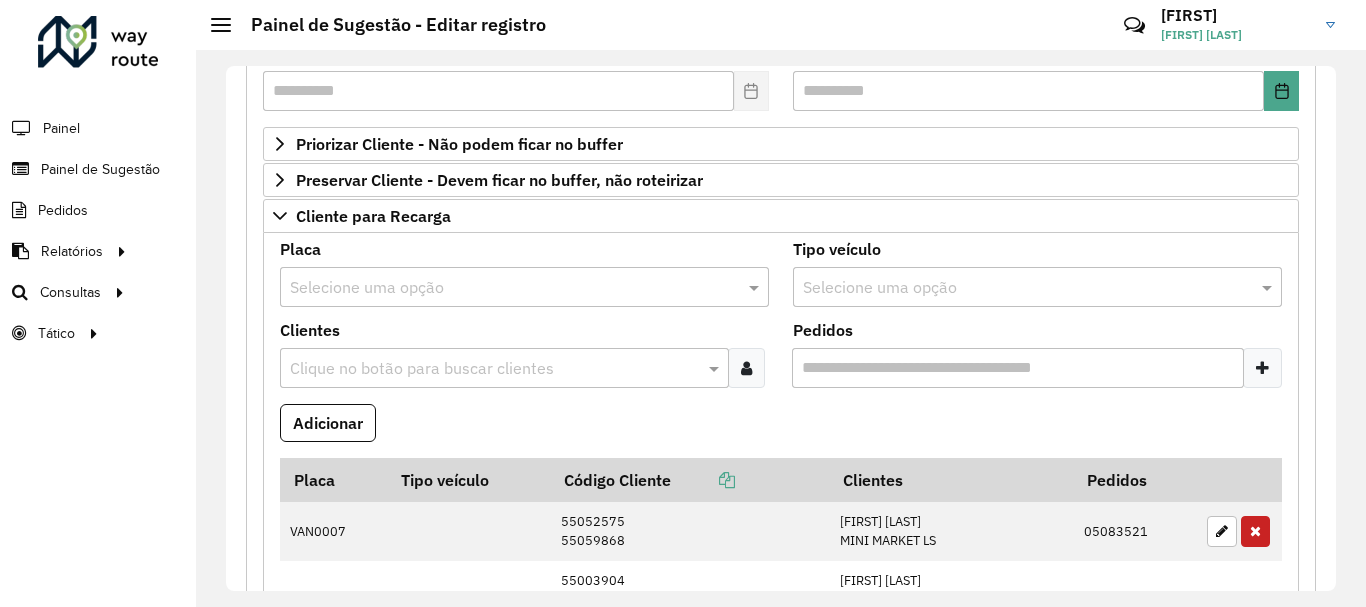 click on "Adicionar" at bounding box center [781, 431] 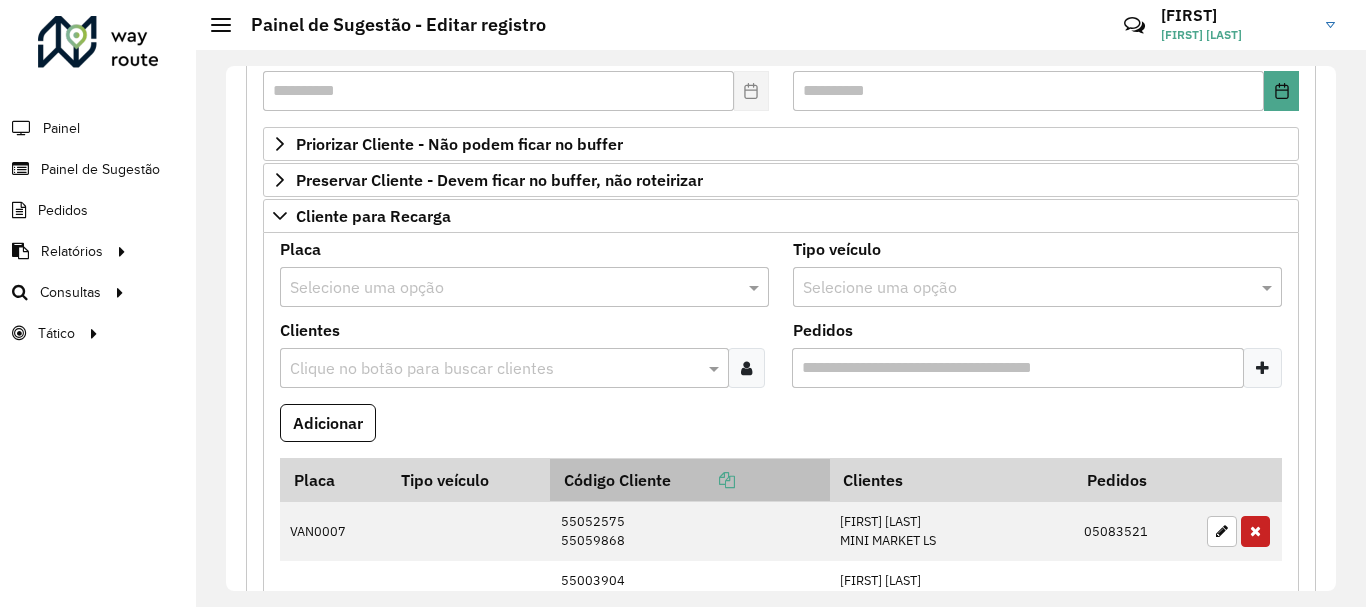 scroll, scrollTop: 400, scrollLeft: 0, axis: vertical 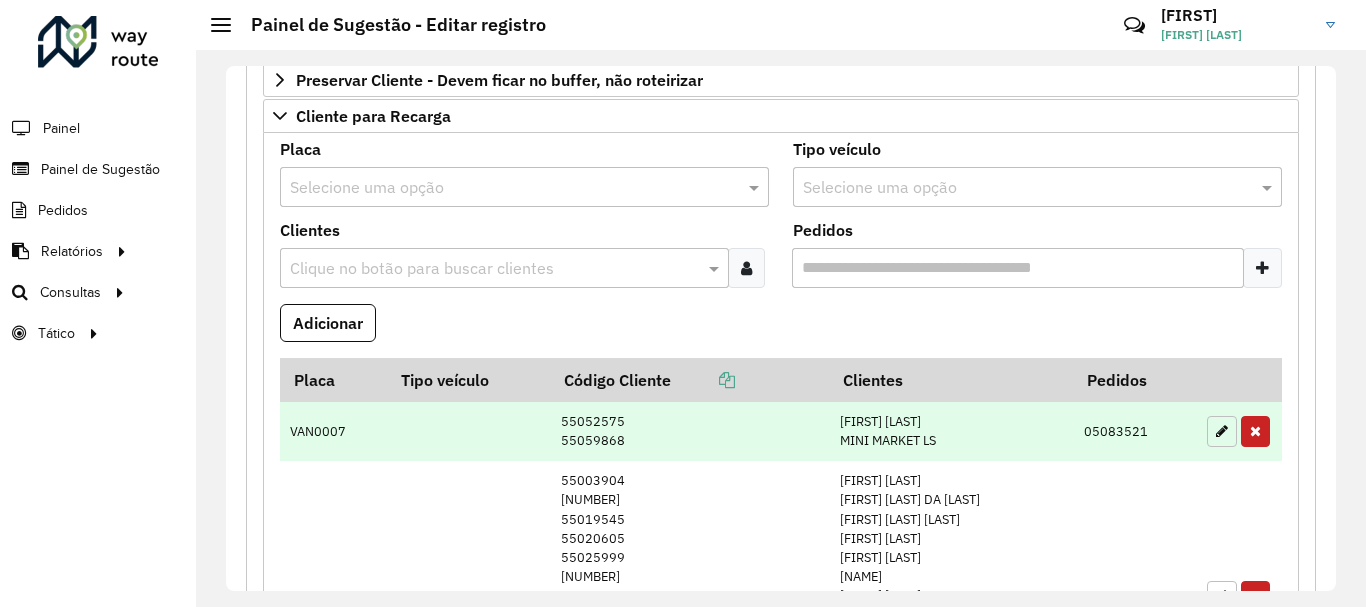 click at bounding box center (1222, 431) 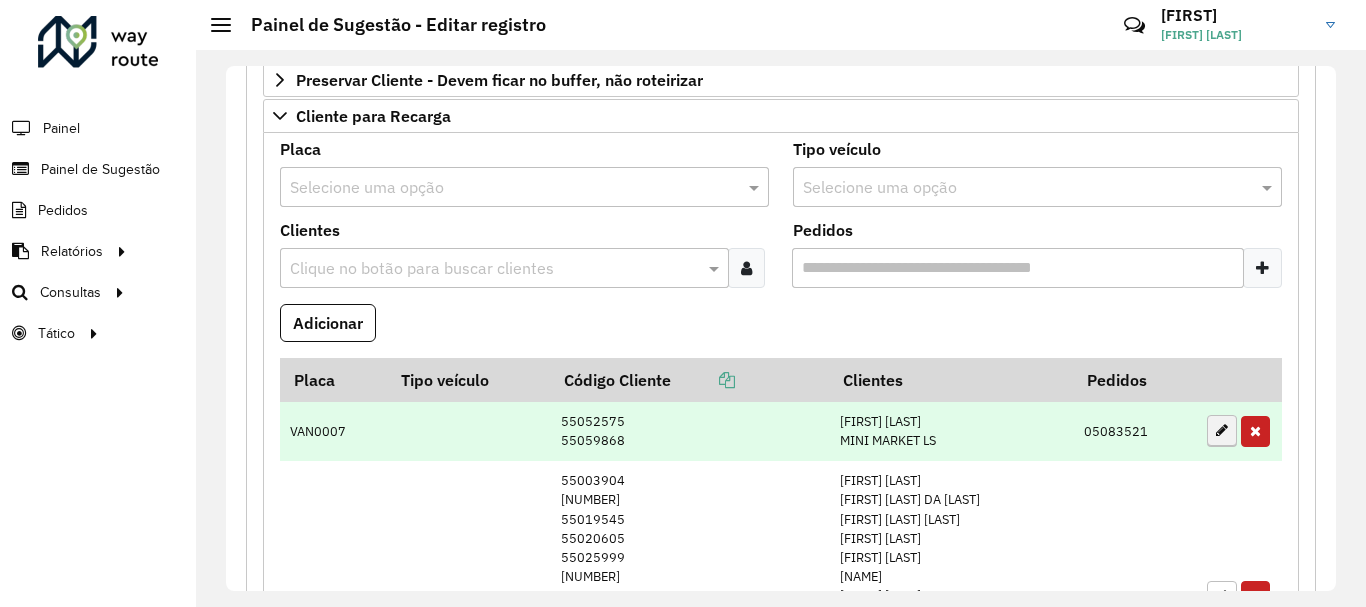 type on "********" 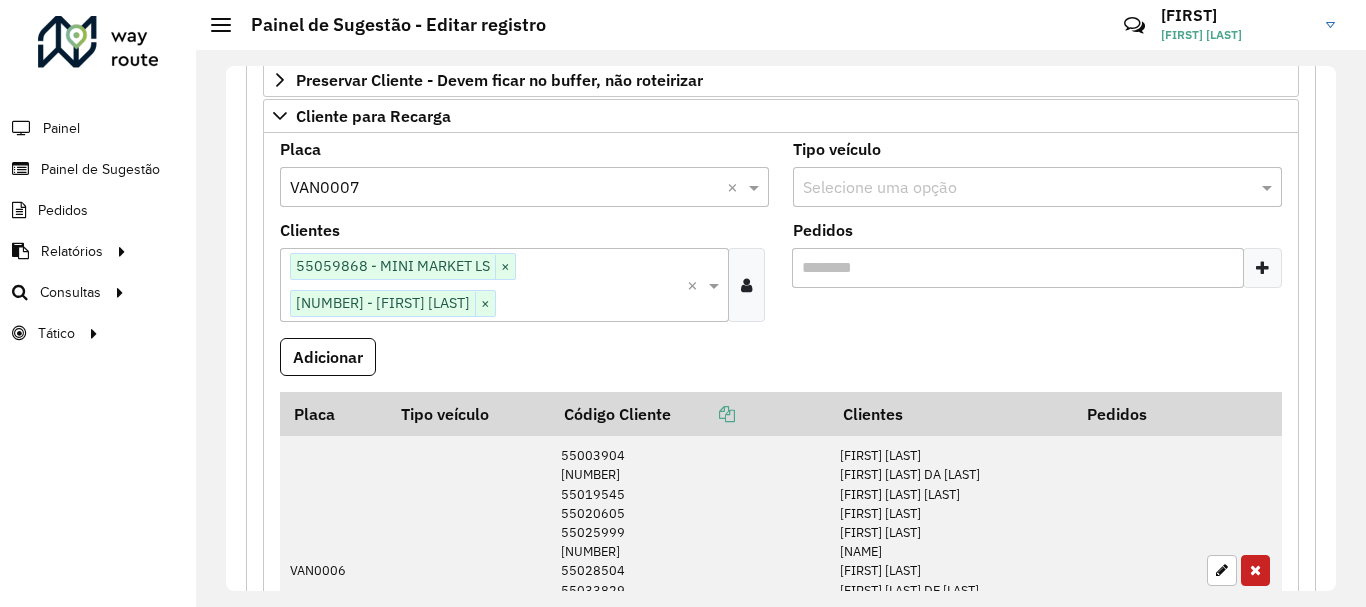click at bounding box center (746, 285) 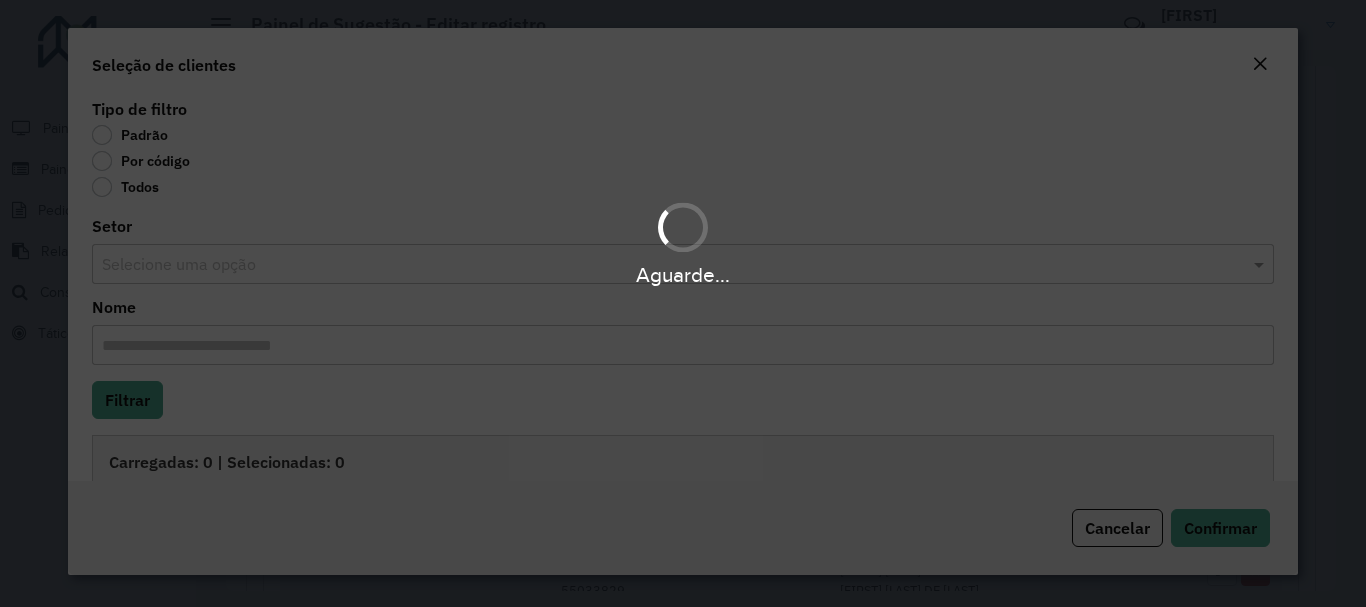 click on "Aguarde..." at bounding box center (683, 303) 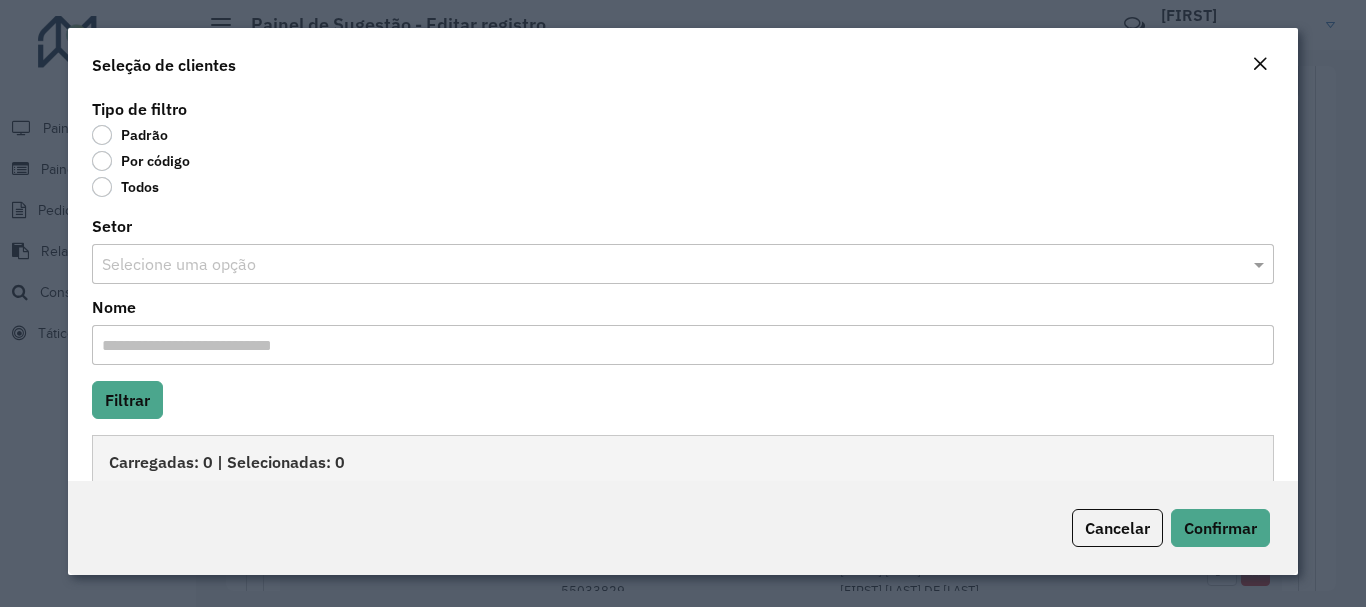 click on "Por código" 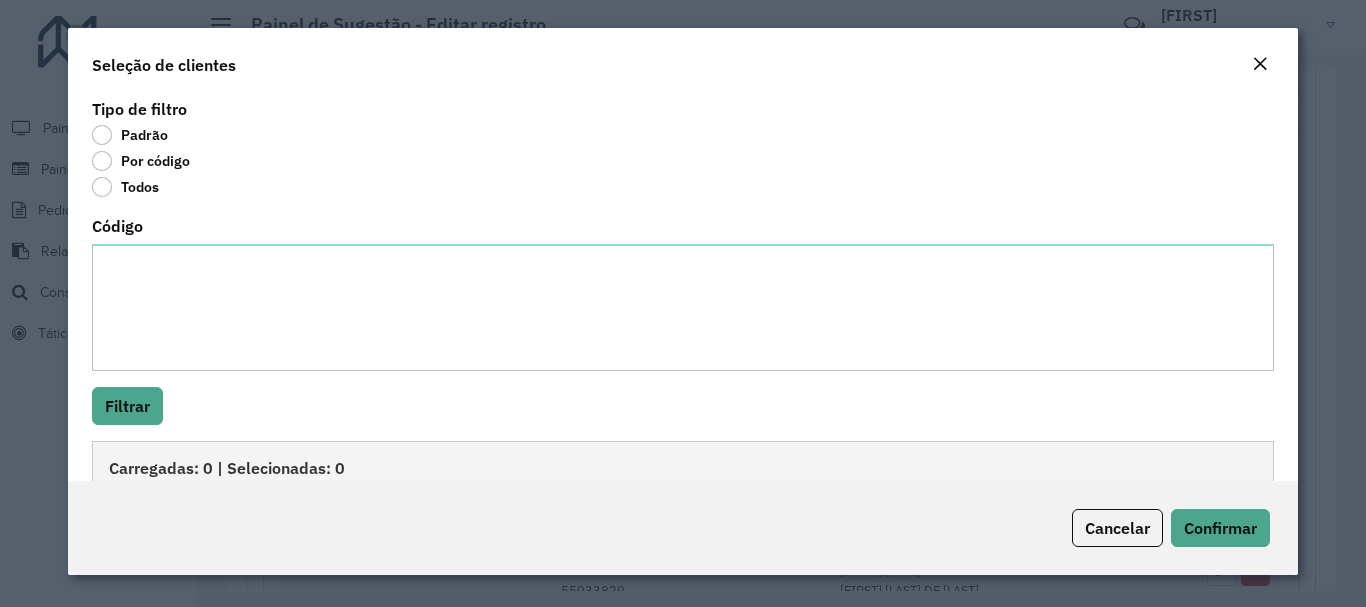 click on "Código" 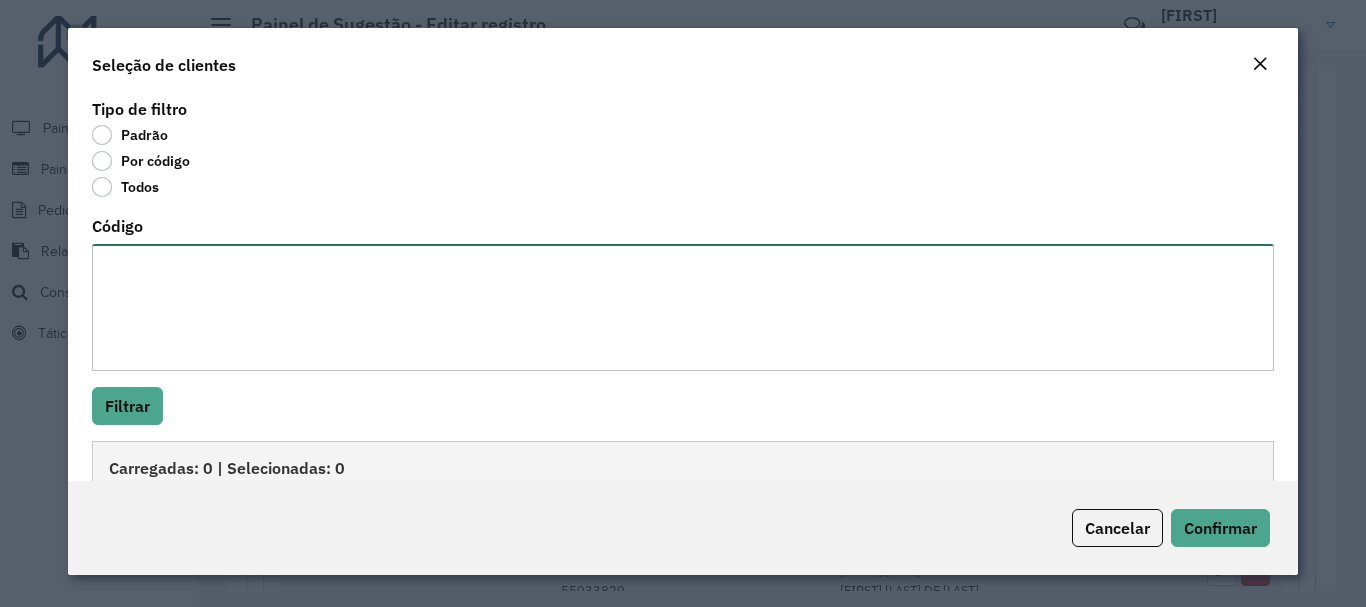 click on "Código" at bounding box center [682, 307] 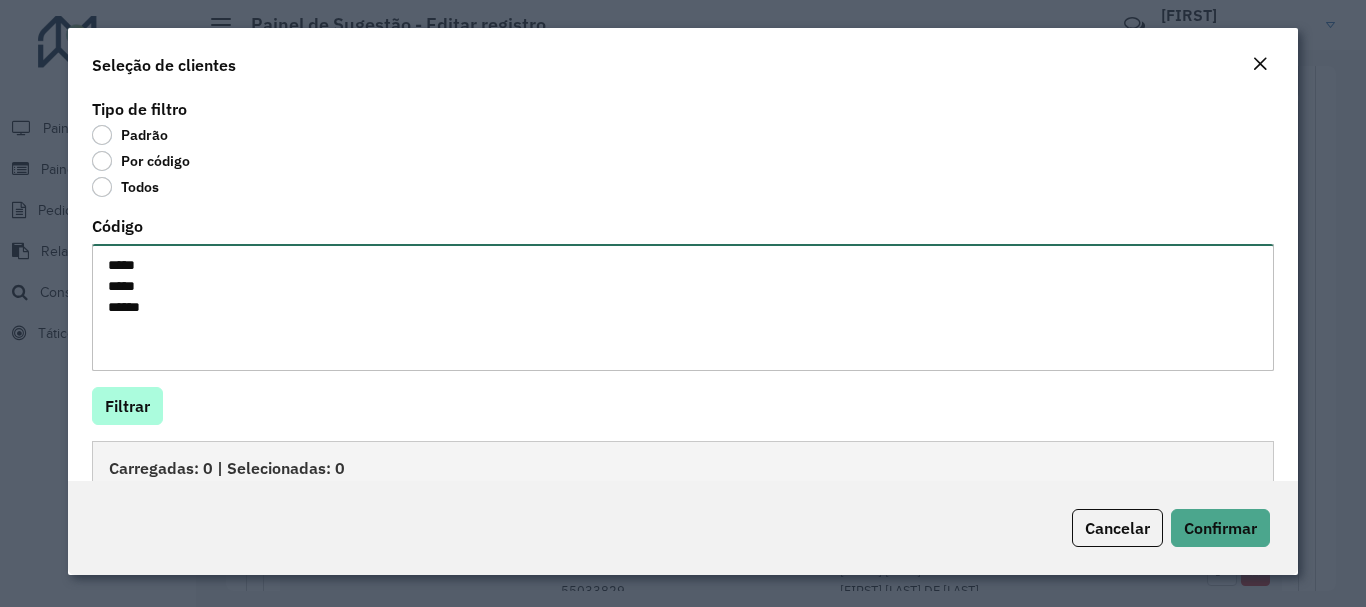 type on "*****
*****
*****" 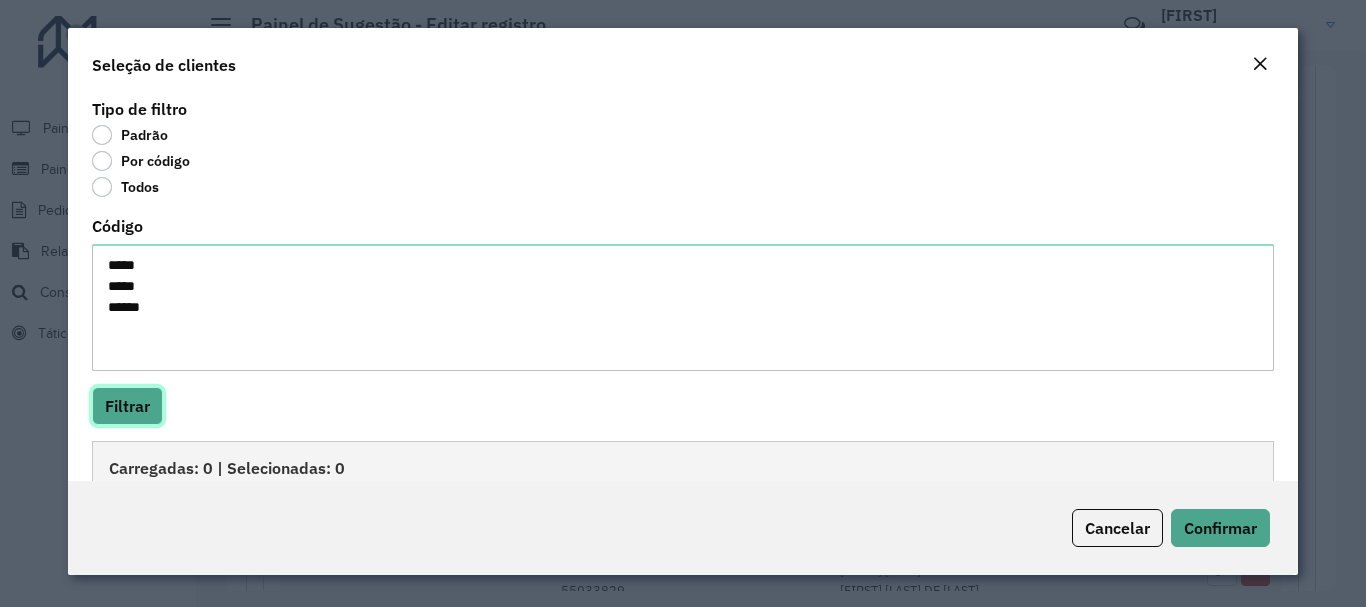 click on "Filtrar" 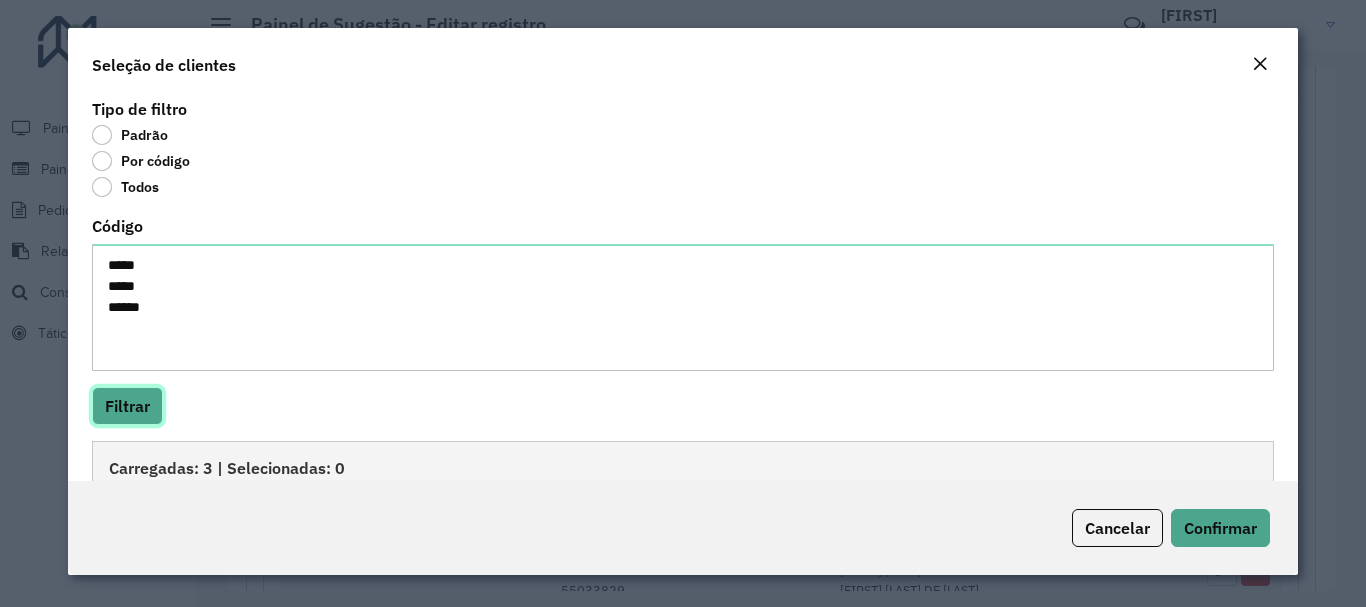 scroll, scrollTop: 204, scrollLeft: 0, axis: vertical 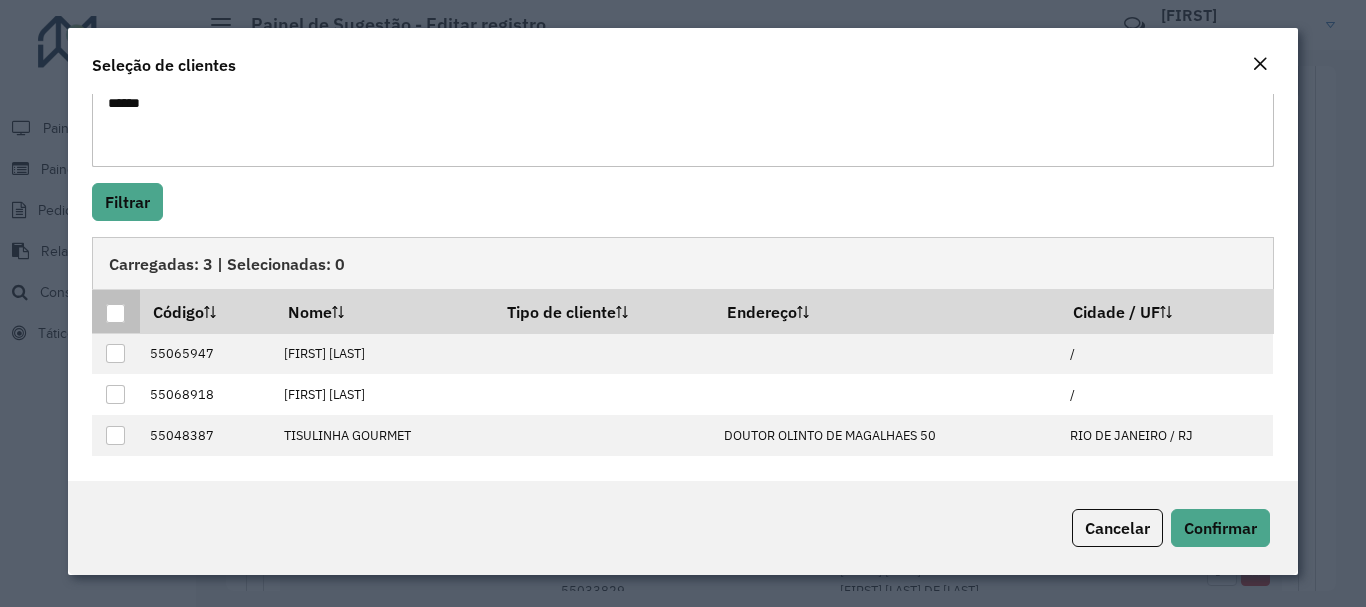 click at bounding box center (115, 313) 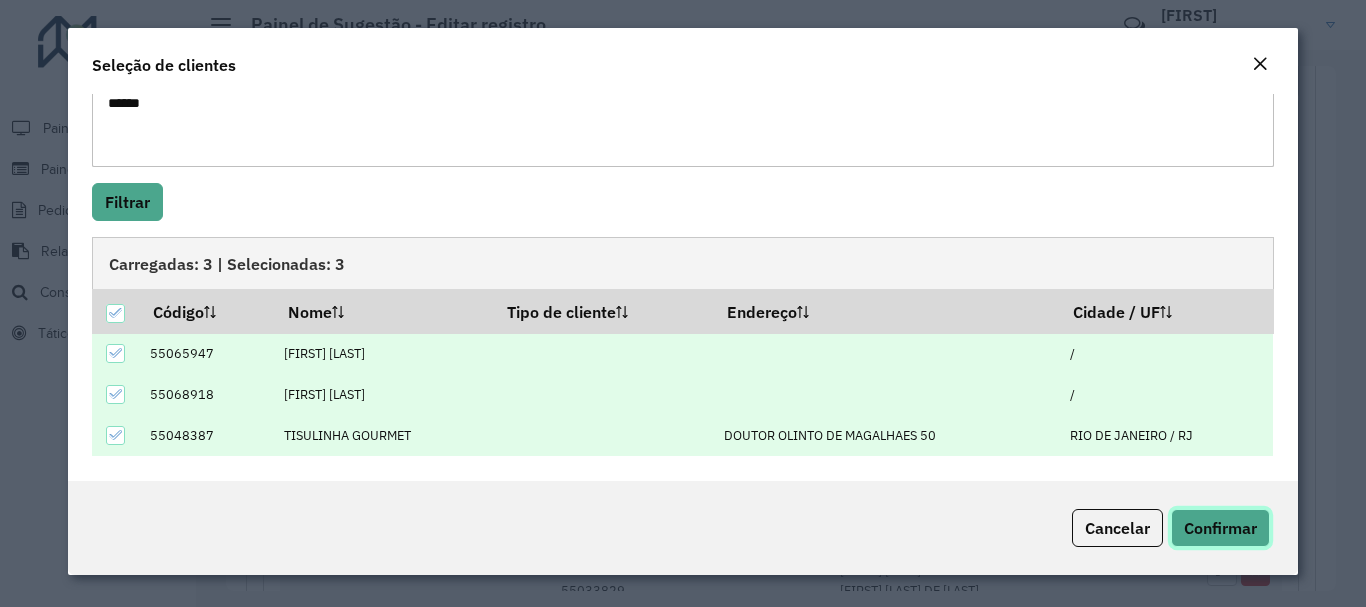 click on "Confirmar" 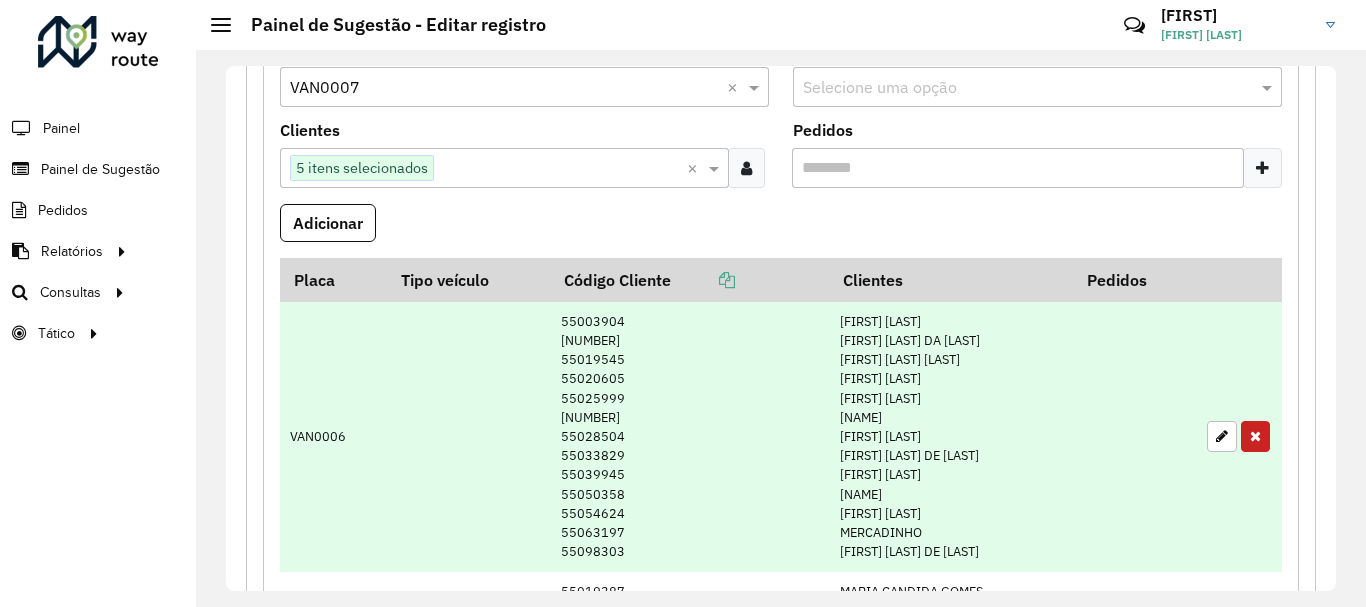 scroll, scrollTop: 300, scrollLeft: 0, axis: vertical 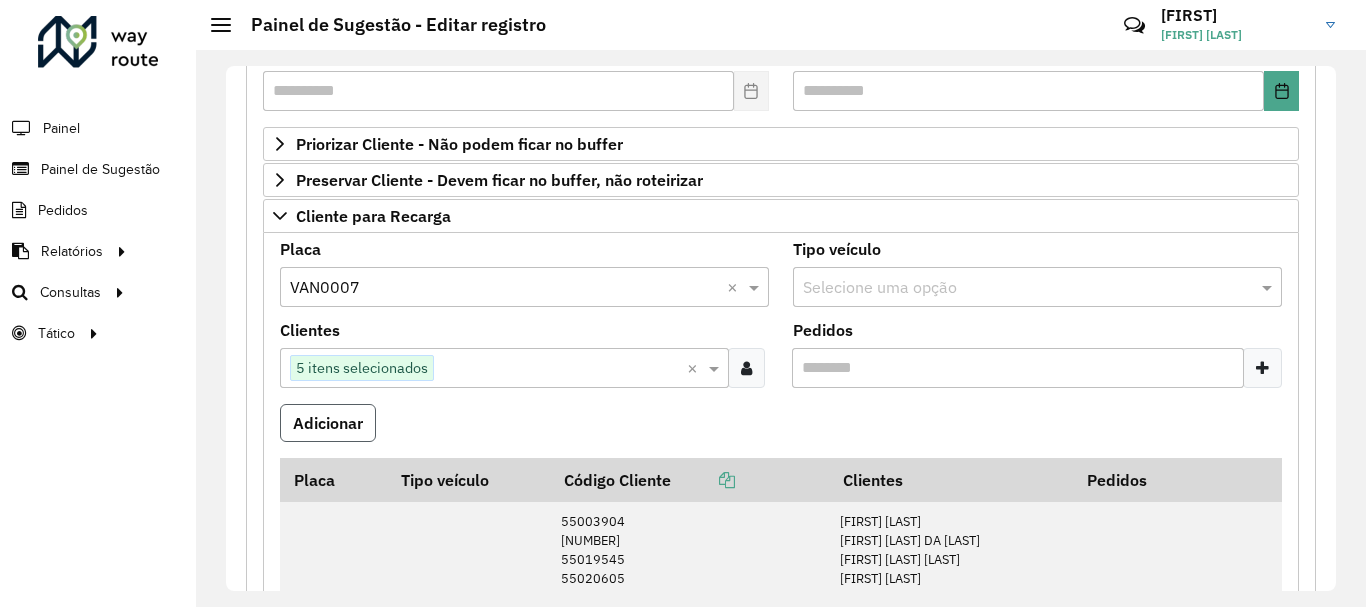 click on "Adicionar" at bounding box center [328, 423] 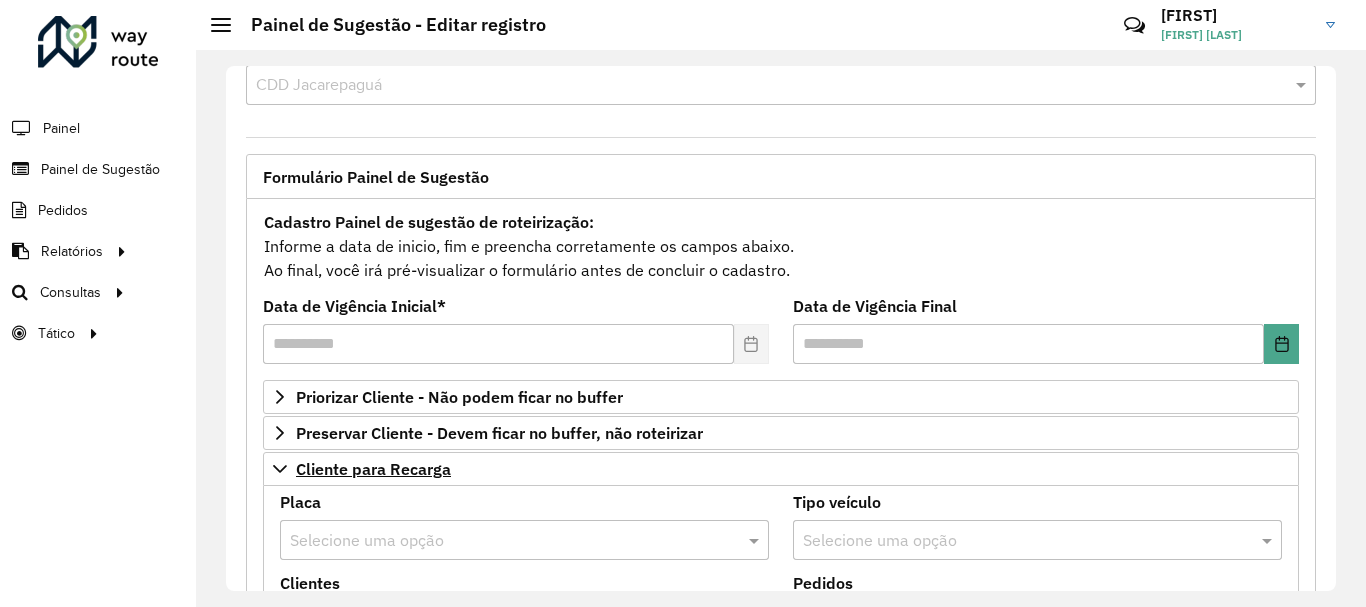 scroll, scrollTop: 247, scrollLeft: 0, axis: vertical 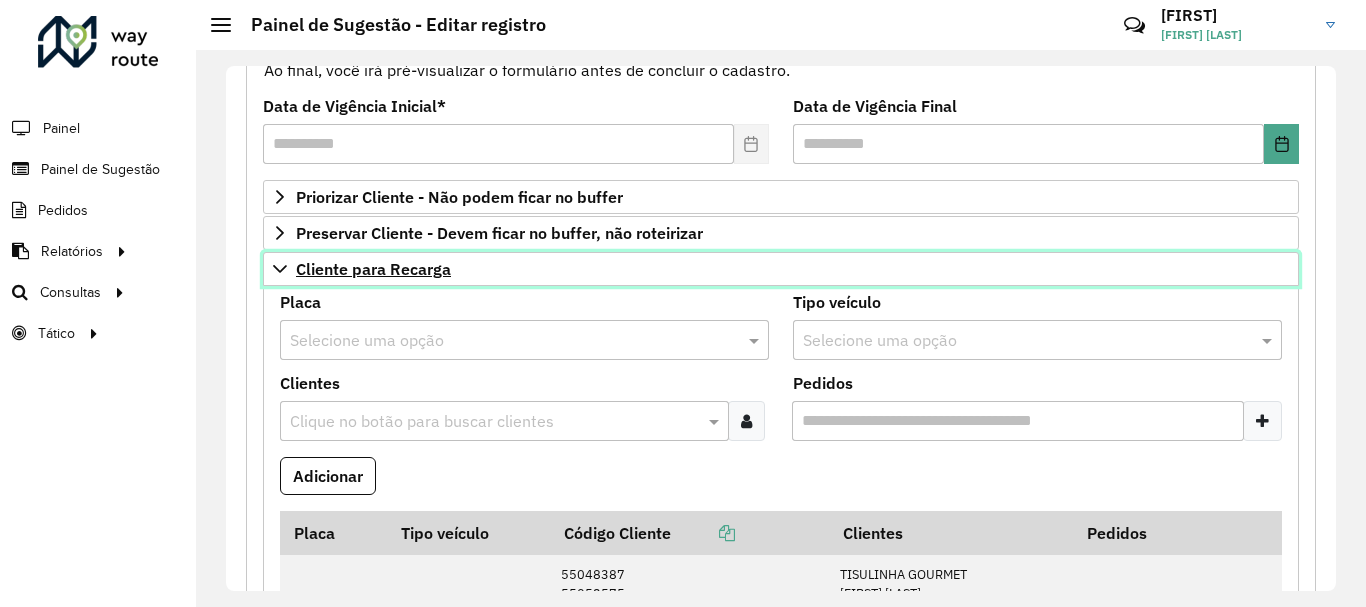 click on "Cliente para Recarga" at bounding box center [373, 269] 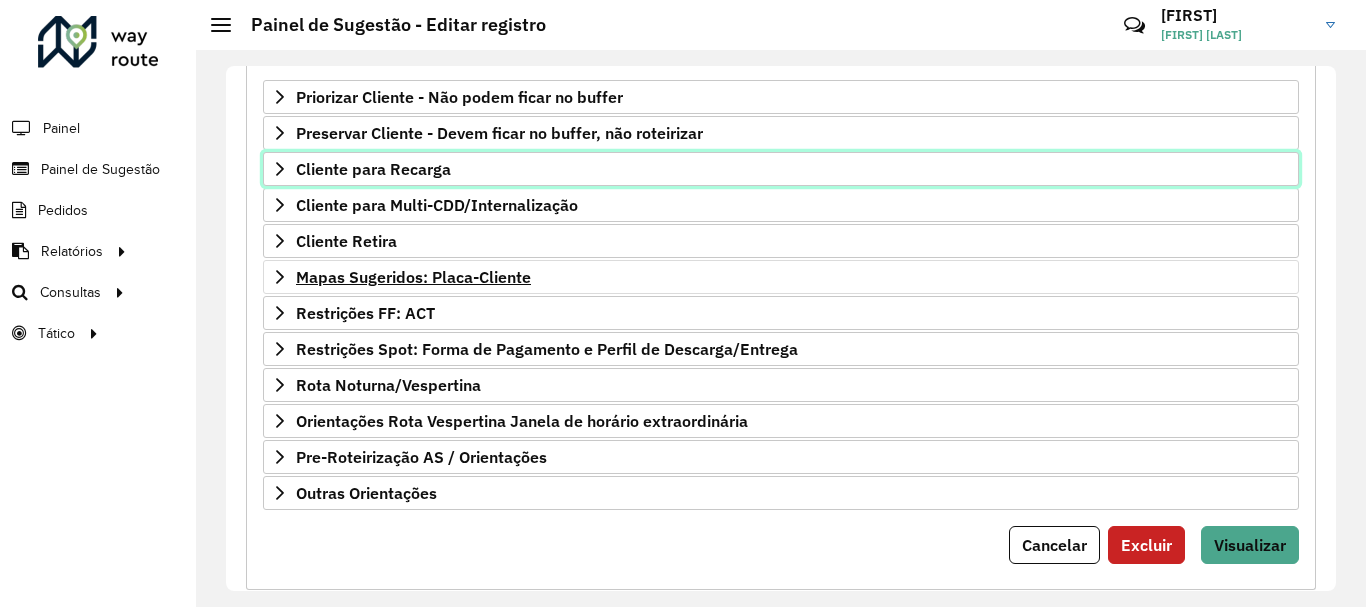 scroll, scrollTop: 390, scrollLeft: 0, axis: vertical 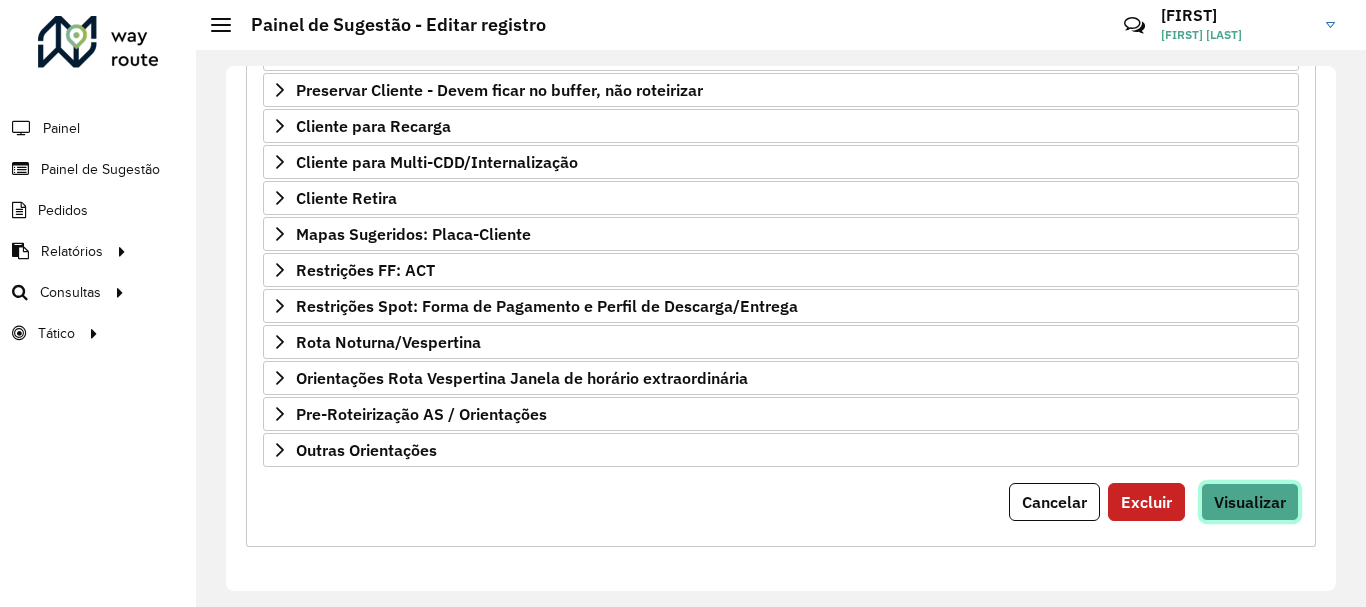 click on "Visualizar" at bounding box center (1250, 502) 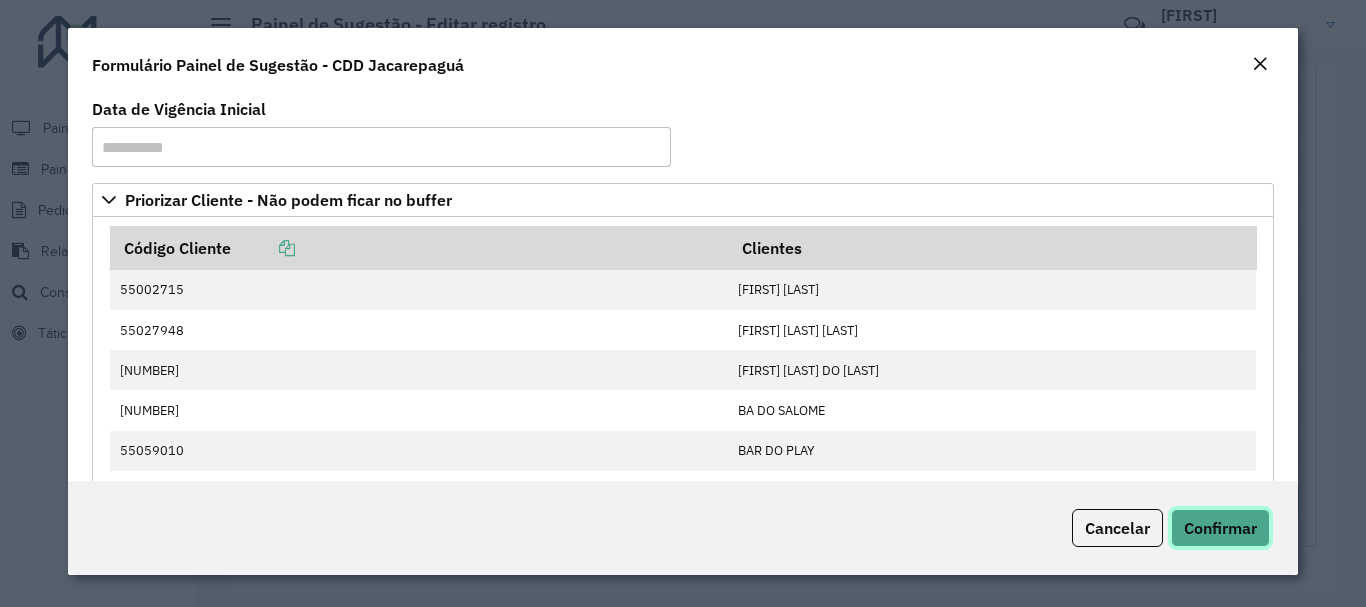 click on "Confirmar" 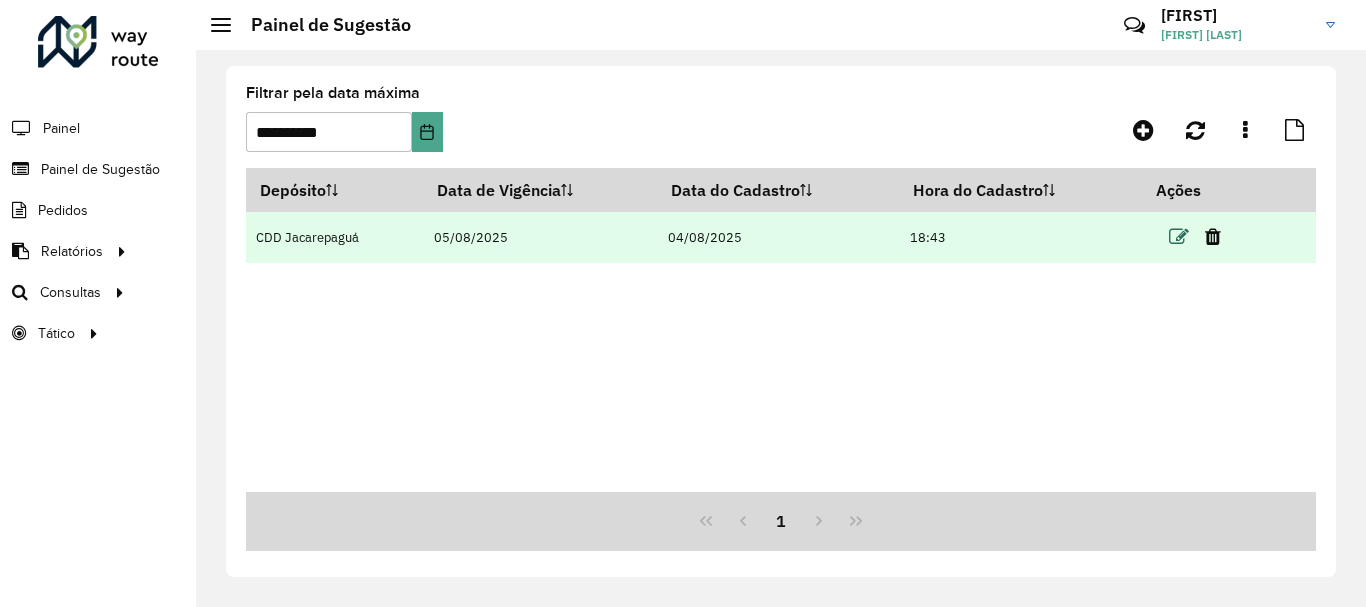 click at bounding box center [1179, 237] 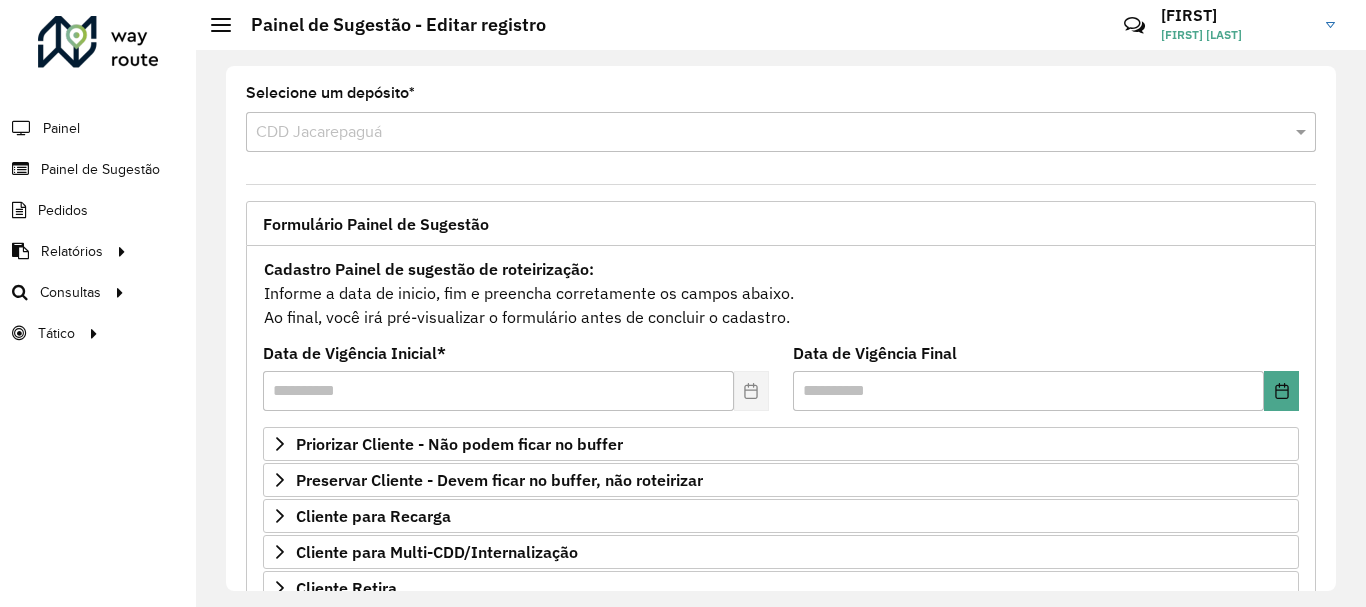 scroll, scrollTop: 300, scrollLeft: 0, axis: vertical 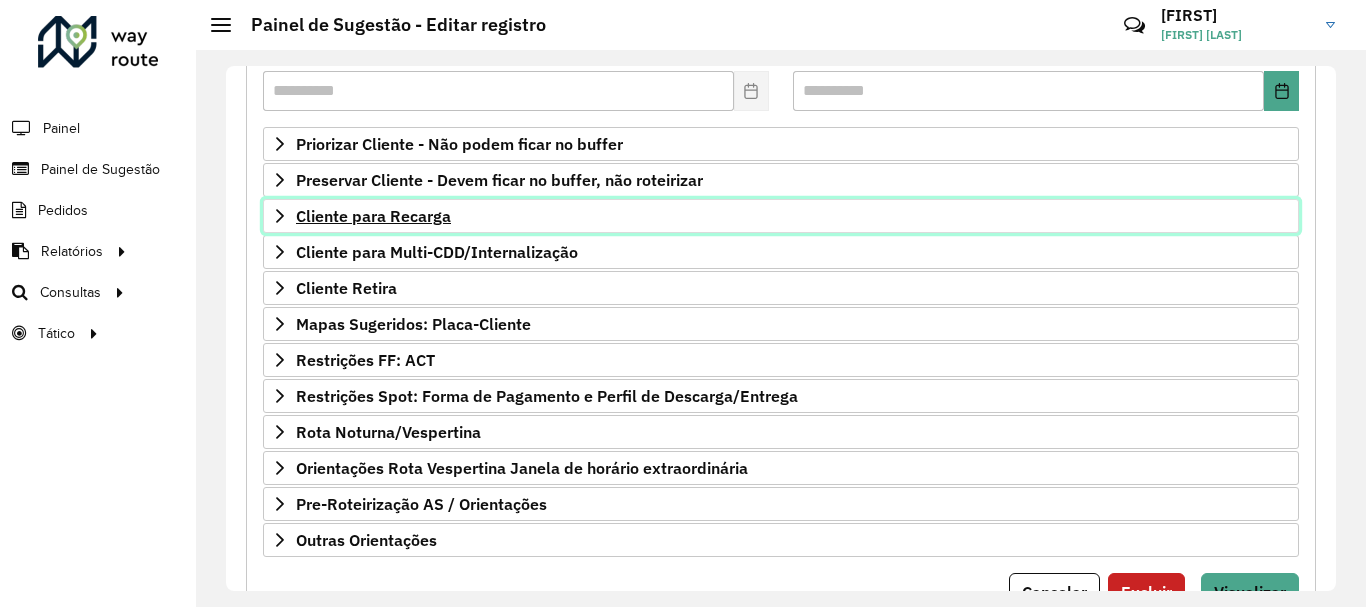 click on "Cliente para Recarga" at bounding box center (373, 216) 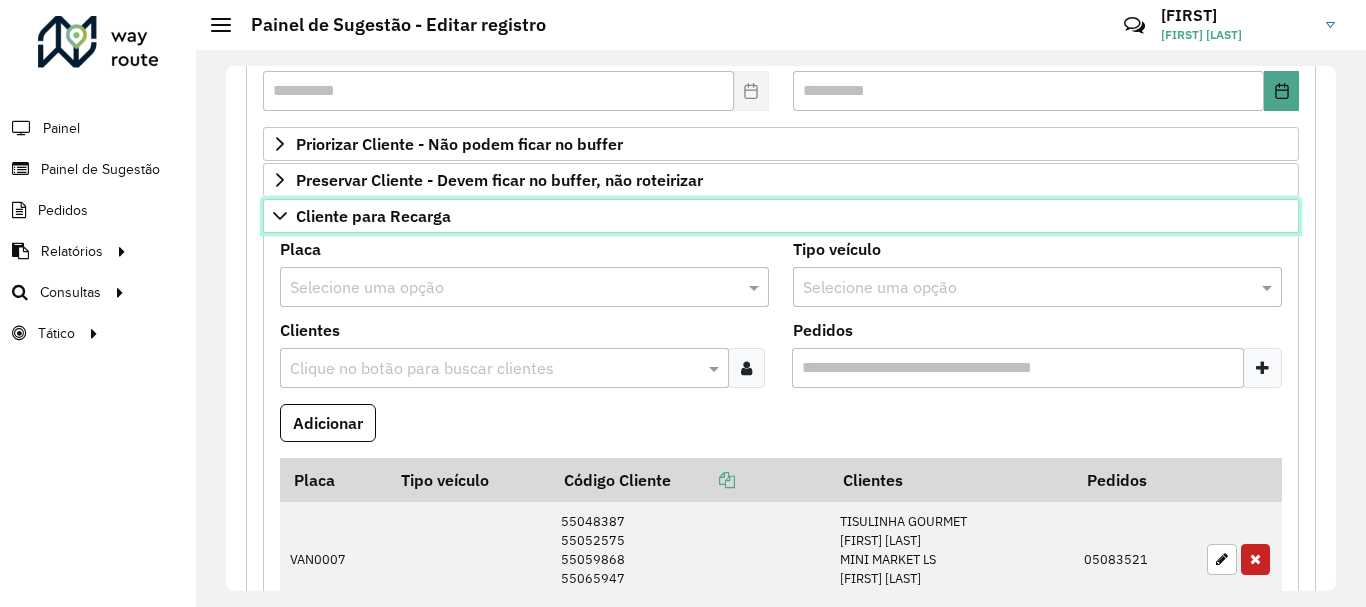 scroll, scrollTop: 500, scrollLeft: 0, axis: vertical 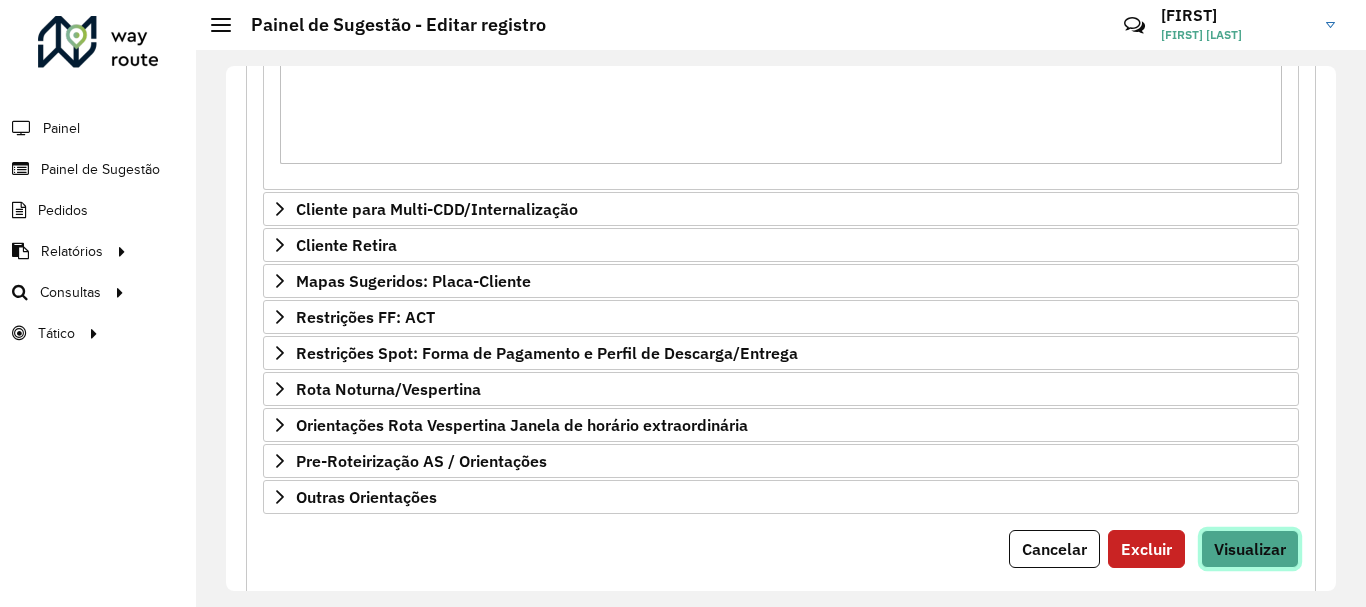 click on "Visualizar" at bounding box center [1250, 549] 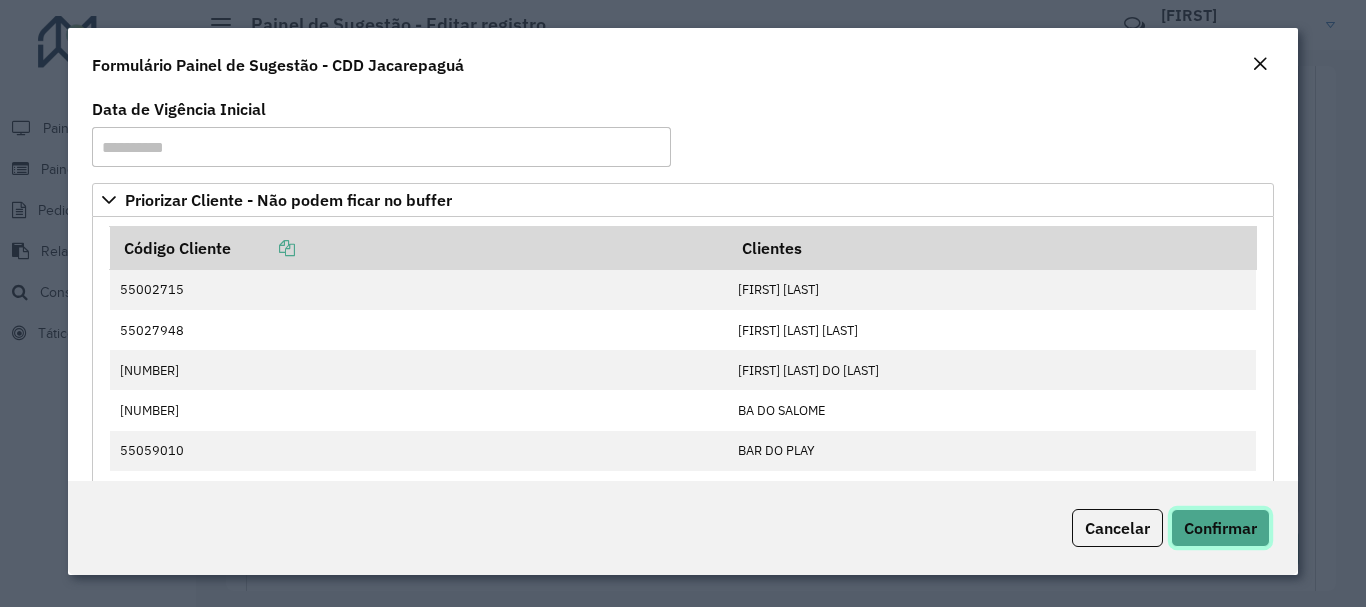 click on "Confirmar" 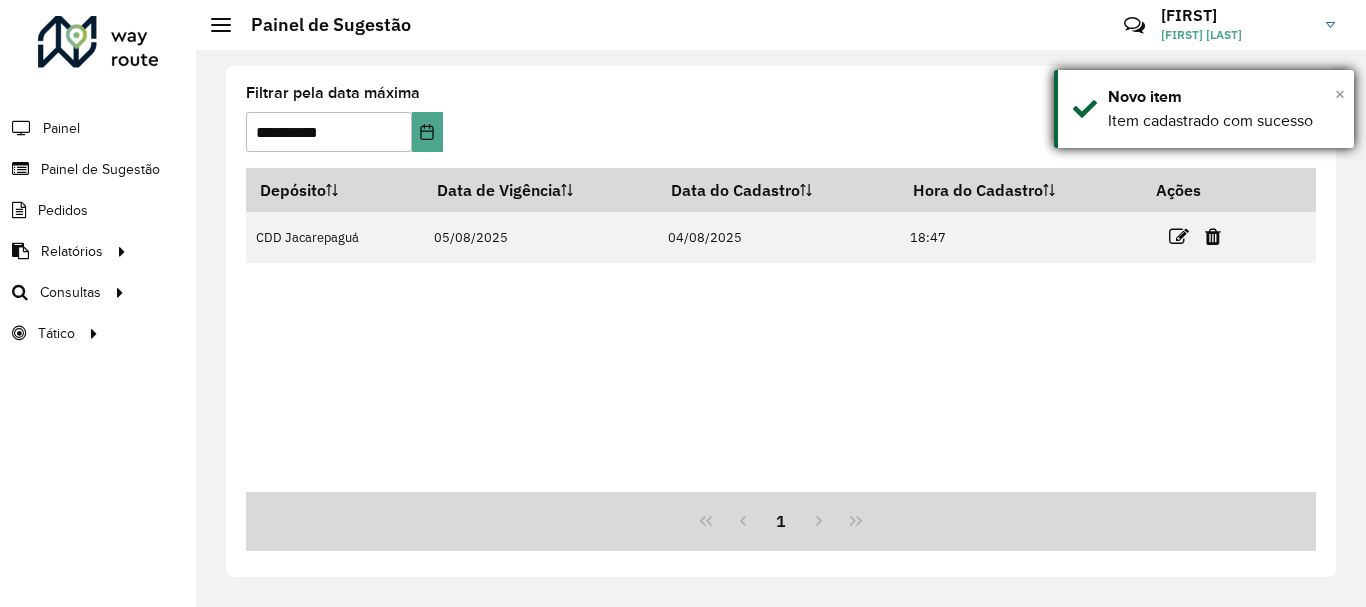 click on "×" at bounding box center [1340, 94] 